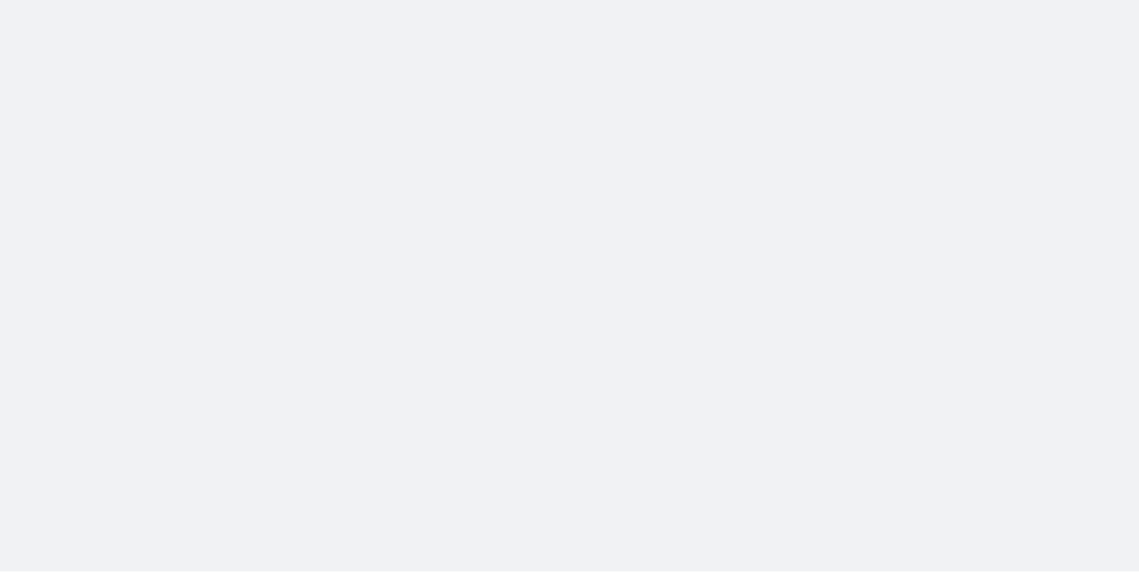 scroll, scrollTop: 0, scrollLeft: 0, axis: both 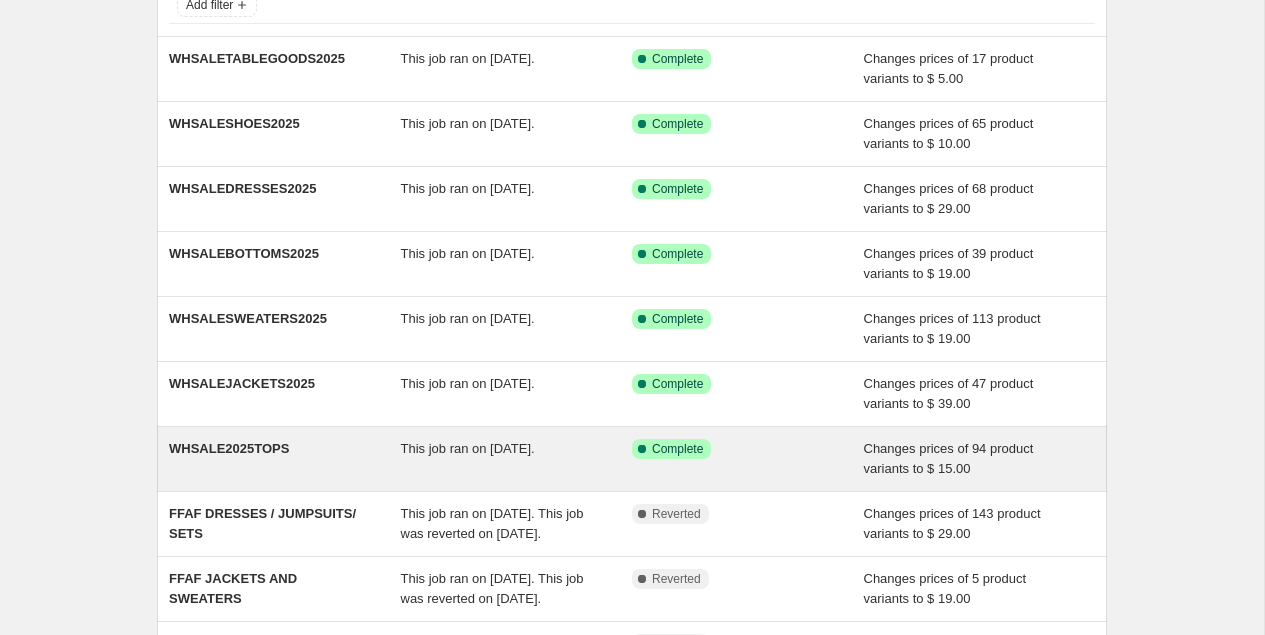 click on "Success Complete Complete" at bounding box center (748, 459) 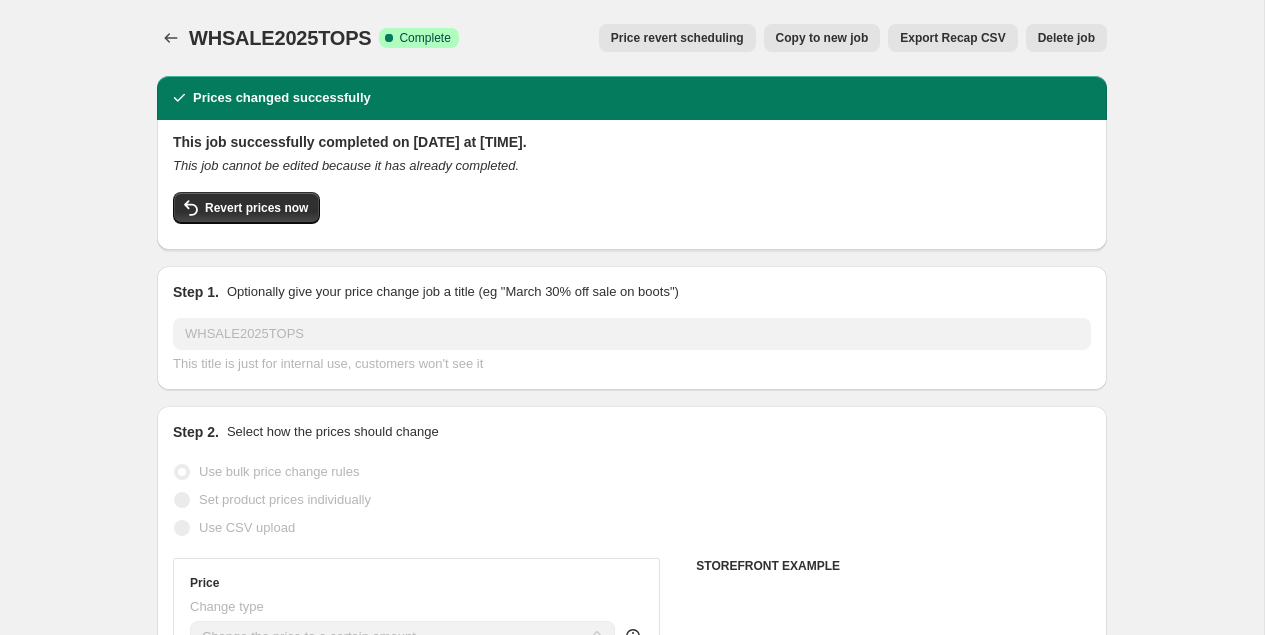 select on "collection" 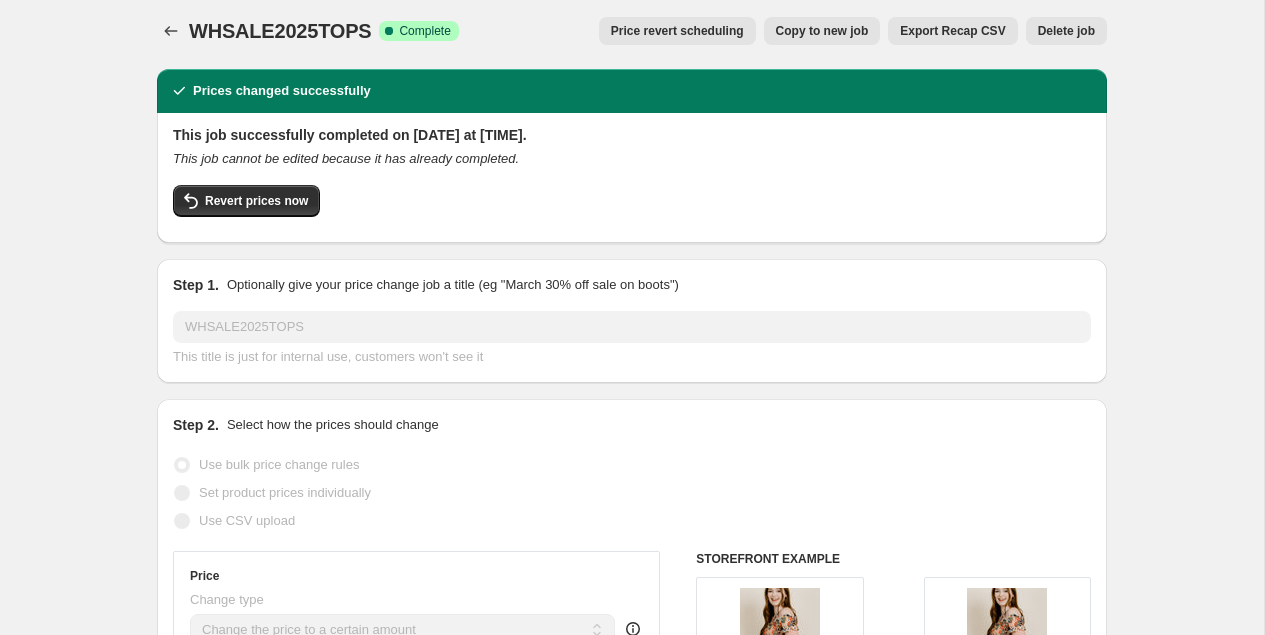 scroll, scrollTop: 0, scrollLeft: 0, axis: both 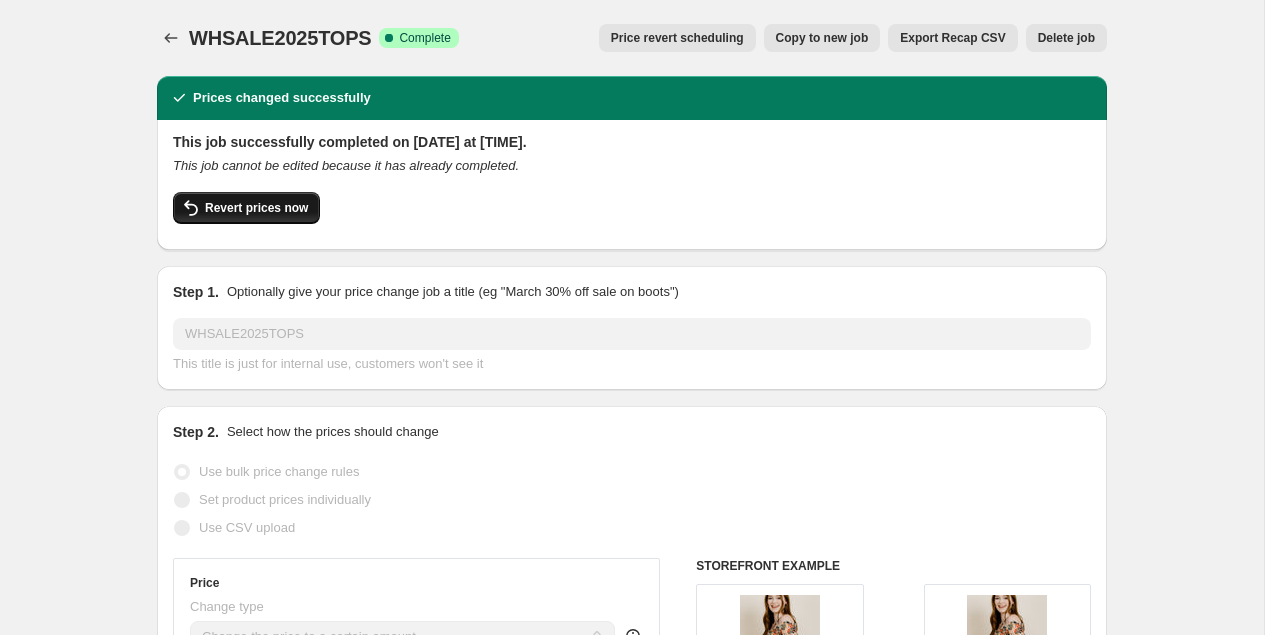 click on "Revert prices now" at bounding box center (256, 208) 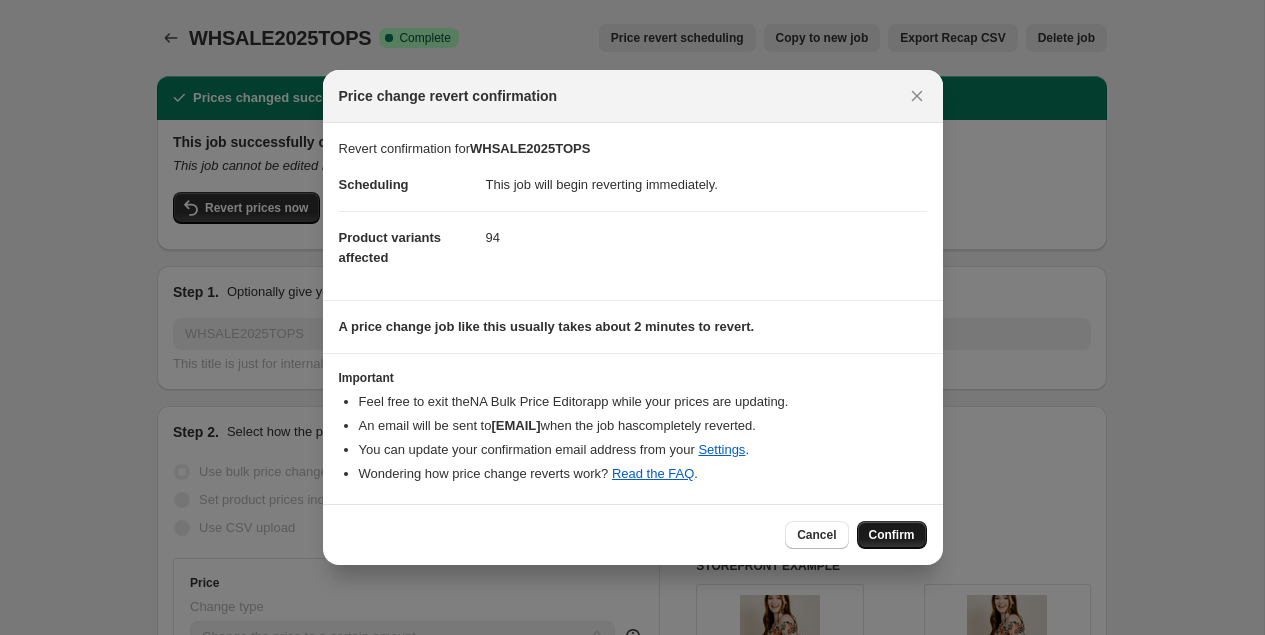 click on "Confirm" at bounding box center [892, 535] 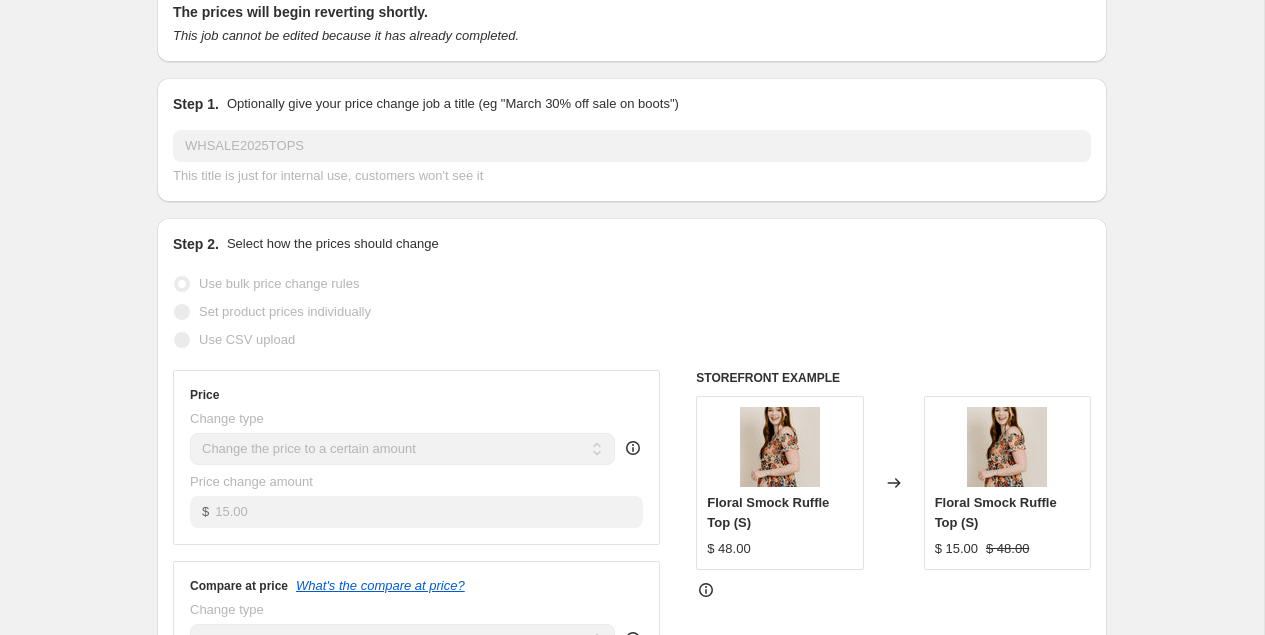 scroll, scrollTop: 0, scrollLeft: 0, axis: both 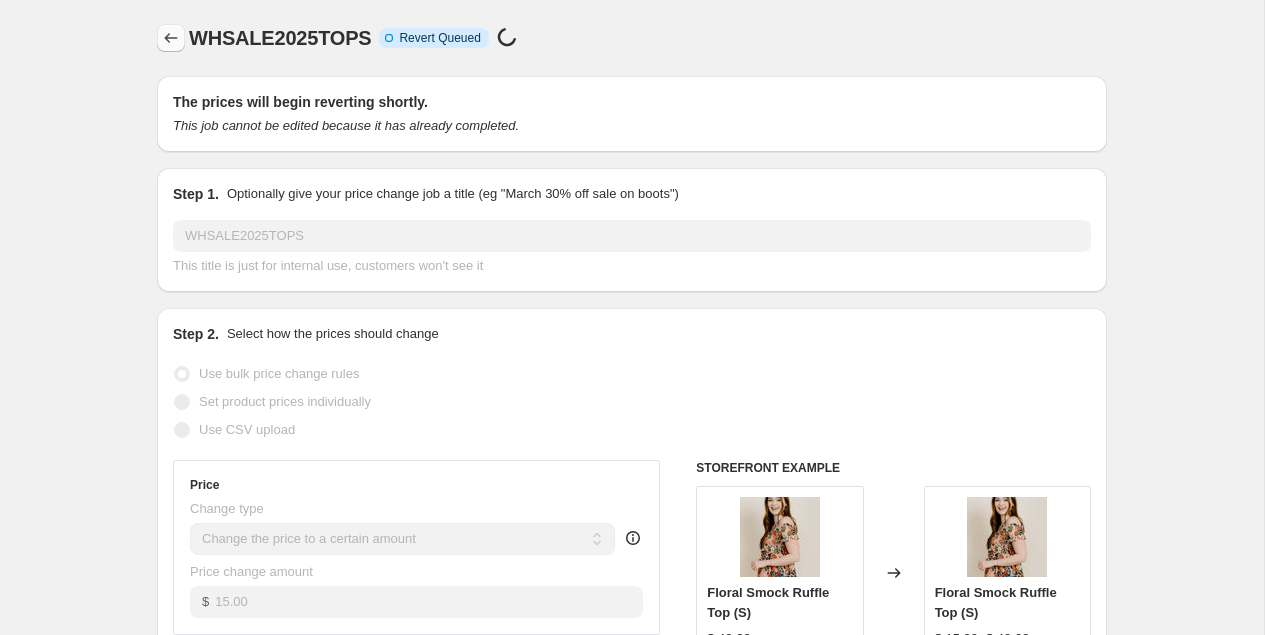 click 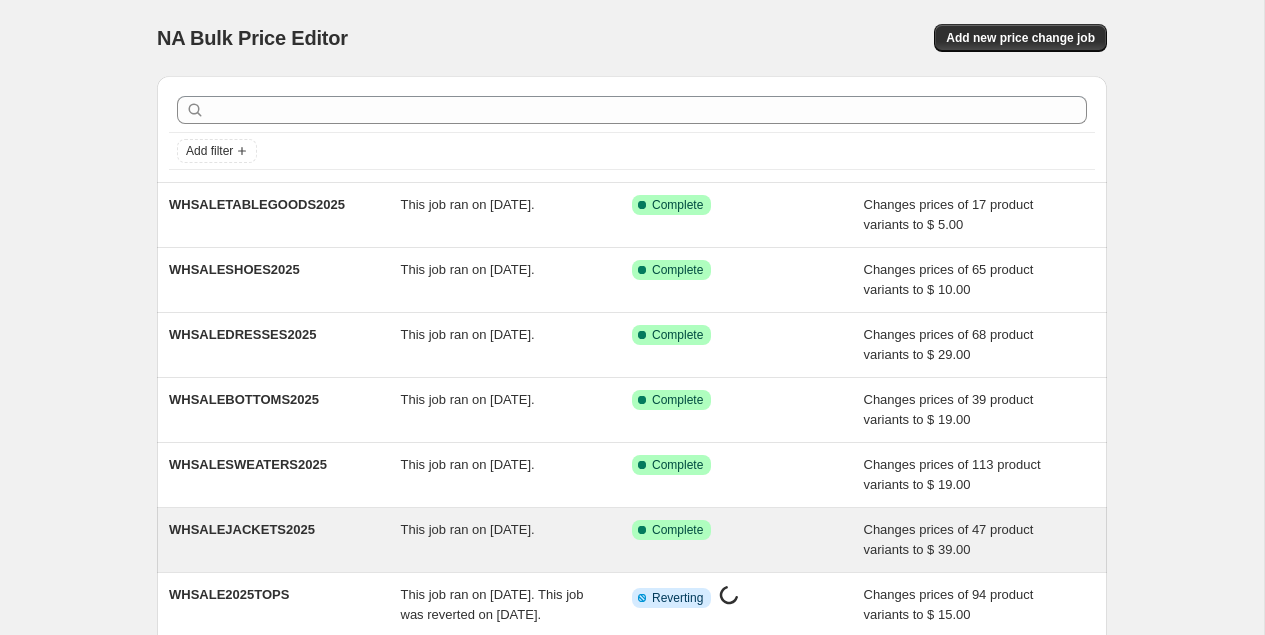 click on "Success Complete Complete" at bounding box center [733, 530] 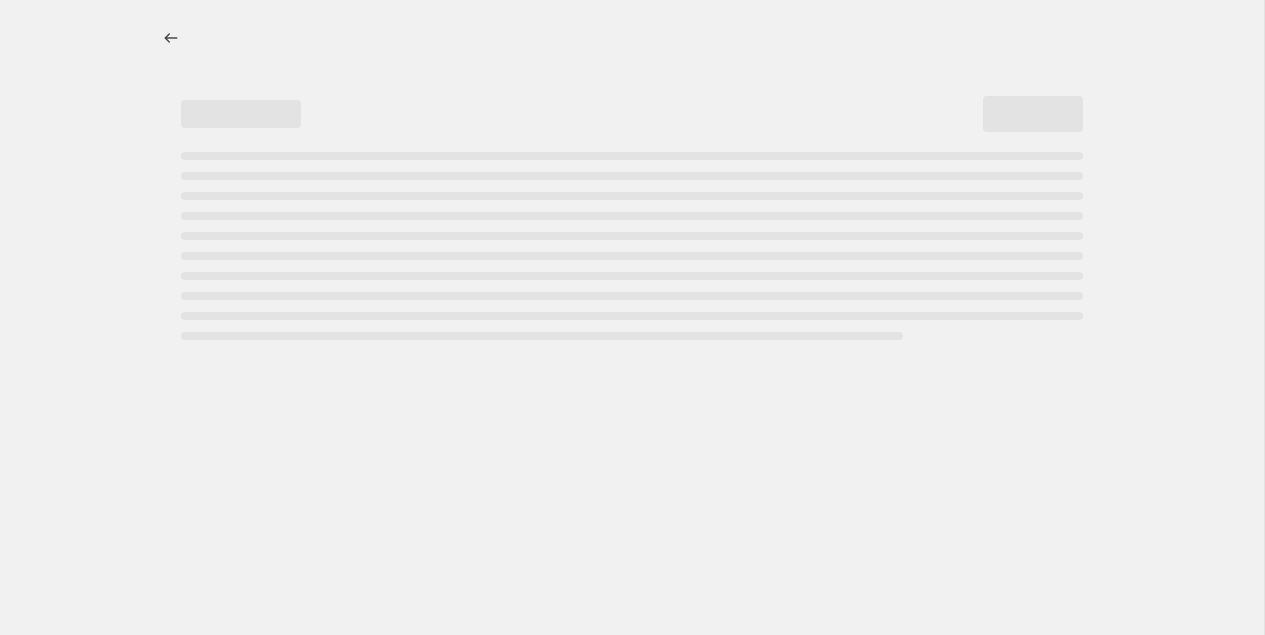 select on "collection" 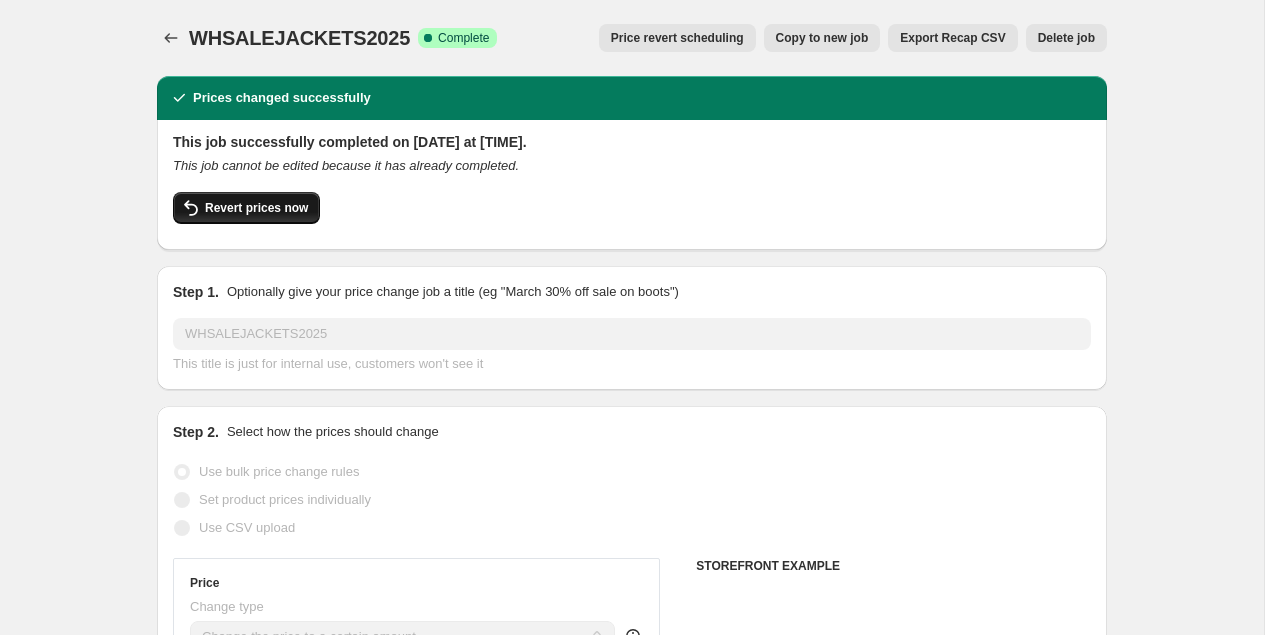 click on "Revert prices now" at bounding box center (246, 208) 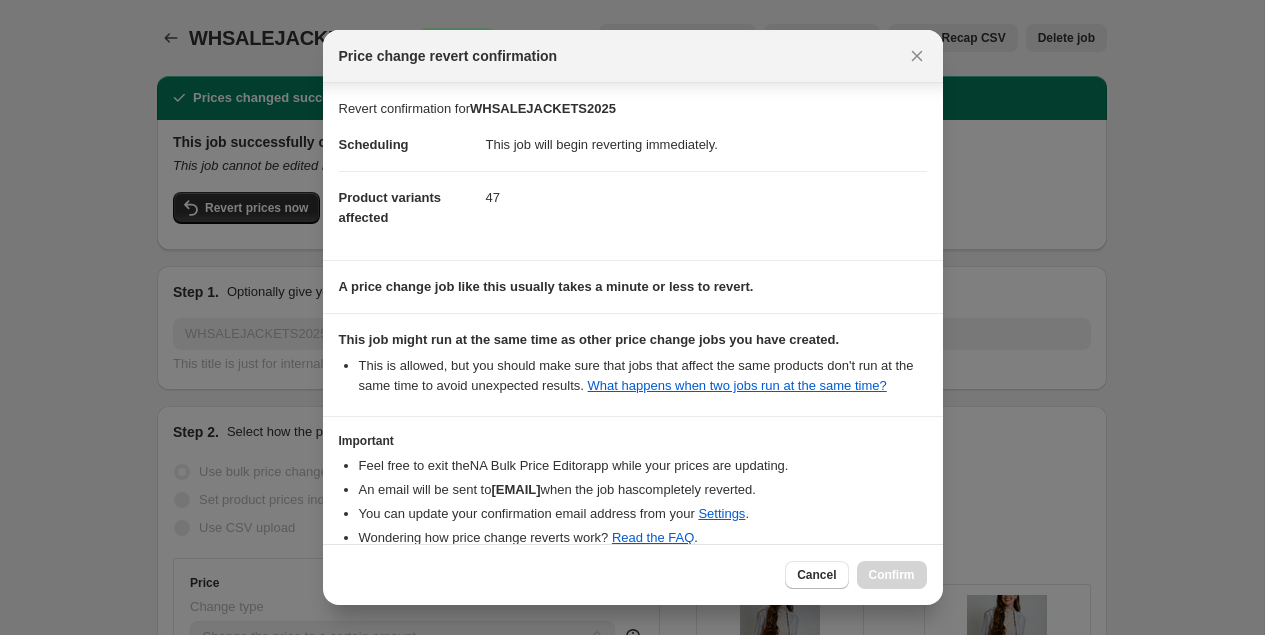 scroll, scrollTop: 121, scrollLeft: 0, axis: vertical 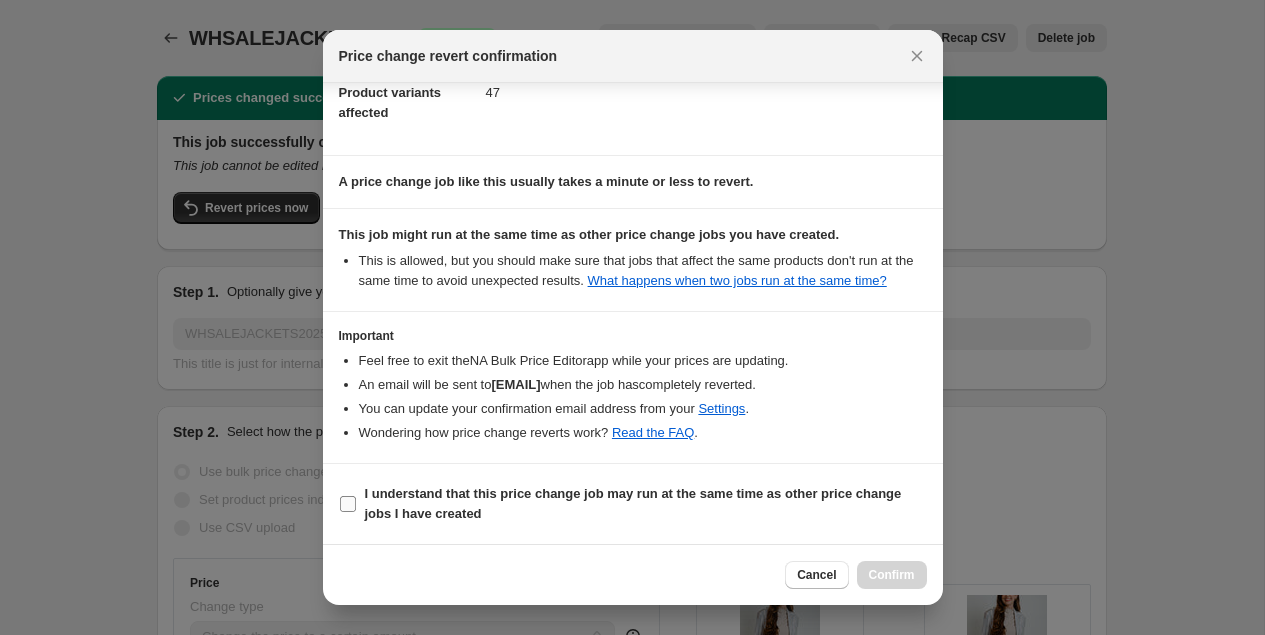 click on "I understand that this price change job may run at the same time as other price change jobs I have created" at bounding box center [633, 503] 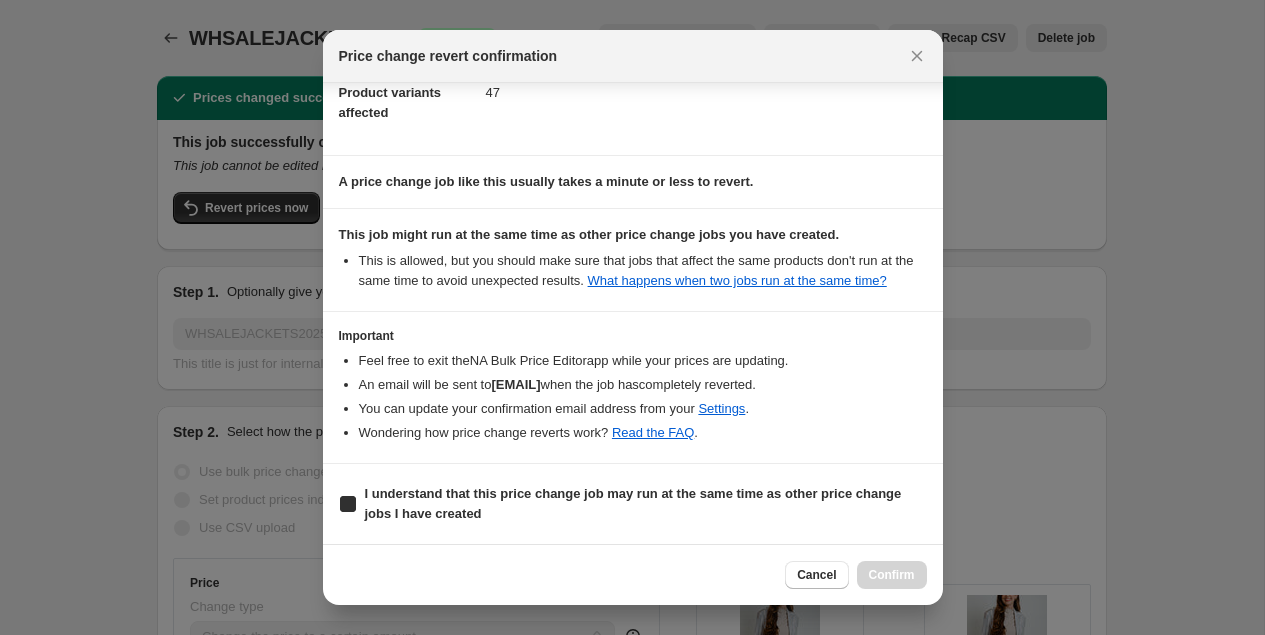 checkbox on "true" 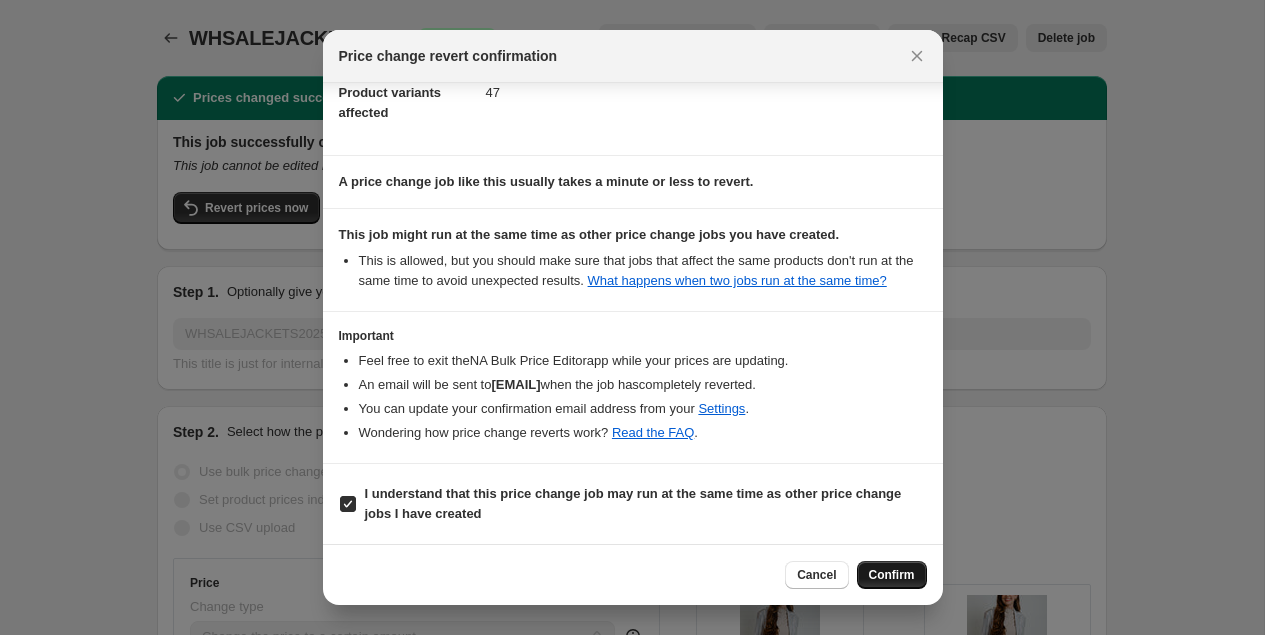 click on "Confirm" at bounding box center [892, 575] 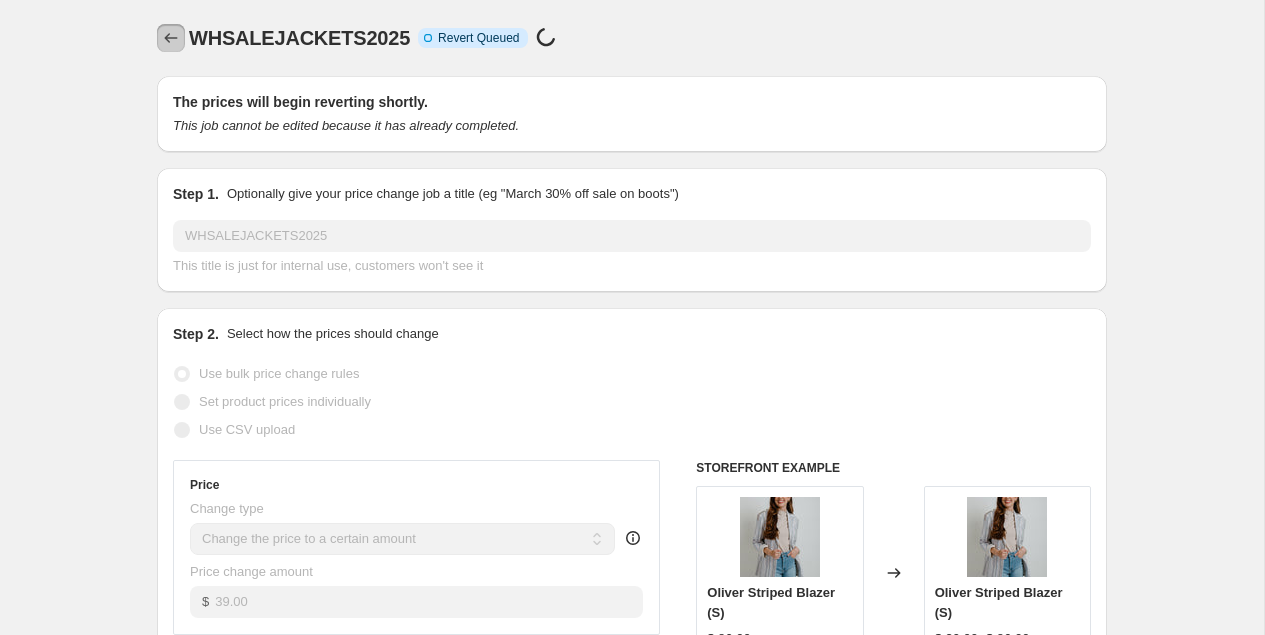 click 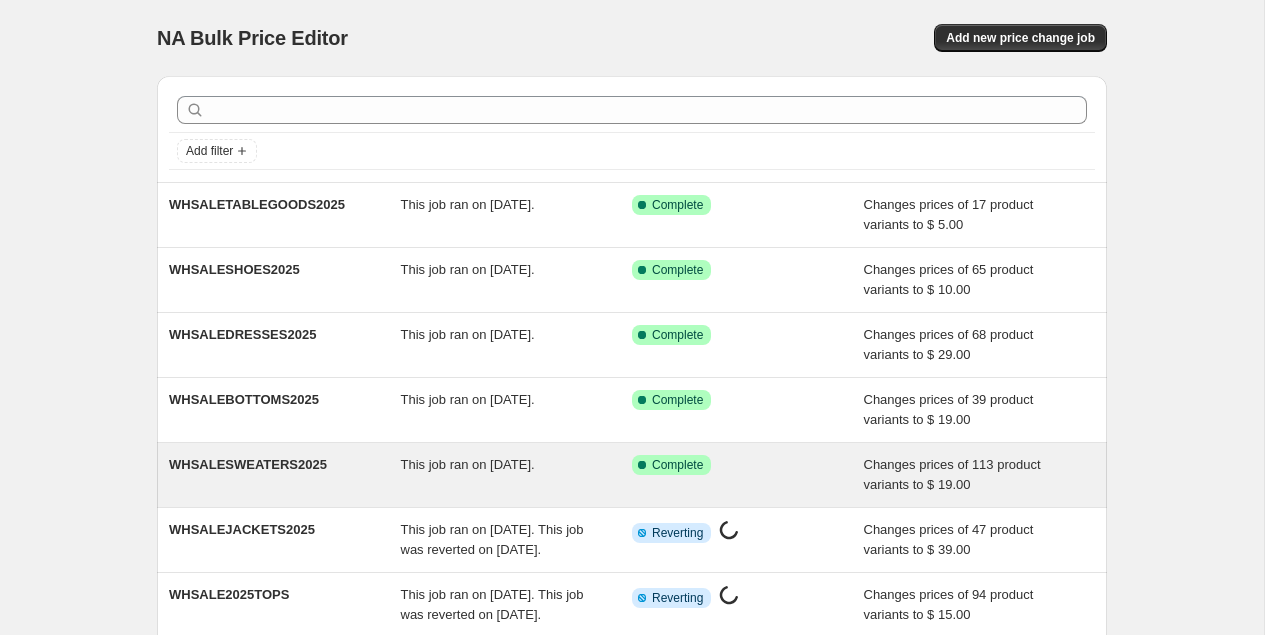 click on "Success Complete Complete" at bounding box center (748, 475) 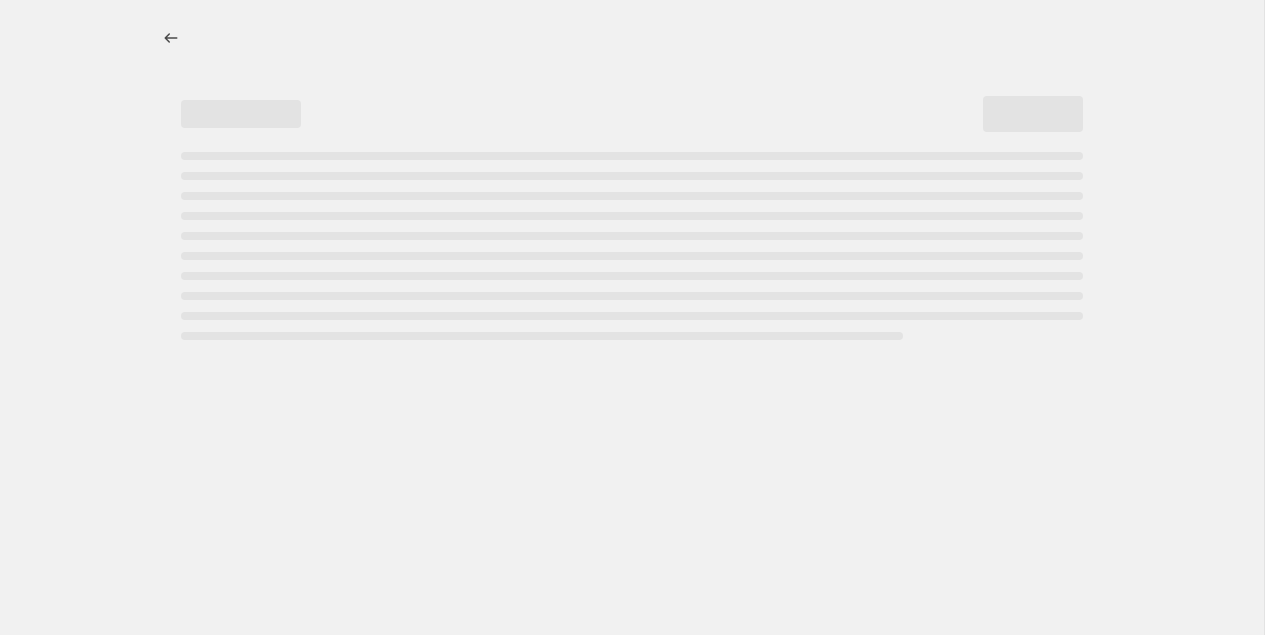 select on "collection" 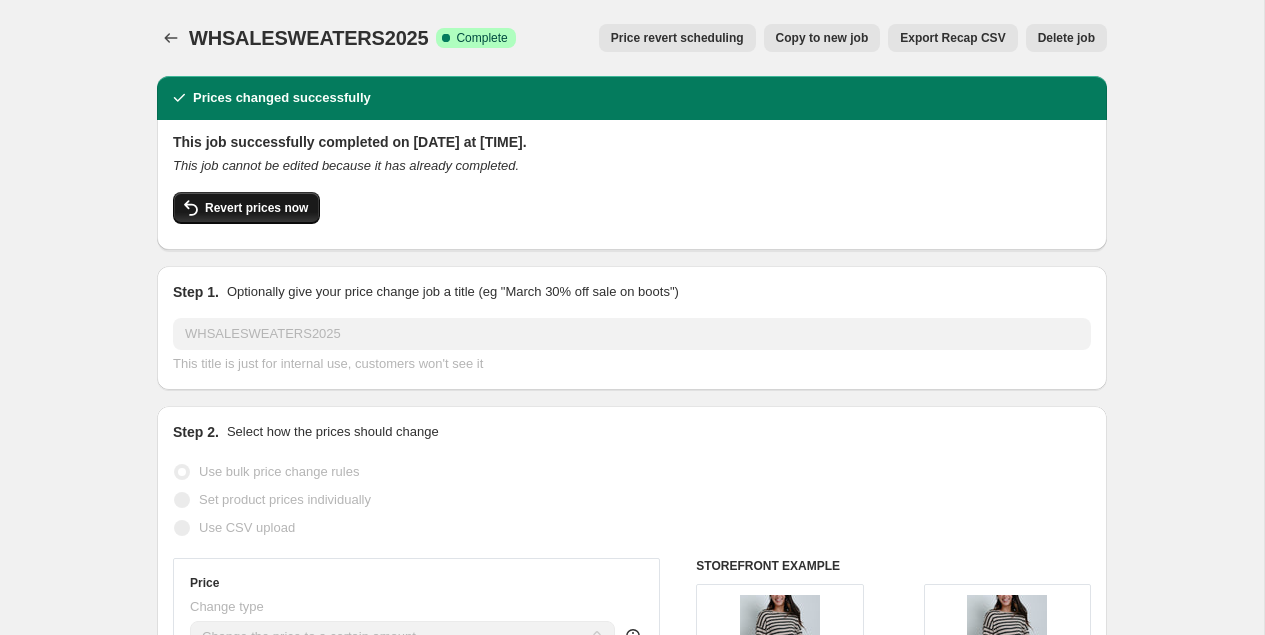 click on "Revert prices now" at bounding box center (256, 208) 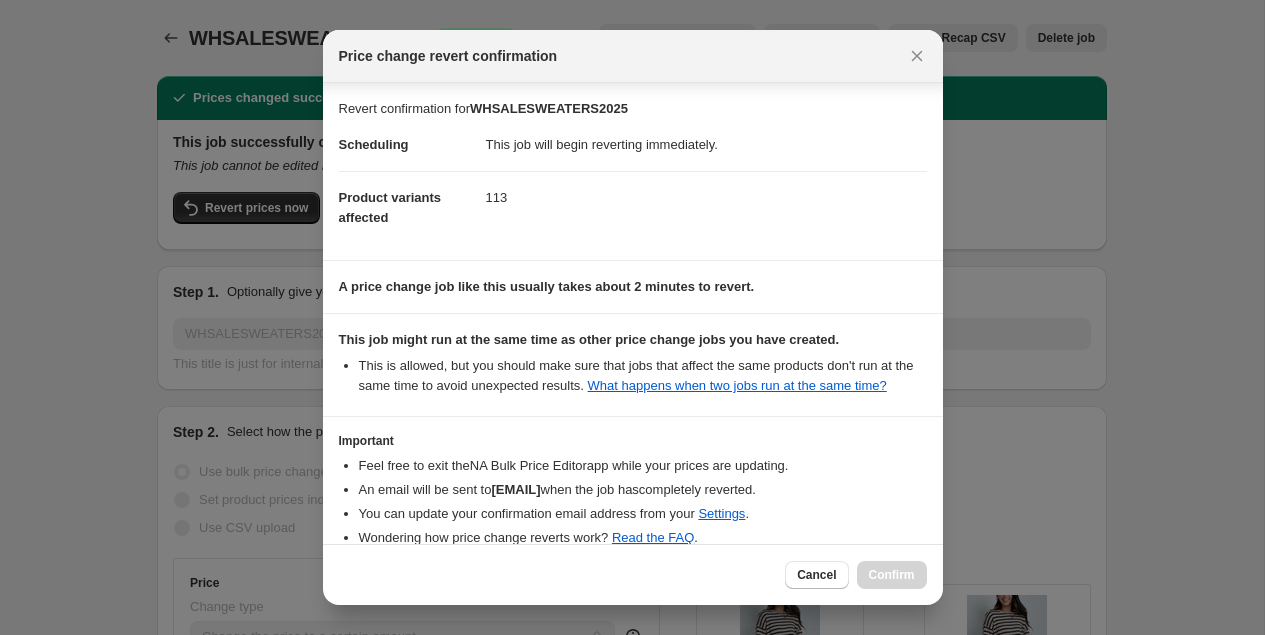 scroll, scrollTop: 121, scrollLeft: 0, axis: vertical 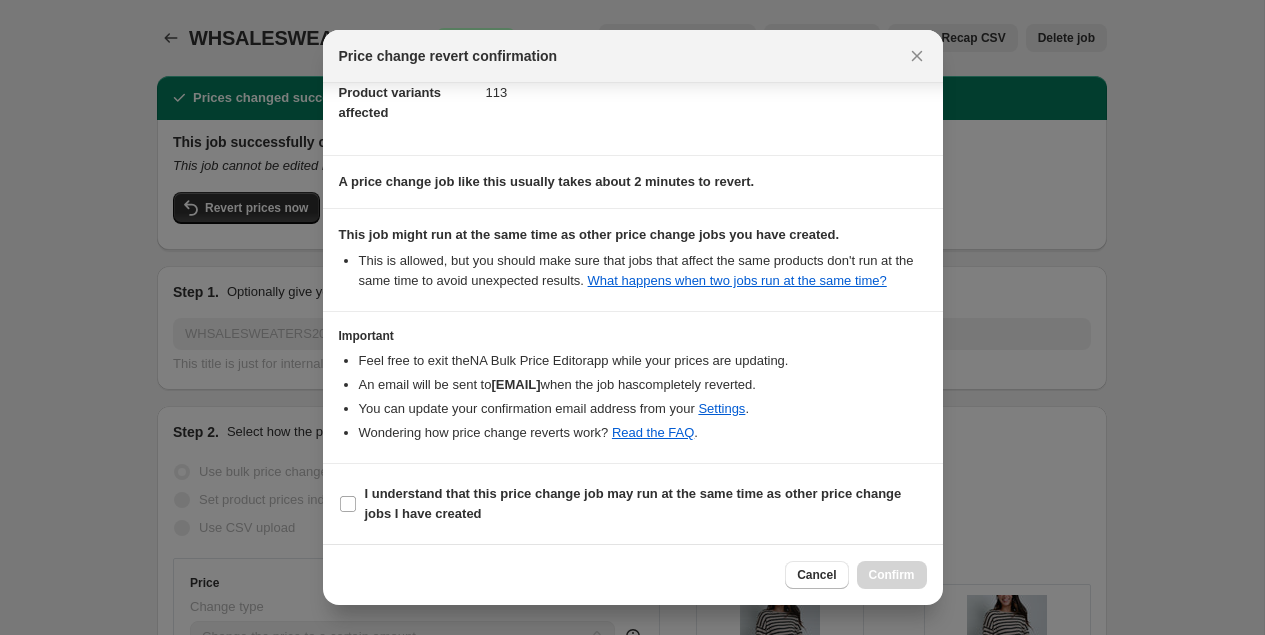 select on "collection" 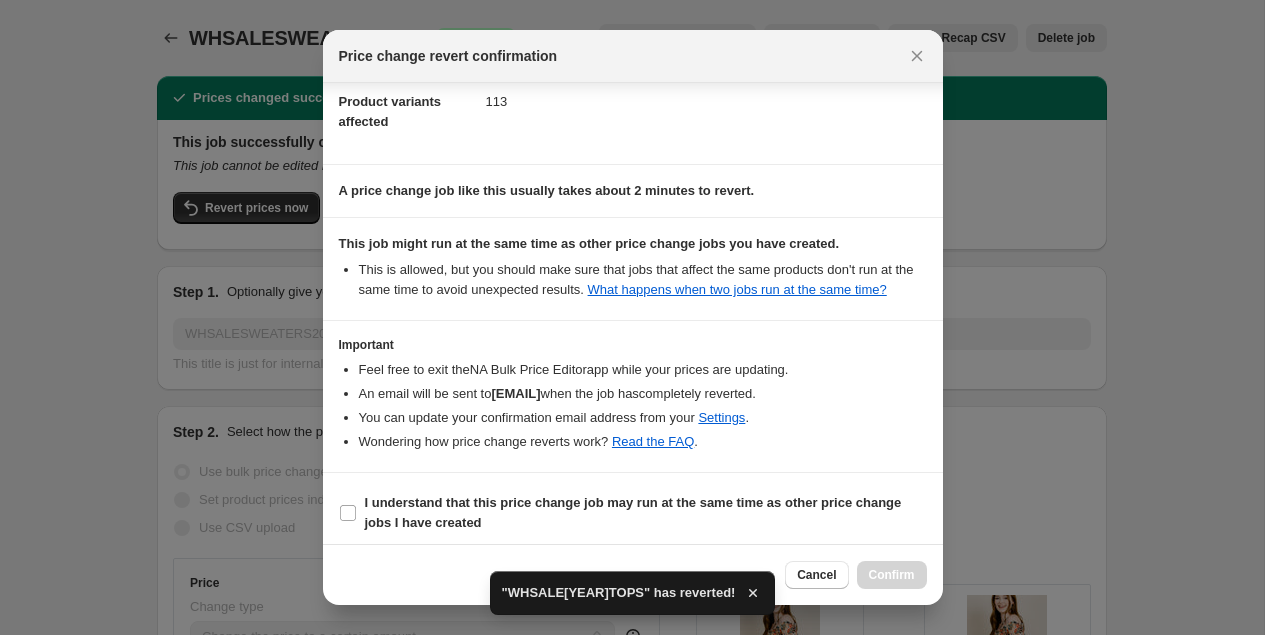scroll, scrollTop: 121, scrollLeft: 0, axis: vertical 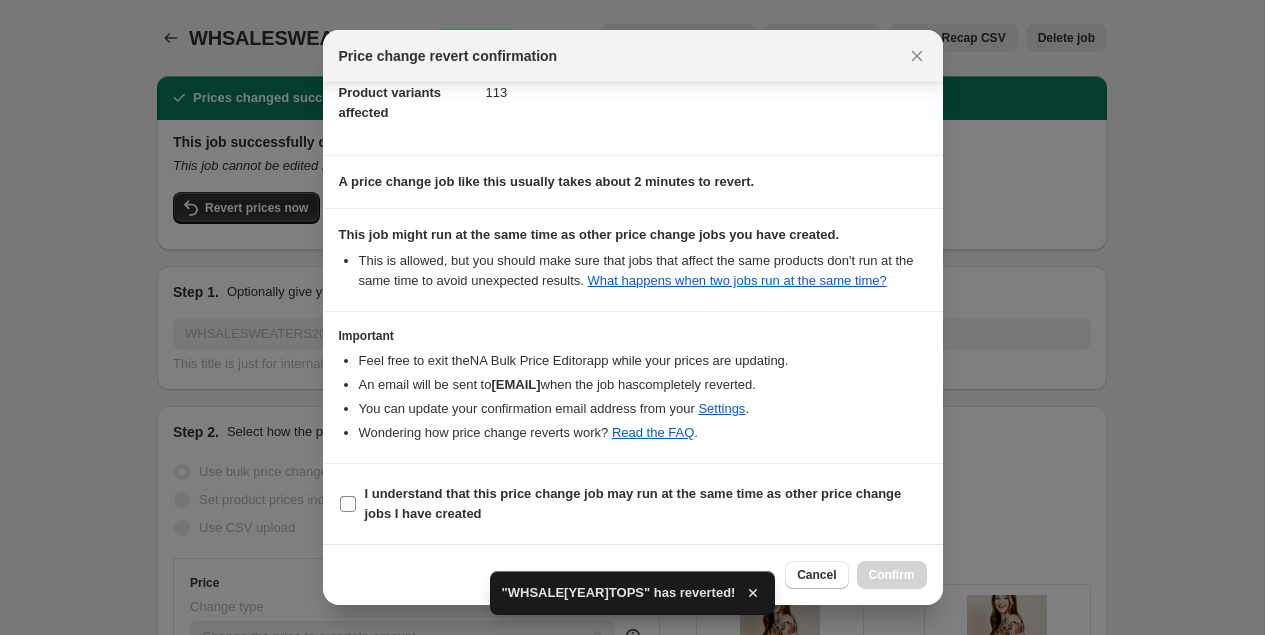click on "I understand that this price change job may run at the same time as other price change jobs I have created" at bounding box center (633, 503) 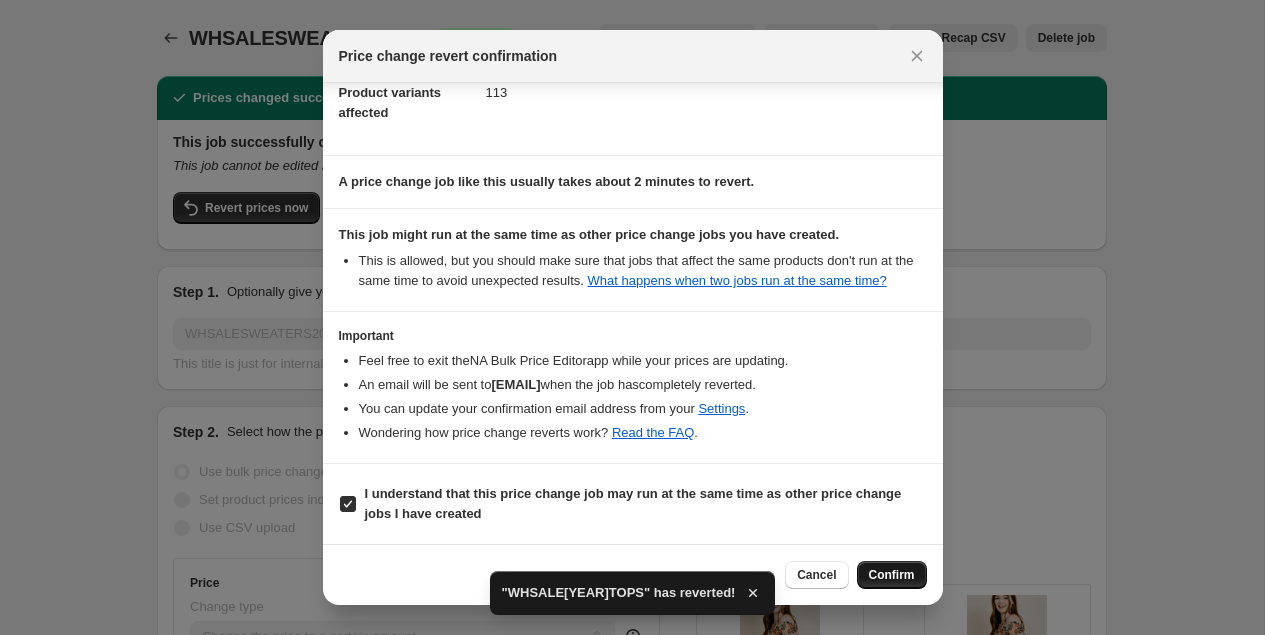 click on "Confirm" at bounding box center [892, 575] 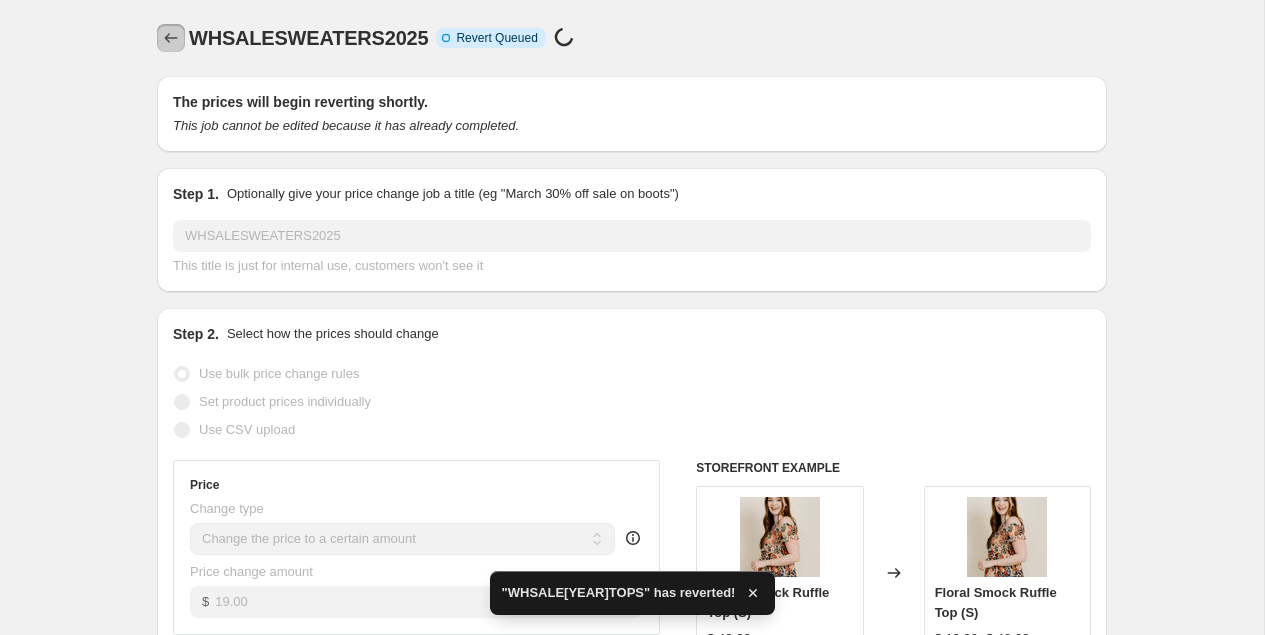 click 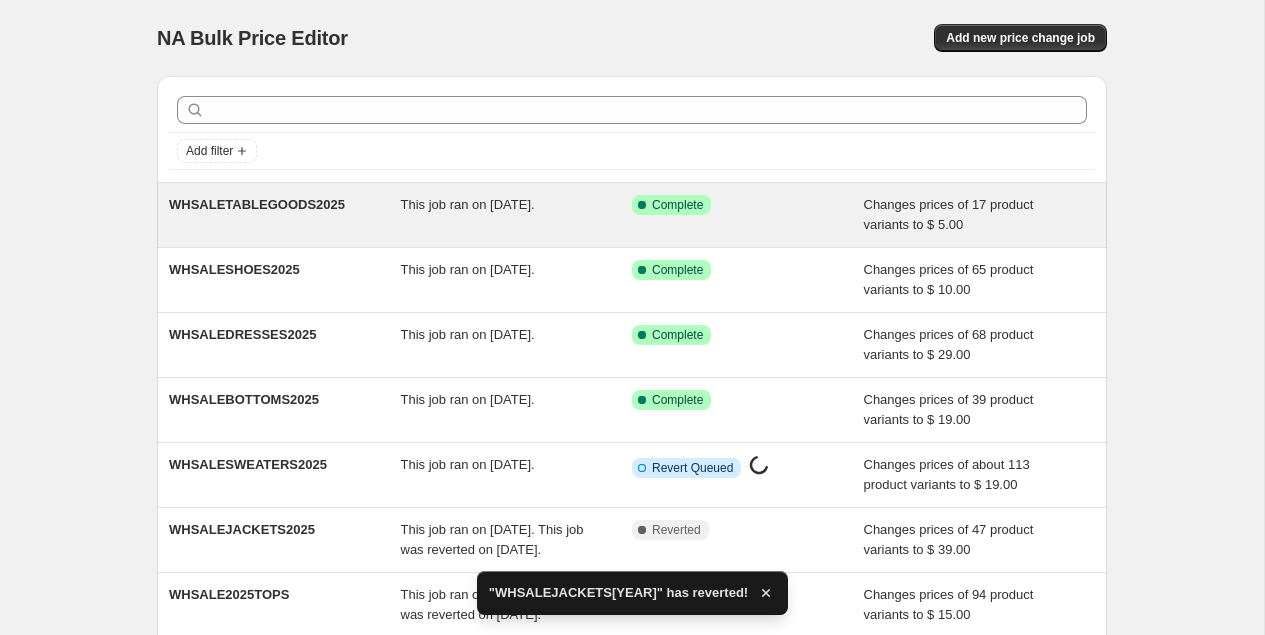click on "WHSALETABLEGOODS2025" at bounding box center (285, 215) 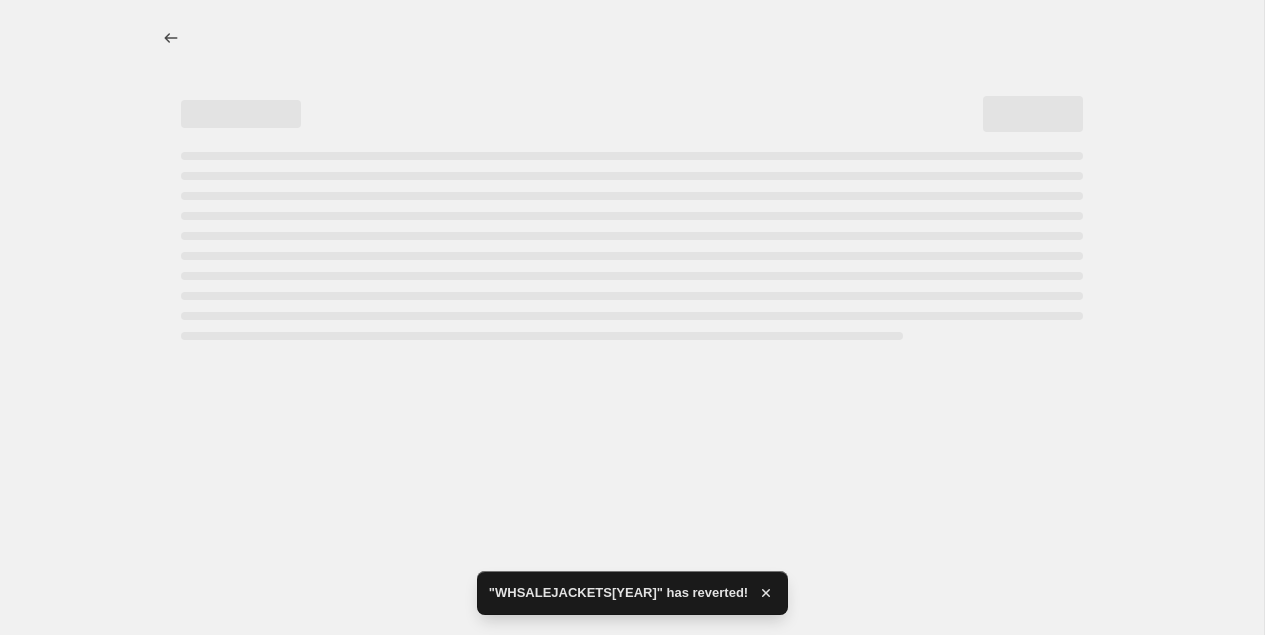 select on "collection" 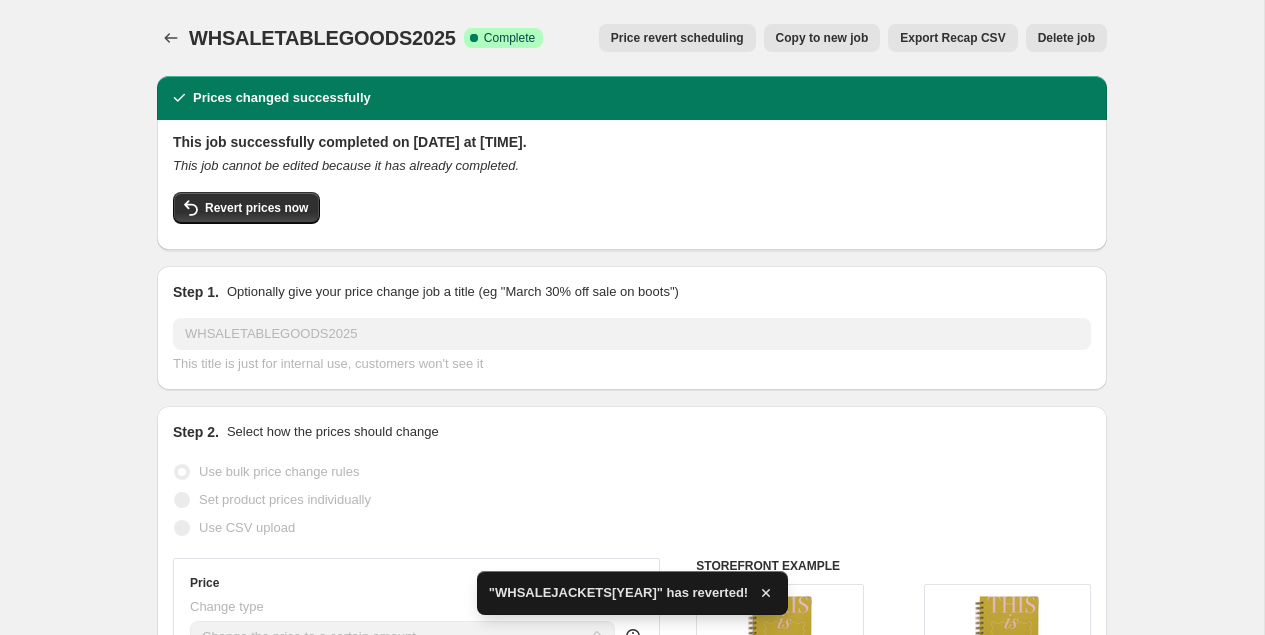 click on "Revert prices now" at bounding box center (632, 213) 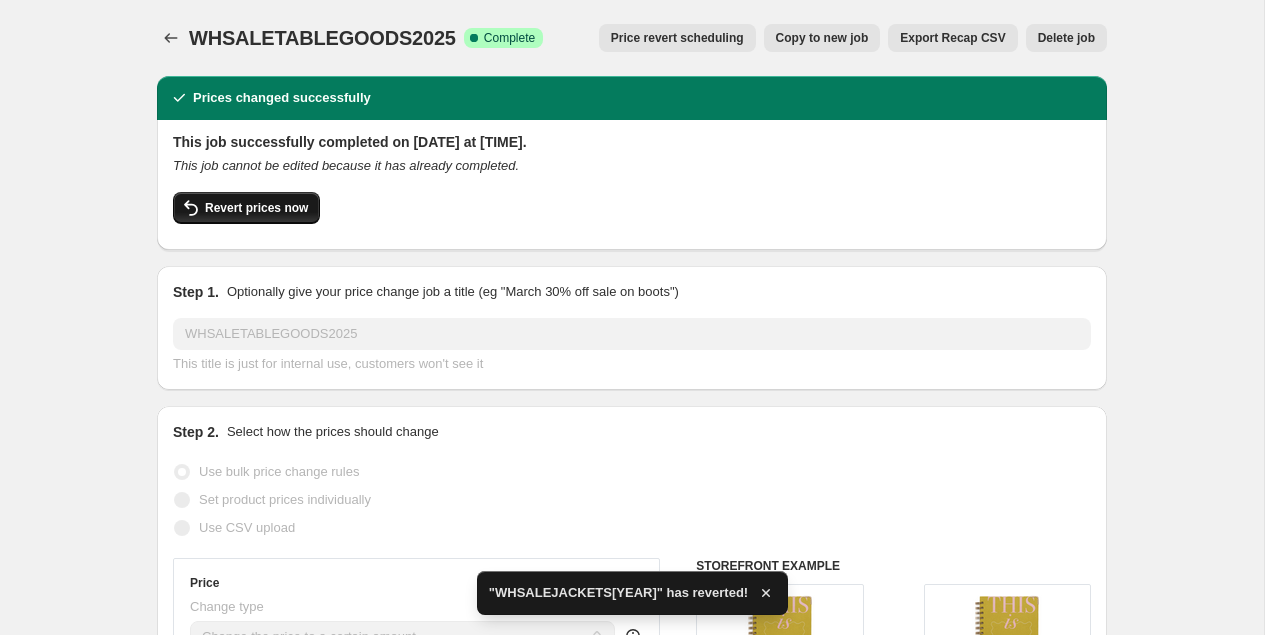 click on "Revert prices now" at bounding box center [246, 208] 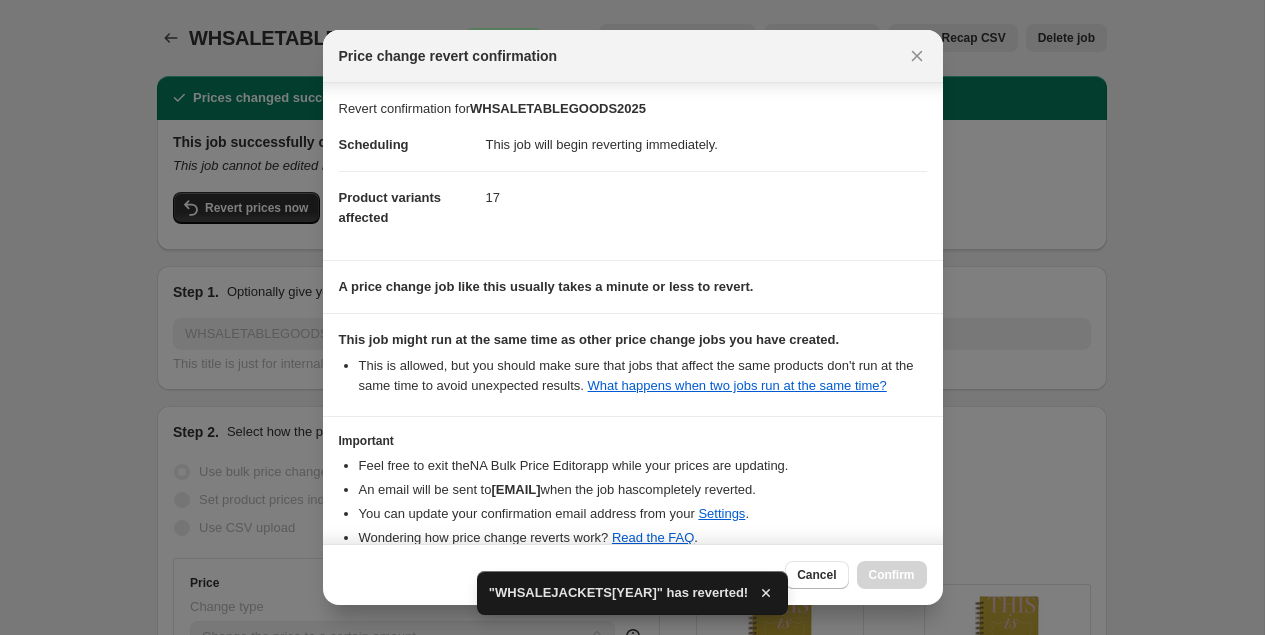 scroll, scrollTop: 121, scrollLeft: 0, axis: vertical 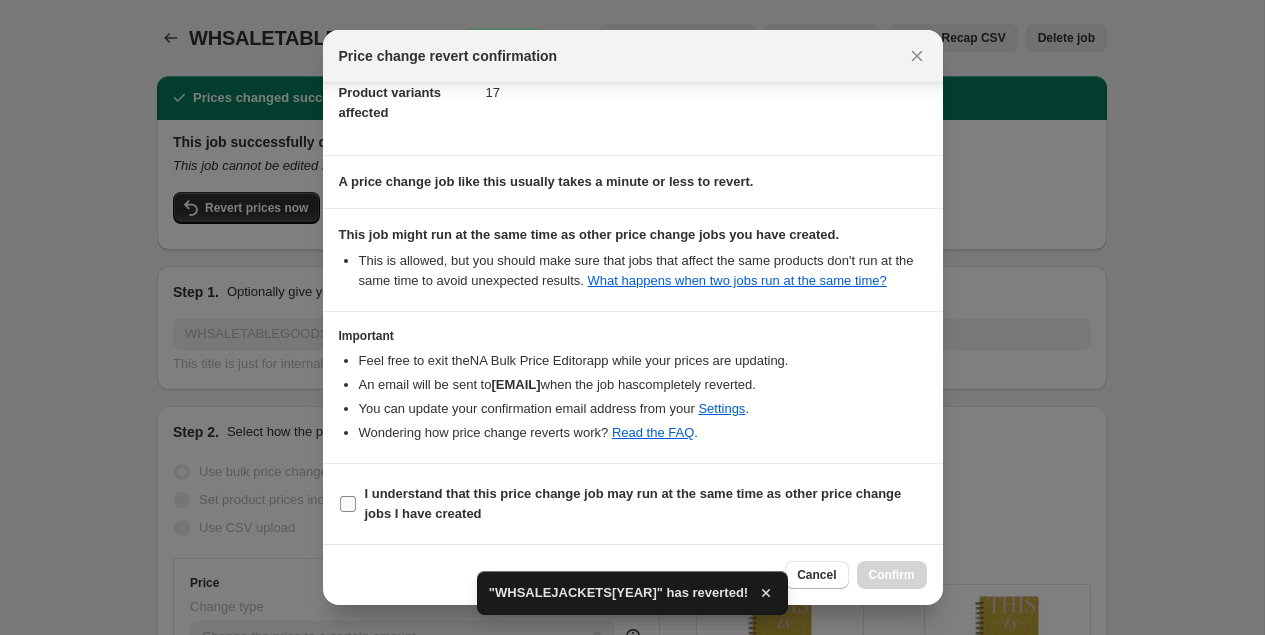 click on "I understand that this price change job may run at the same time as other price change jobs I have created" at bounding box center (633, 503) 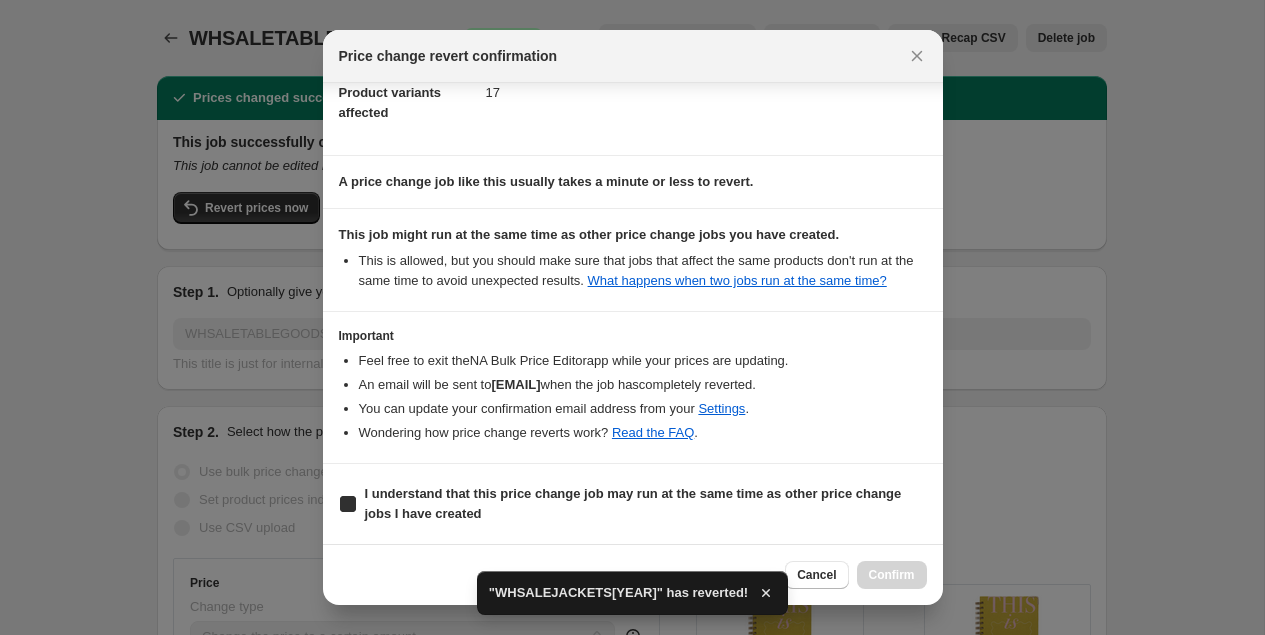 checkbox on "true" 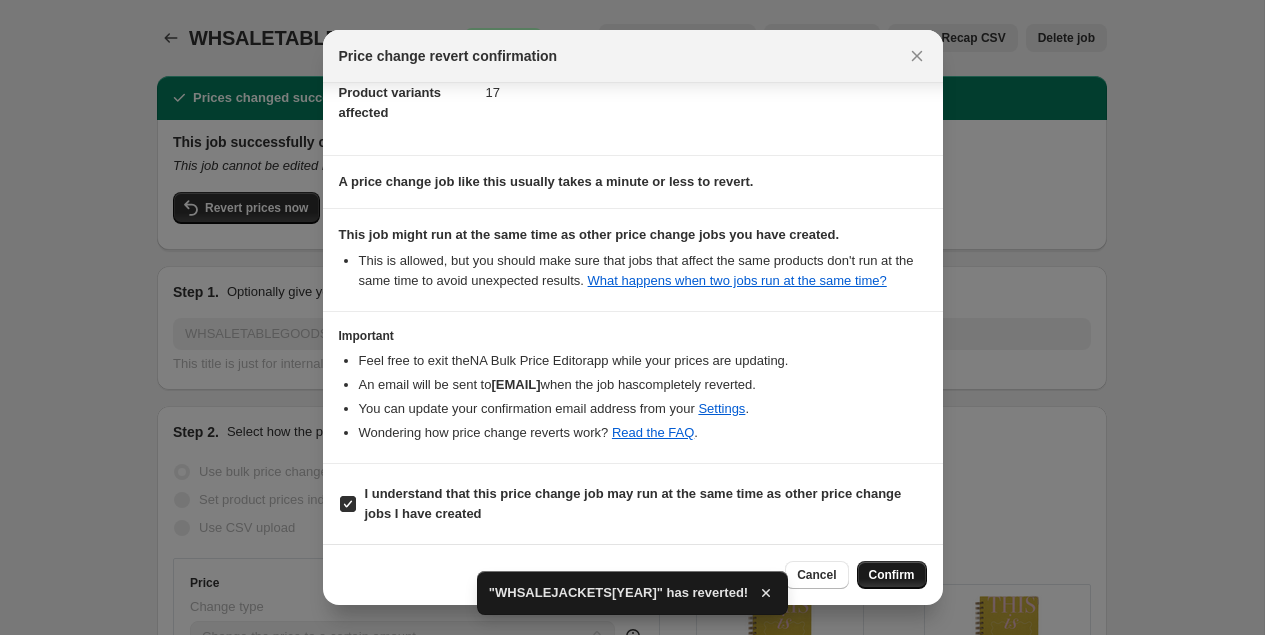 click on "Confirm" at bounding box center (892, 575) 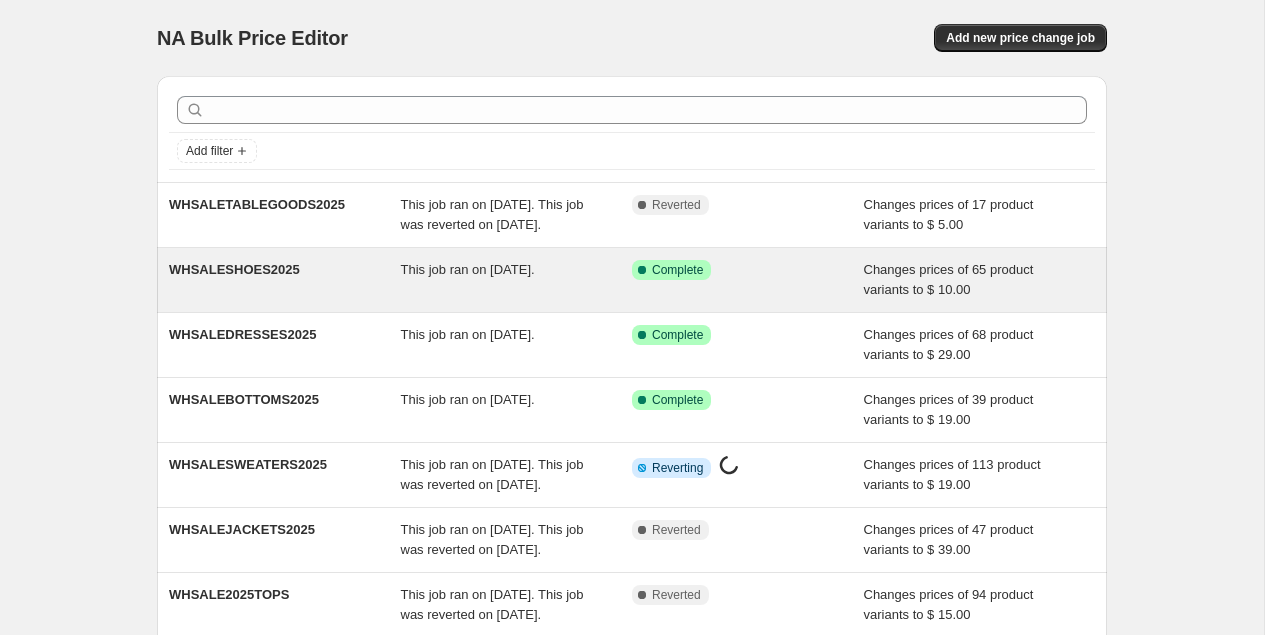 click on "WHSALESHOES2025" at bounding box center (285, 280) 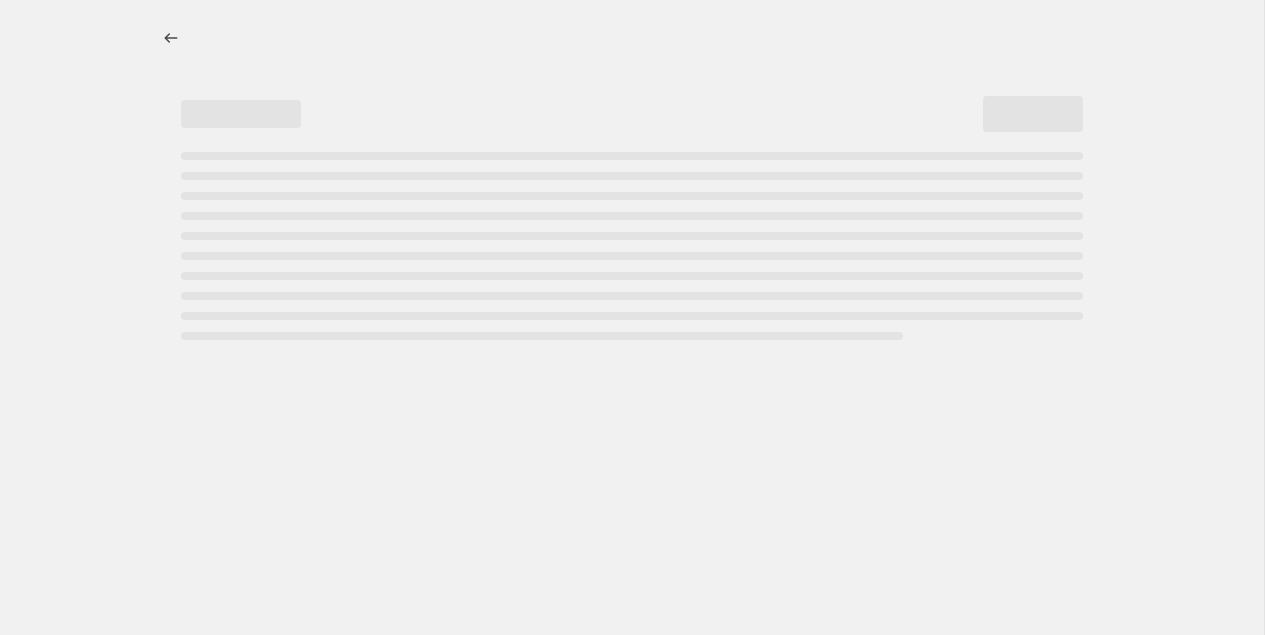 select on "collection" 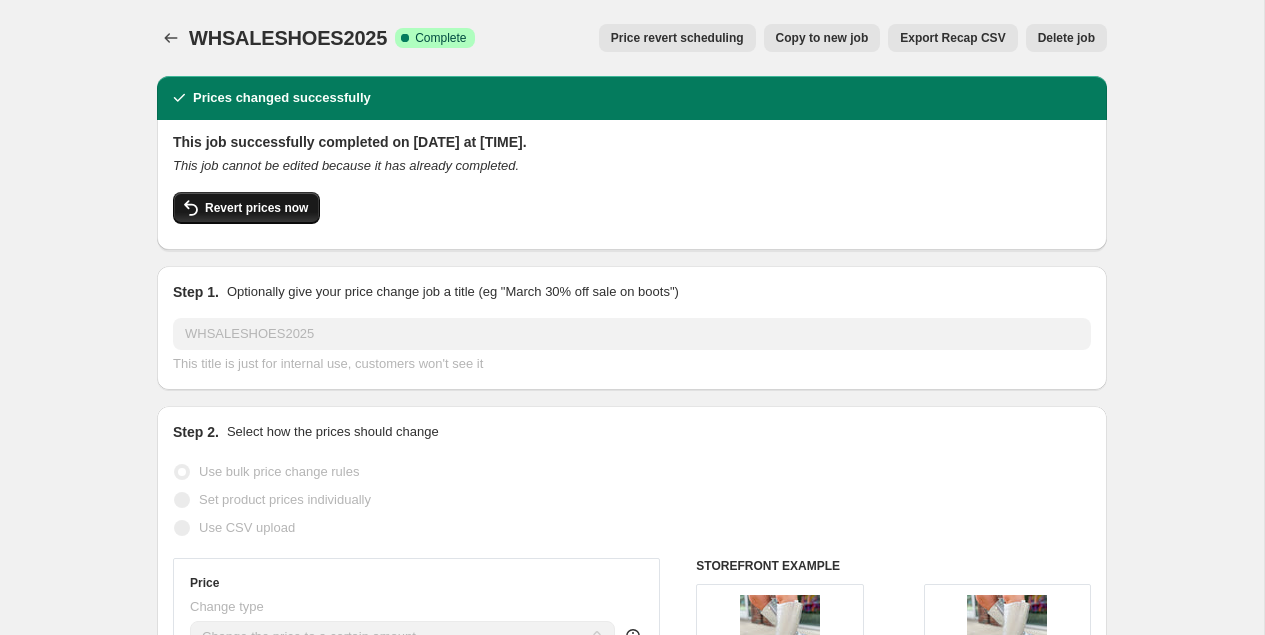 select on "collection" 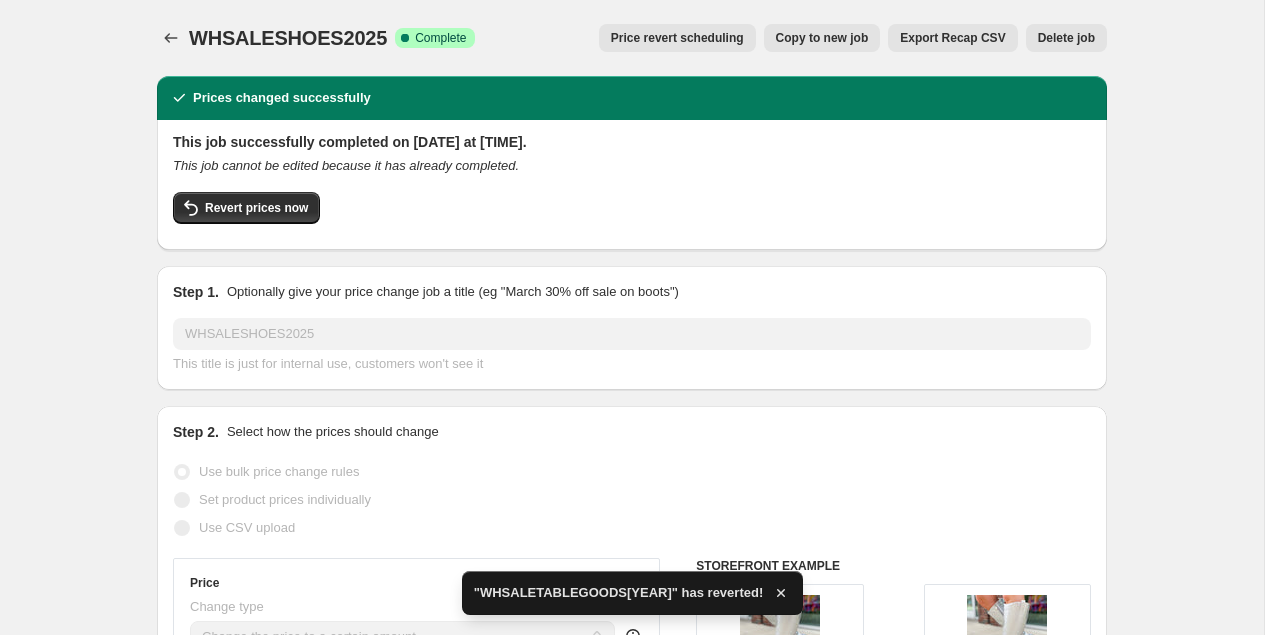 click on "Revert prices now" at bounding box center [256, 208] 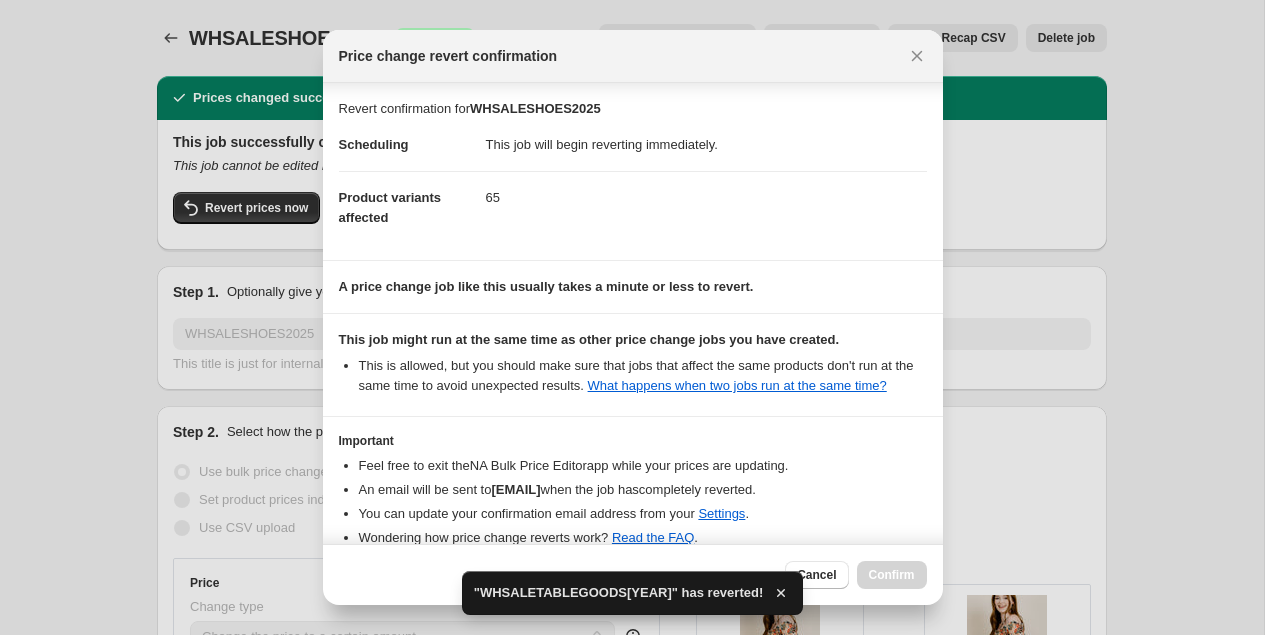 scroll, scrollTop: 121, scrollLeft: 0, axis: vertical 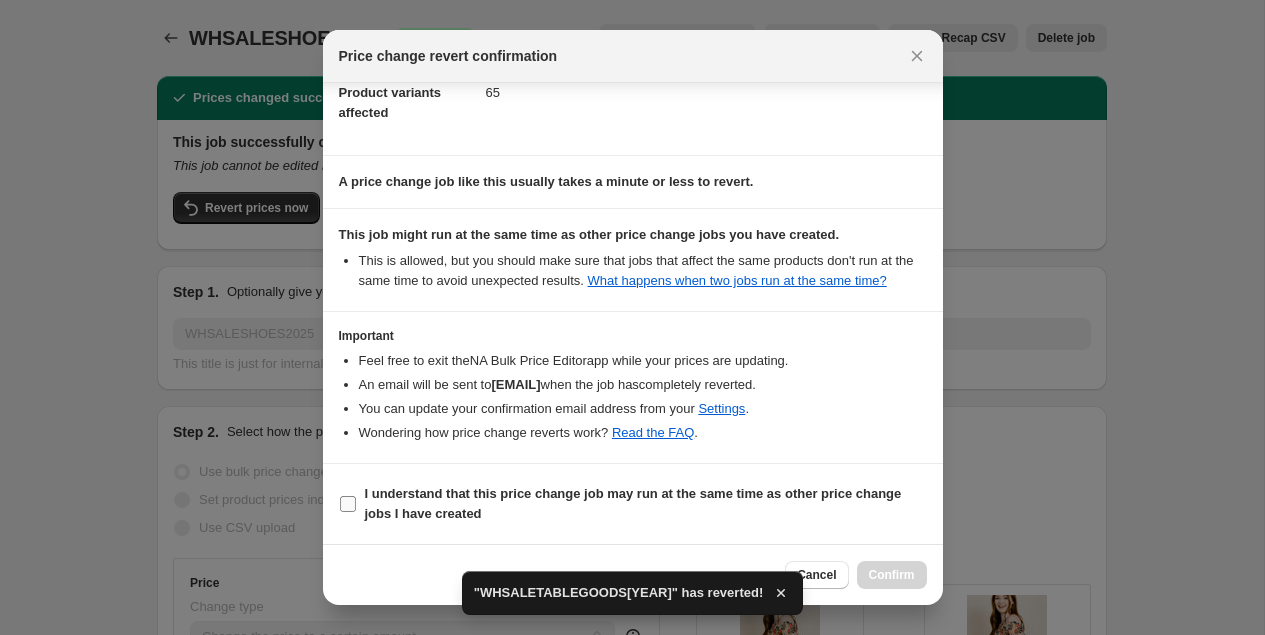 click on "I understand that this price change job may run at the same time as other price change jobs I have created" at bounding box center (633, 503) 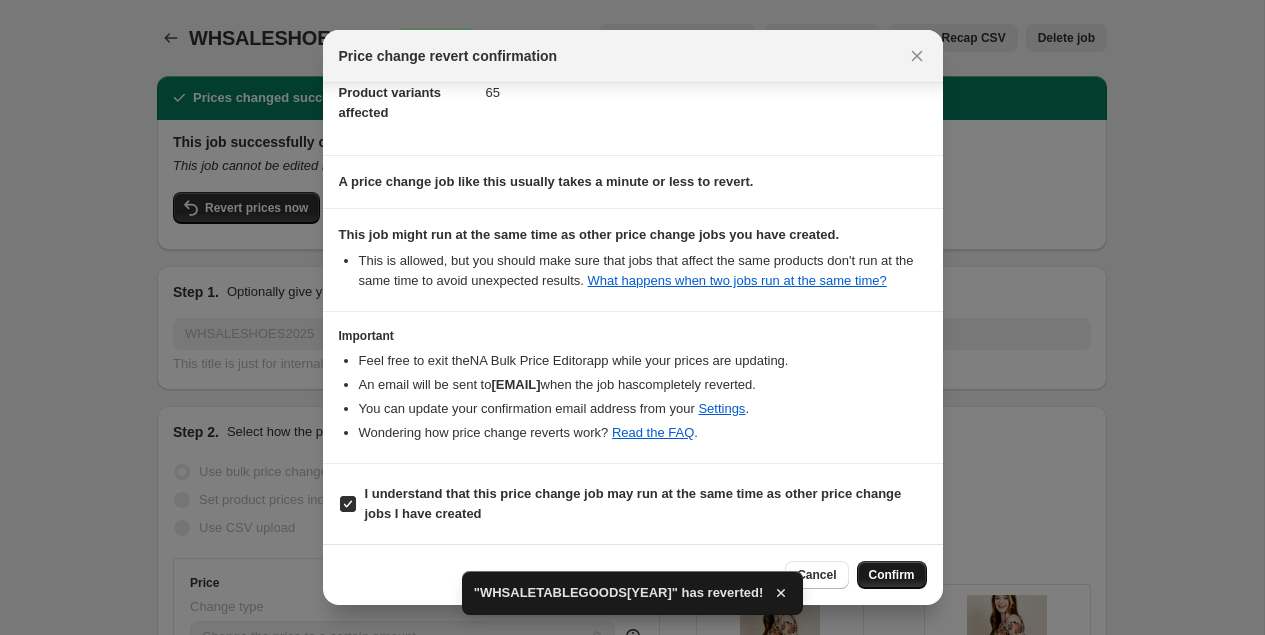 click on "Confirm" at bounding box center [892, 575] 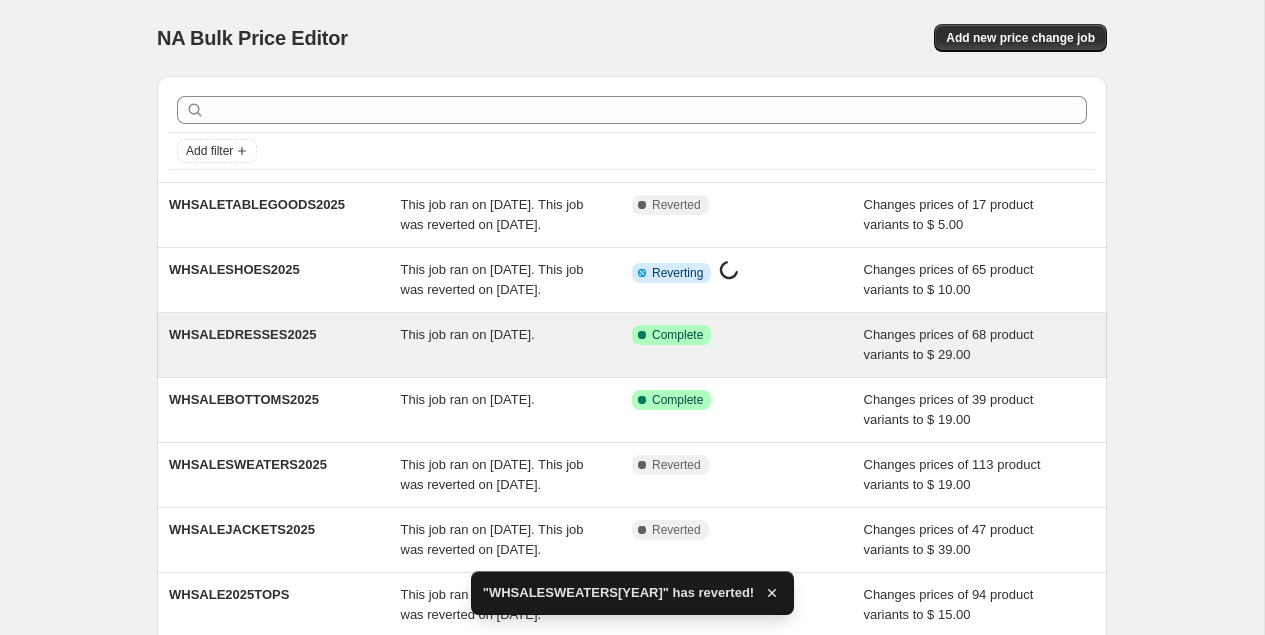 click on "WHSALEDRESSES2025" at bounding box center [285, 345] 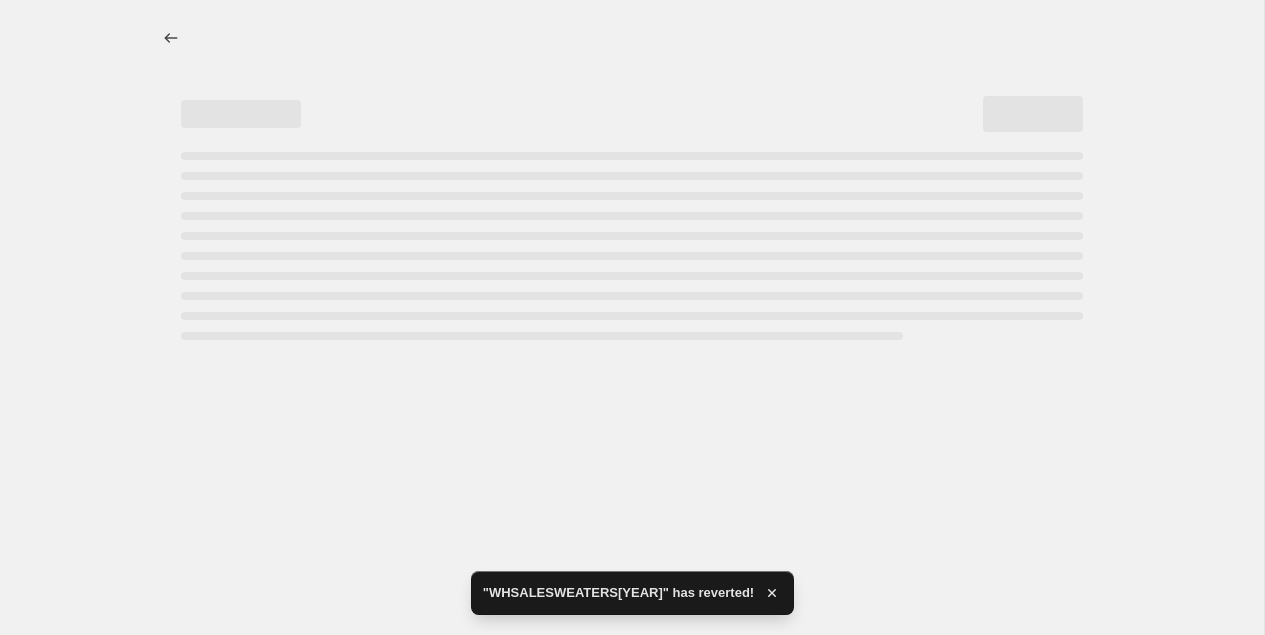 select on "collection" 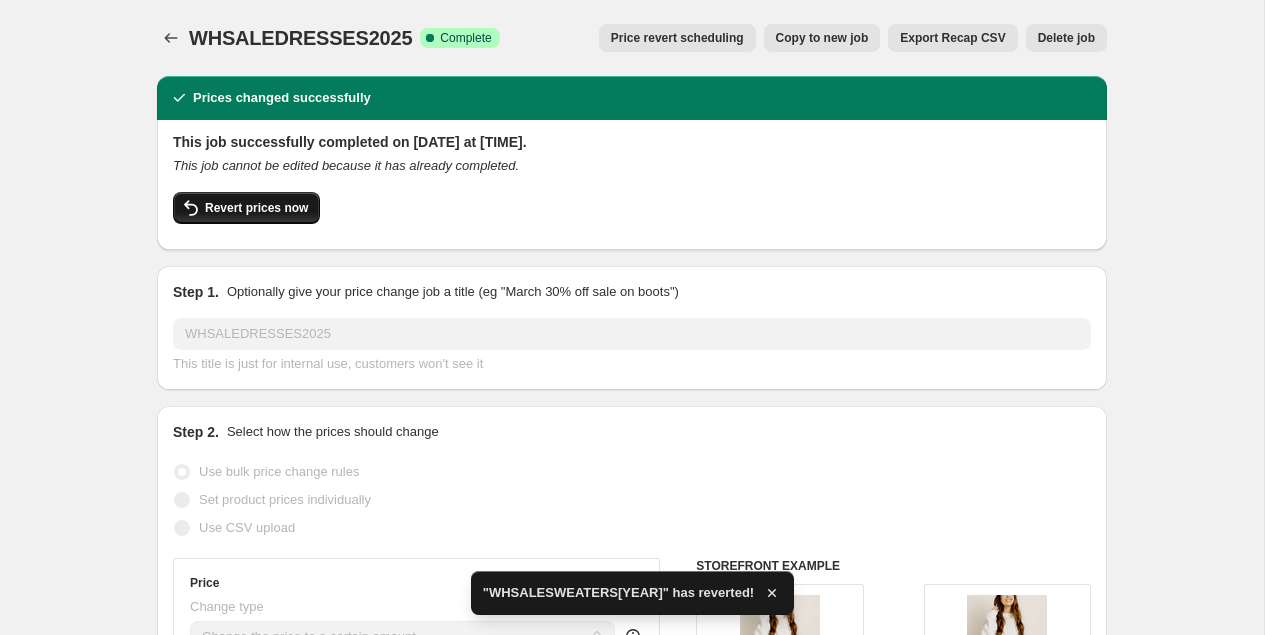 click on "Revert prices now" at bounding box center (256, 208) 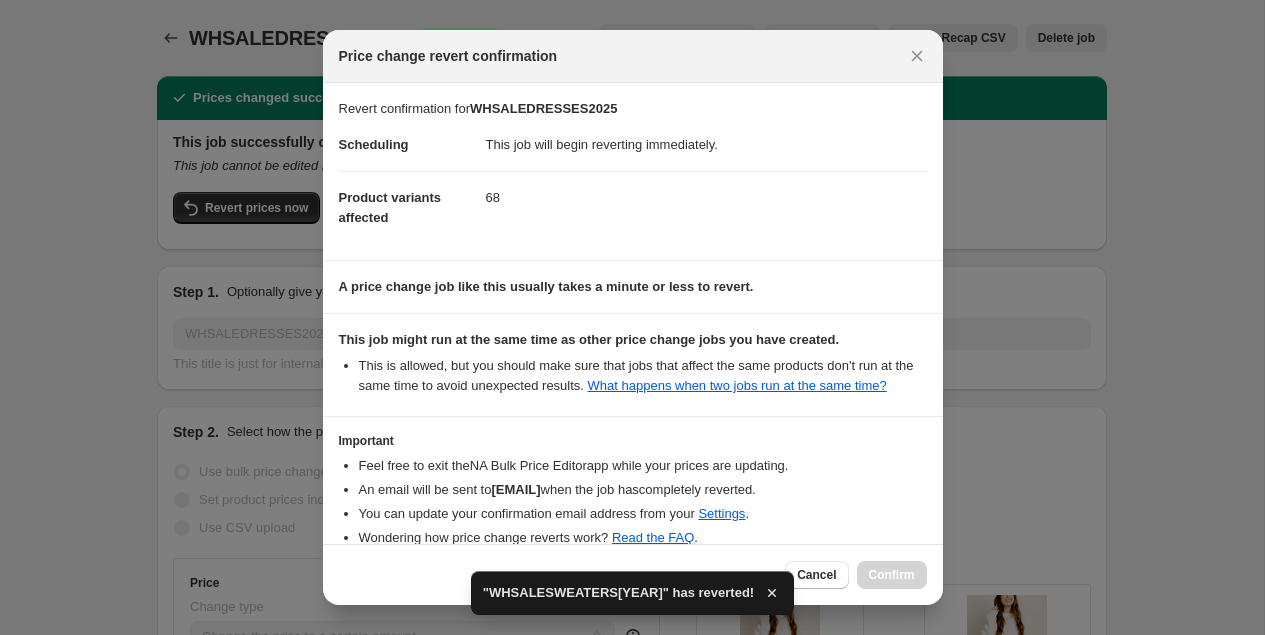 scroll, scrollTop: 121, scrollLeft: 0, axis: vertical 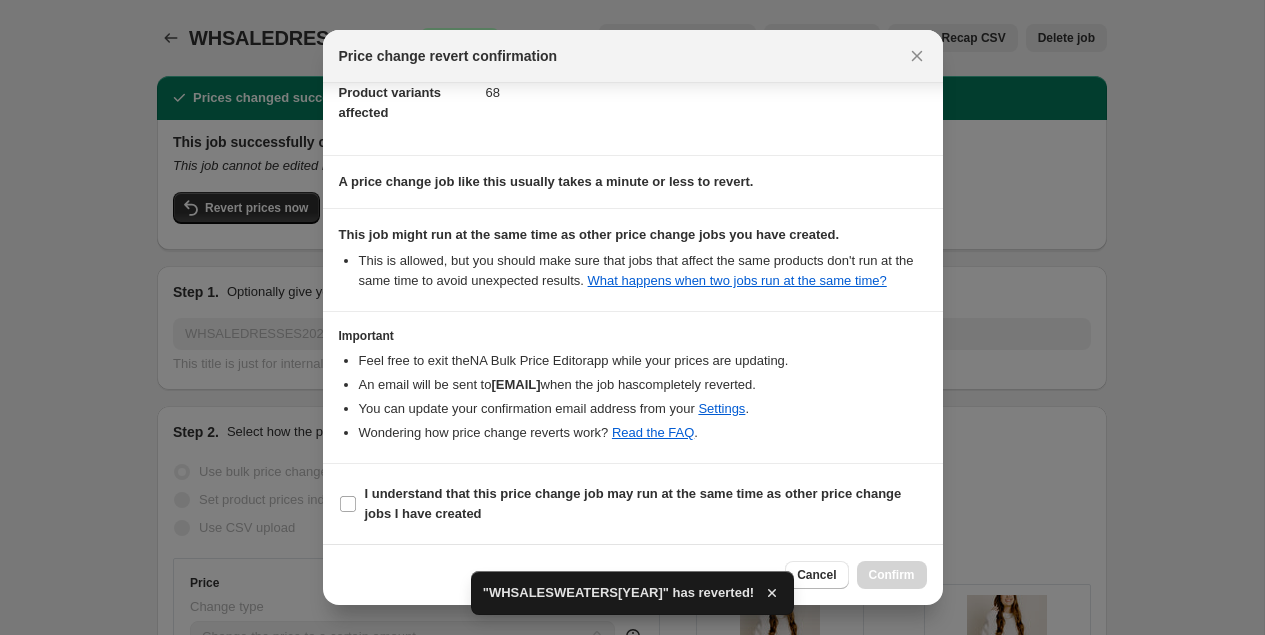 select on "collection" 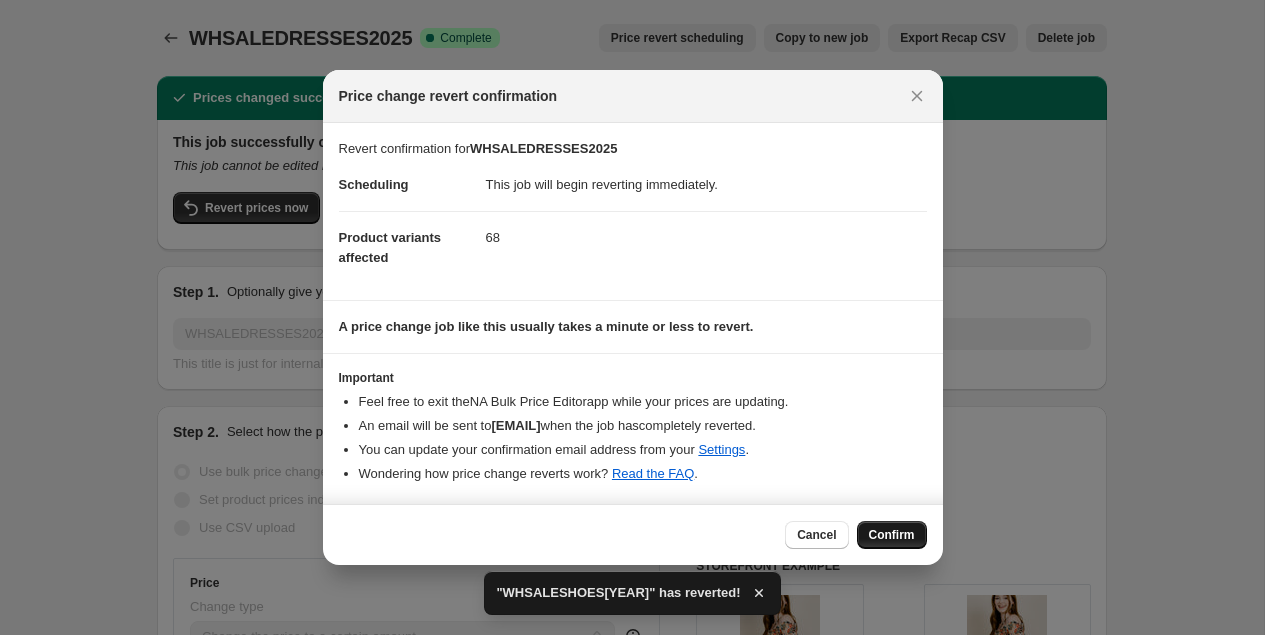 click on "Confirm" at bounding box center (892, 535) 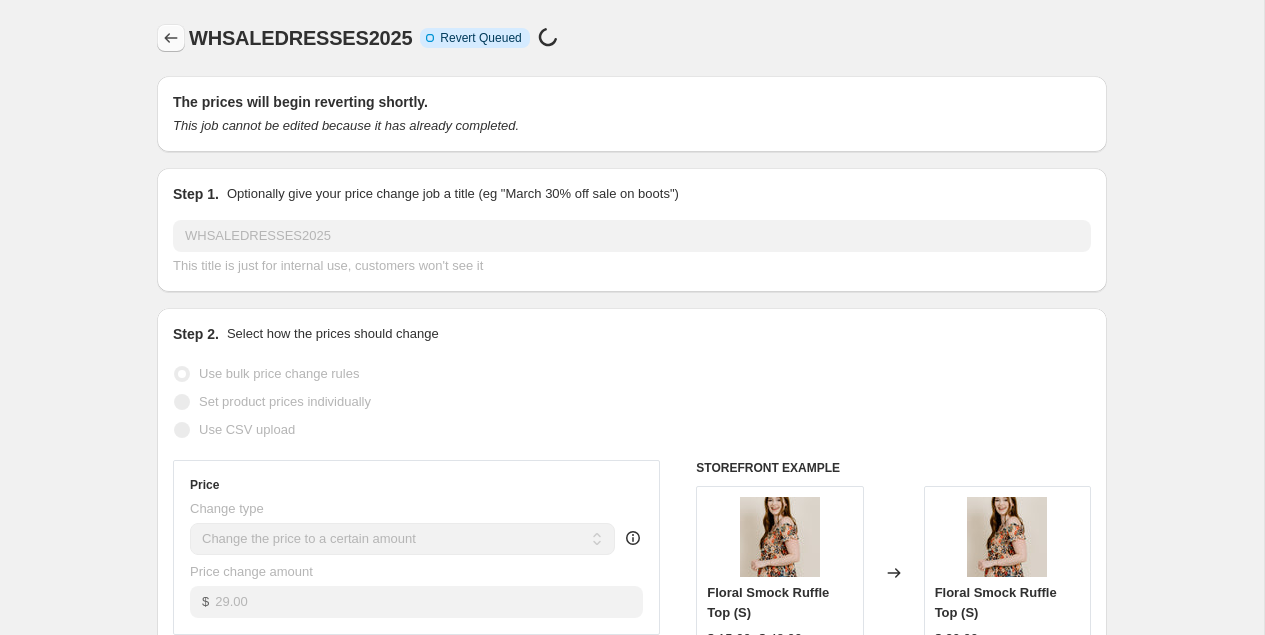 click 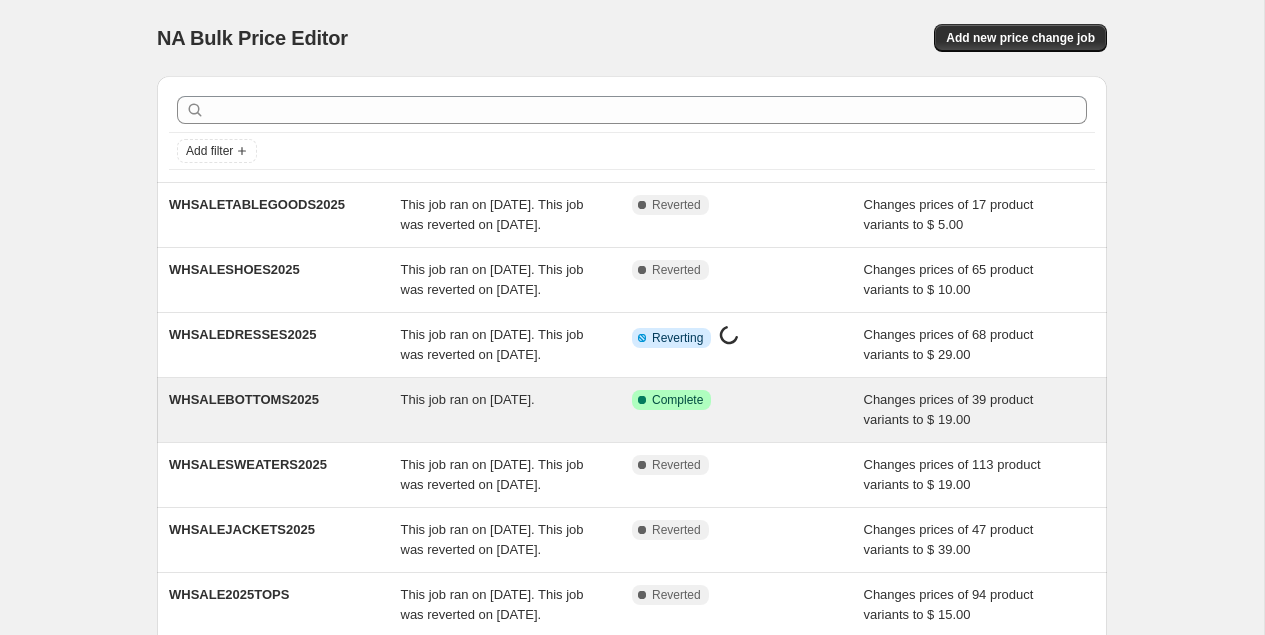 click on "Success Complete Complete" at bounding box center [733, 400] 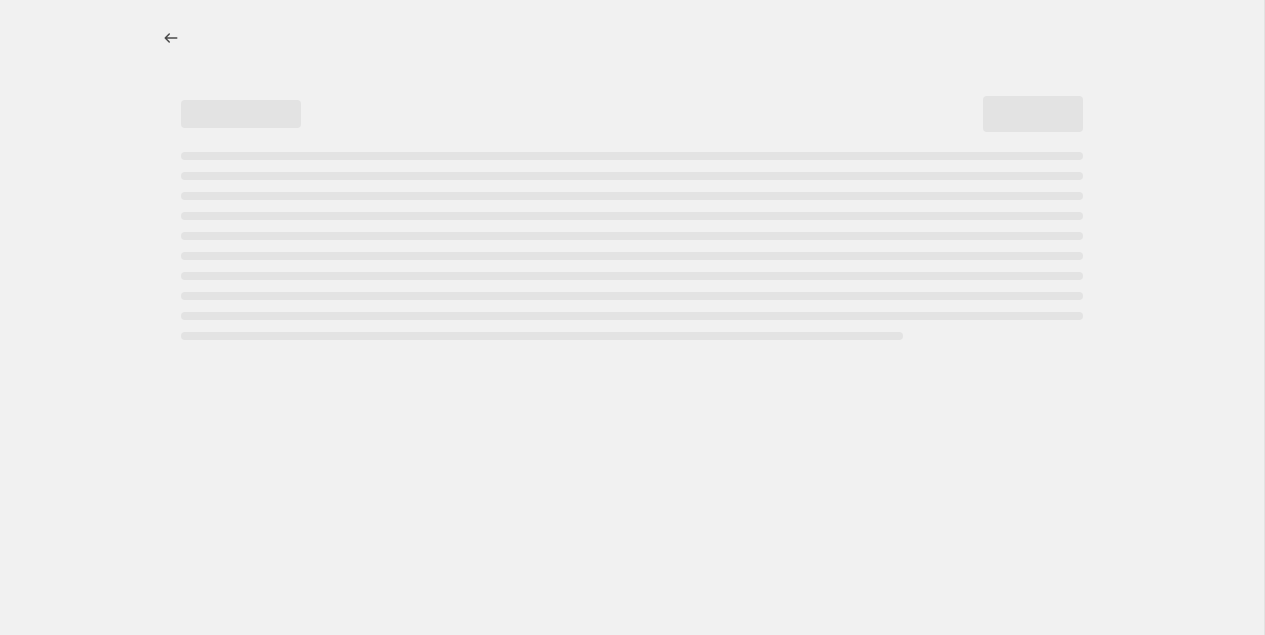 select on "collection" 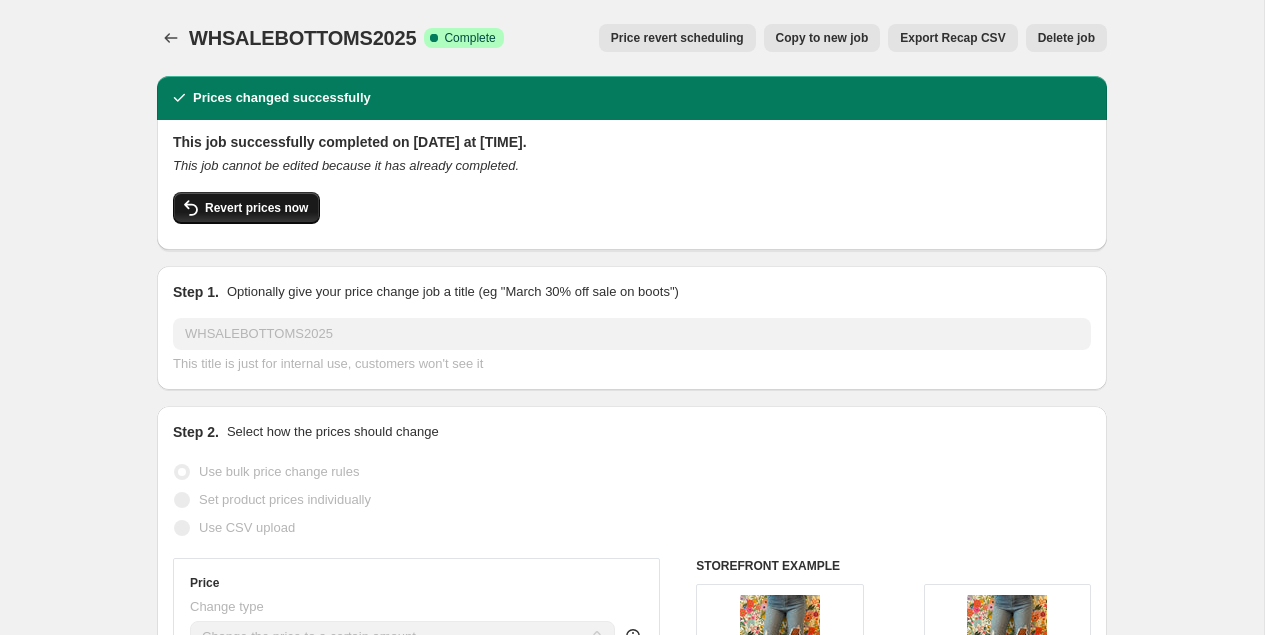 click on "Revert prices now" at bounding box center [256, 208] 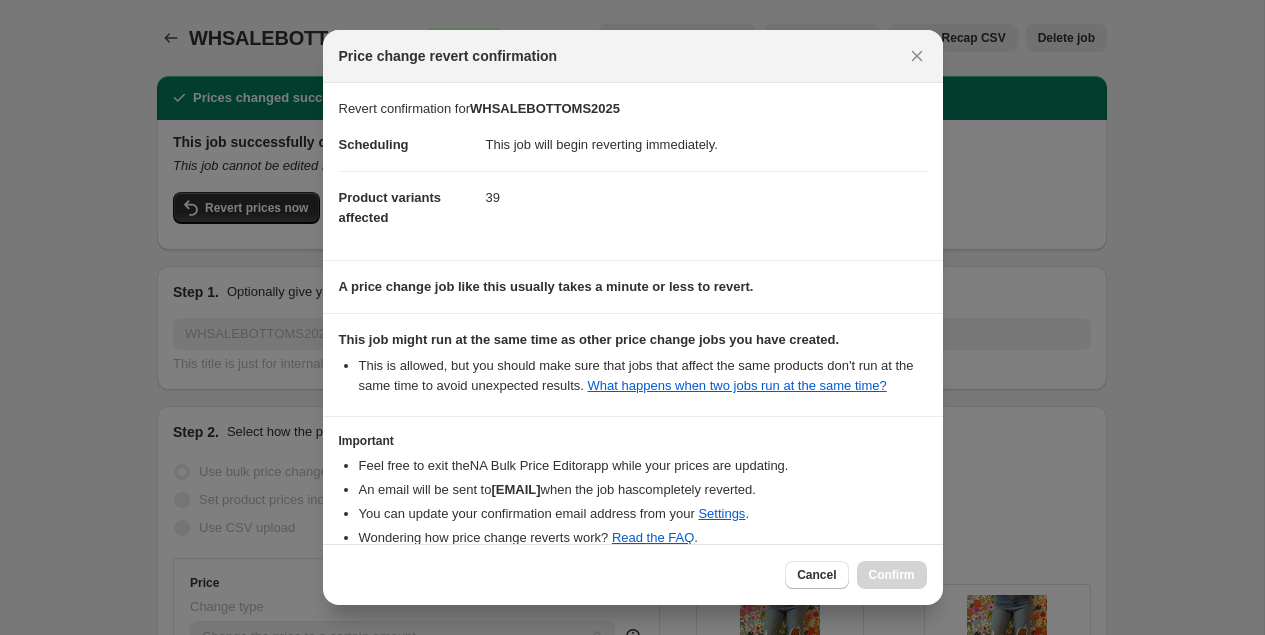 scroll, scrollTop: 121, scrollLeft: 0, axis: vertical 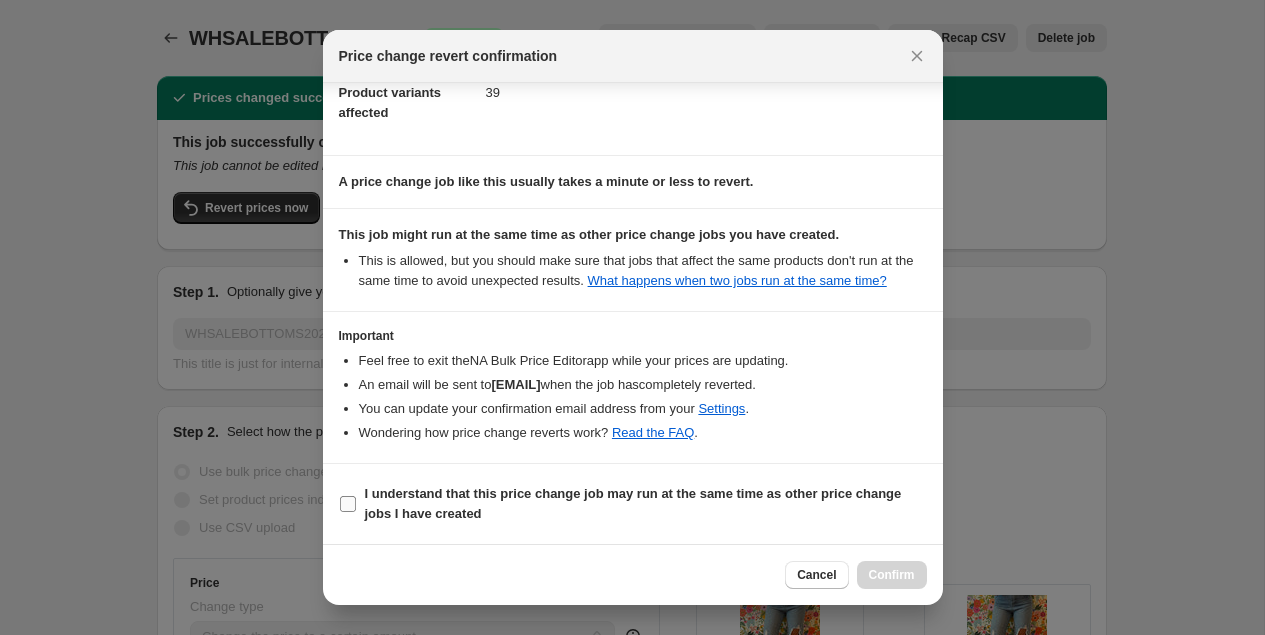click on "I understand that this price change job may run at the same time as other price change jobs I have created" at bounding box center (633, 503) 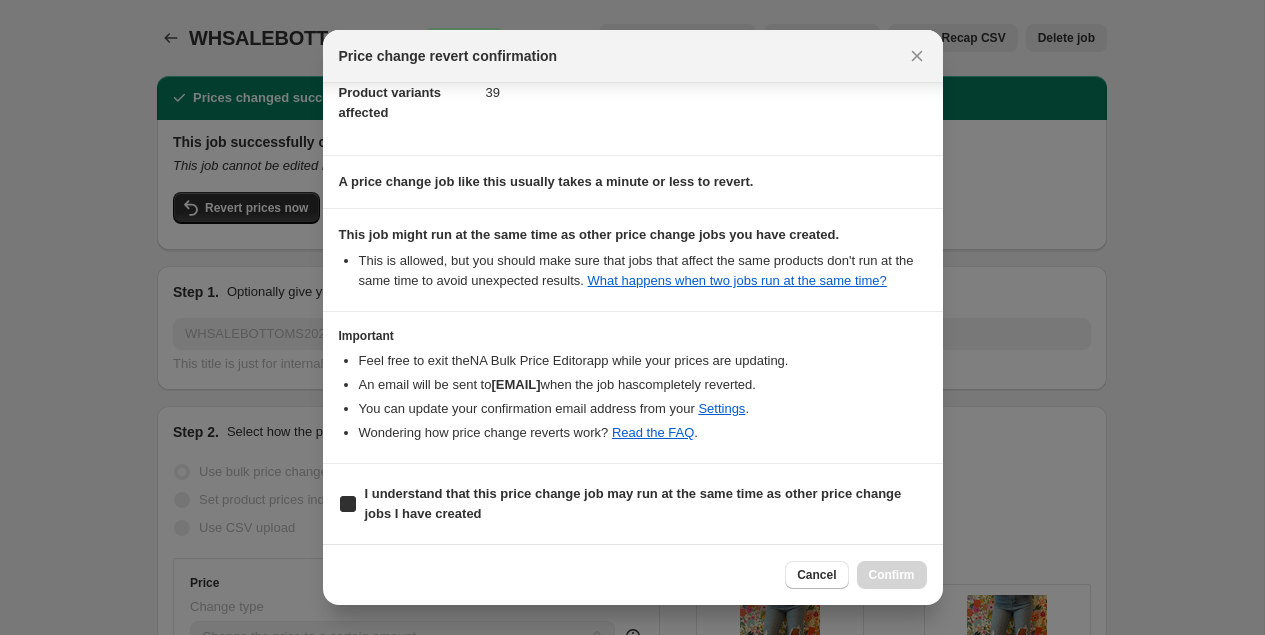 checkbox on "true" 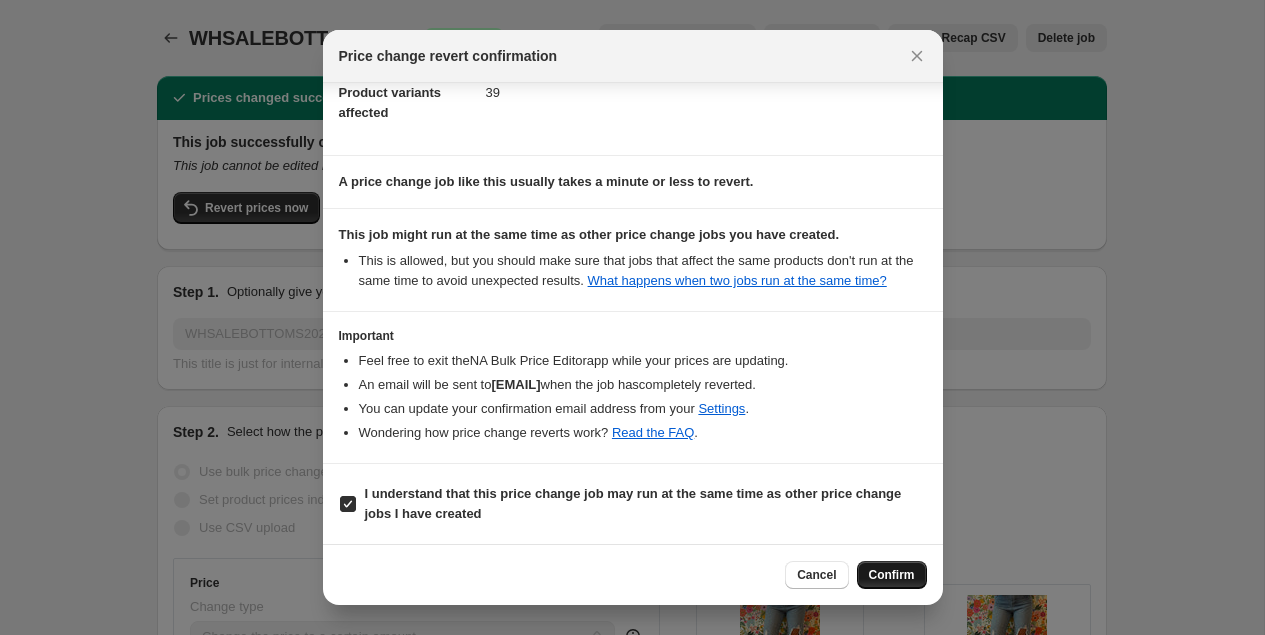 click on "Confirm" at bounding box center [892, 575] 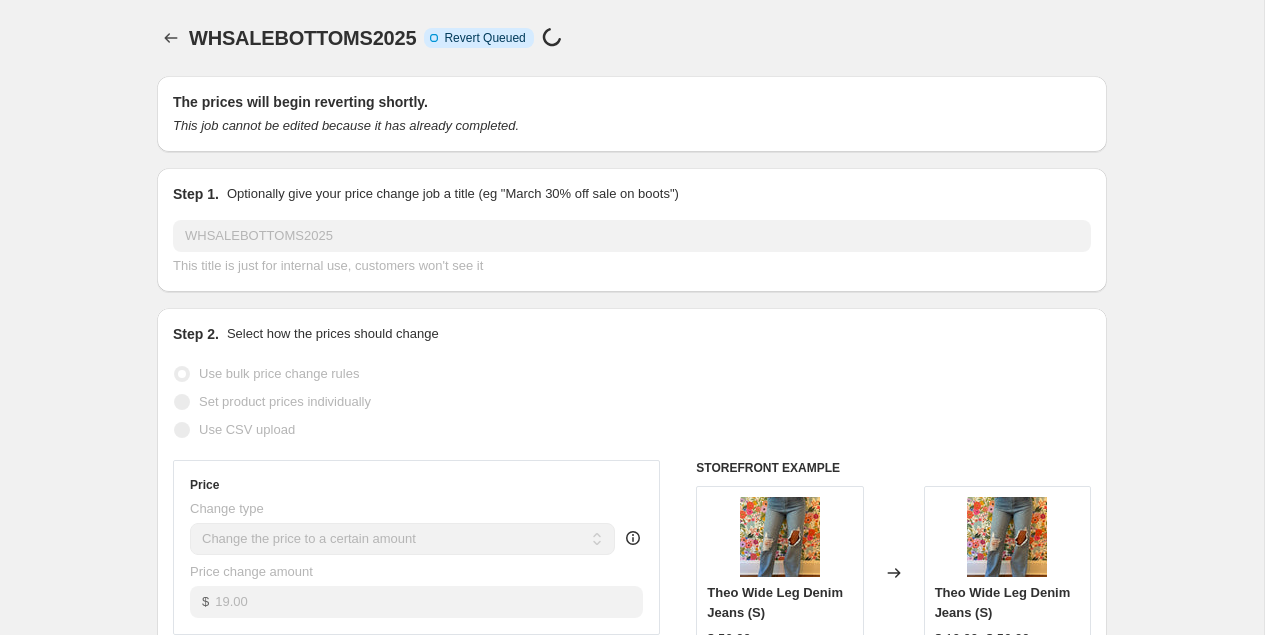 select on "collection" 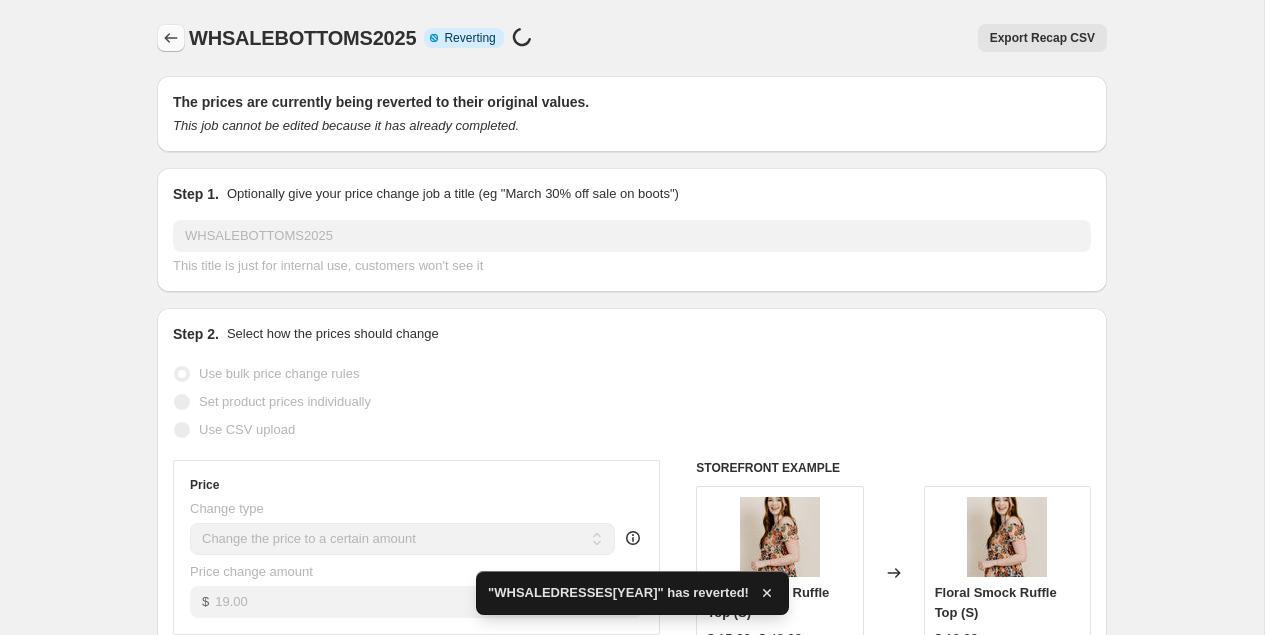 select on "collection" 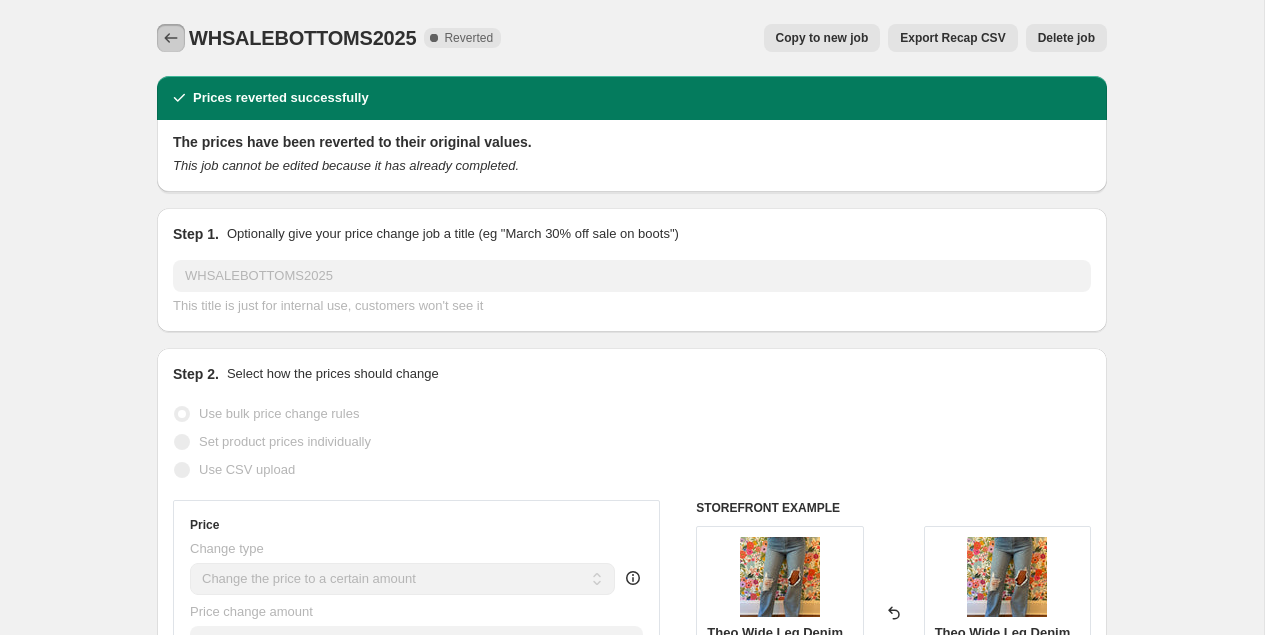 click 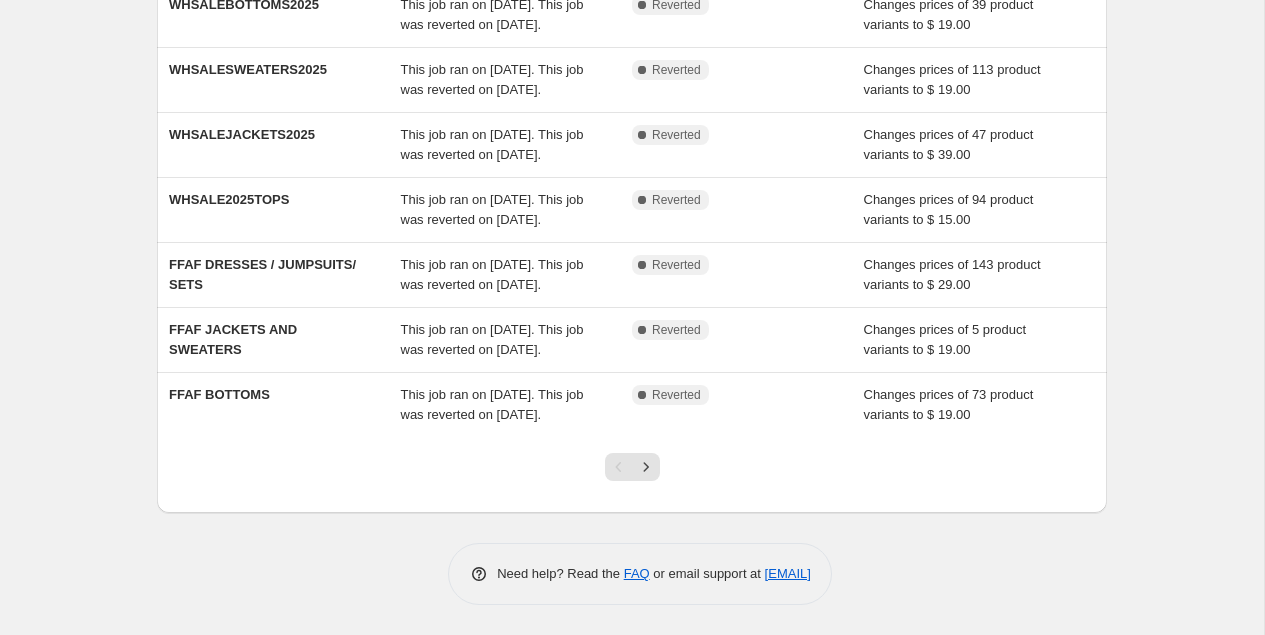 scroll, scrollTop: 0, scrollLeft: 0, axis: both 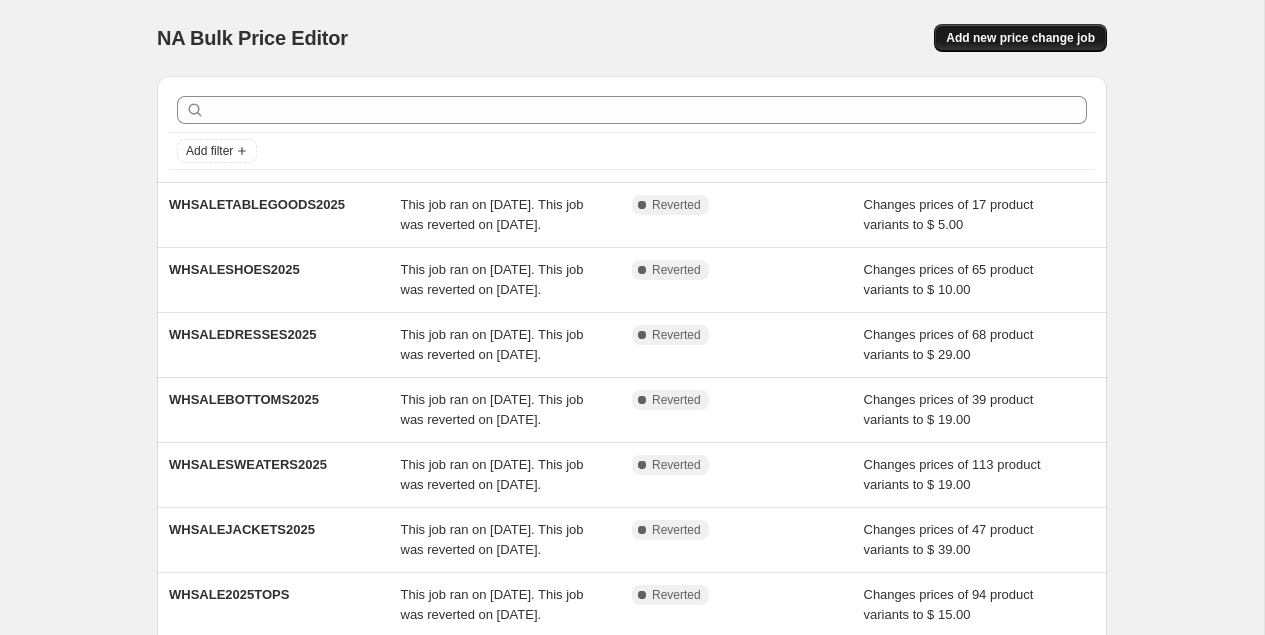 click on "Add new price change job" at bounding box center [1020, 38] 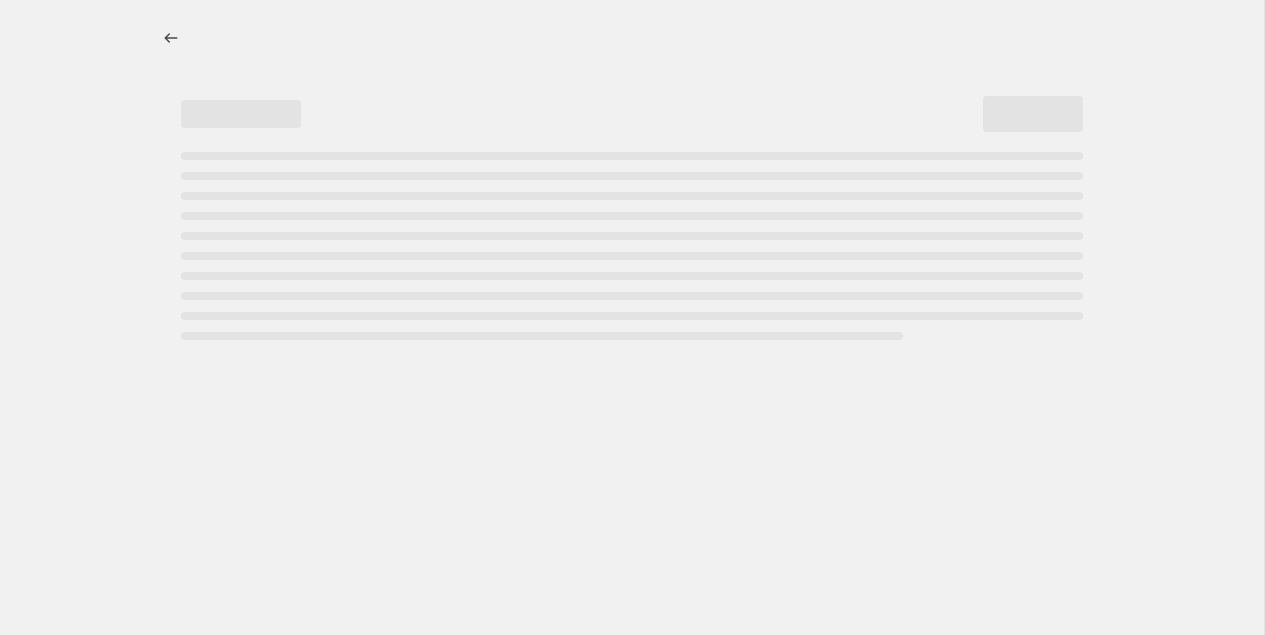 select on "percentage" 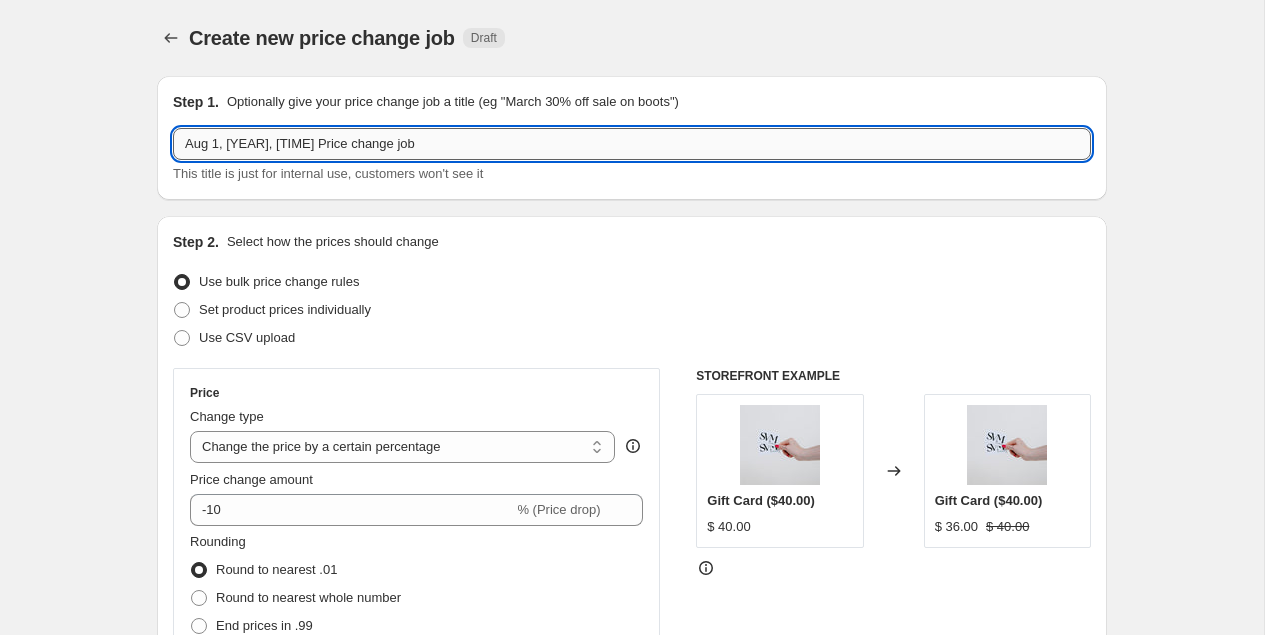 click on "Aug 1, [YEAR], [TIME] Price change job" at bounding box center [632, 144] 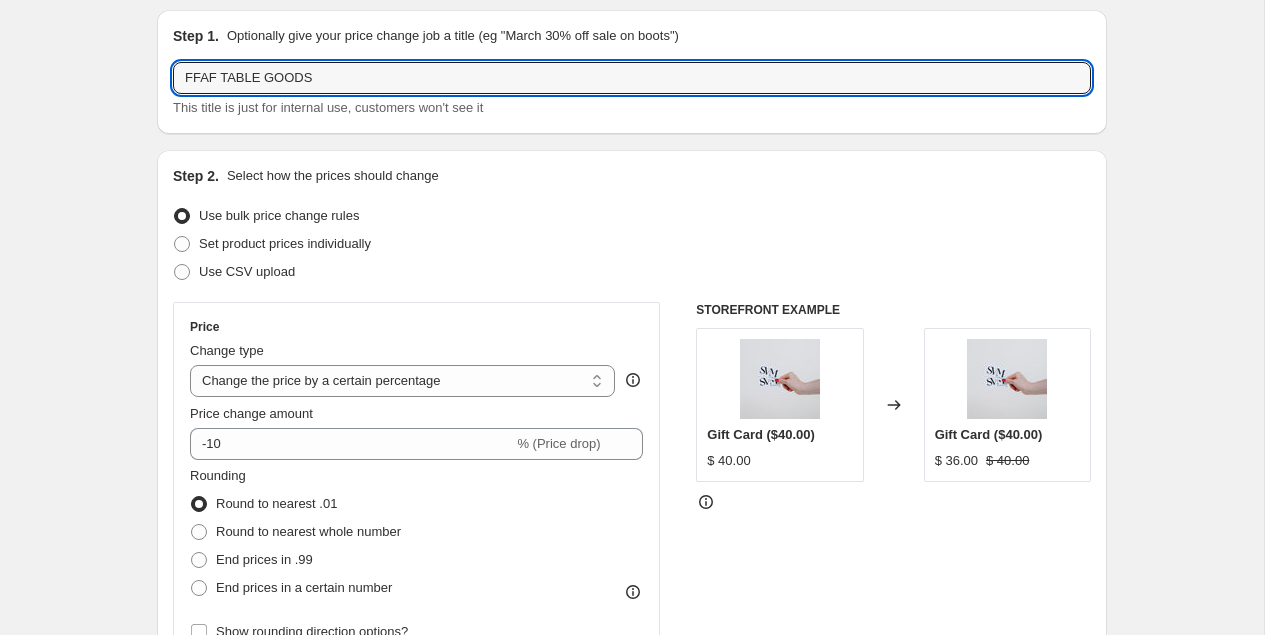 scroll, scrollTop: 84, scrollLeft: 0, axis: vertical 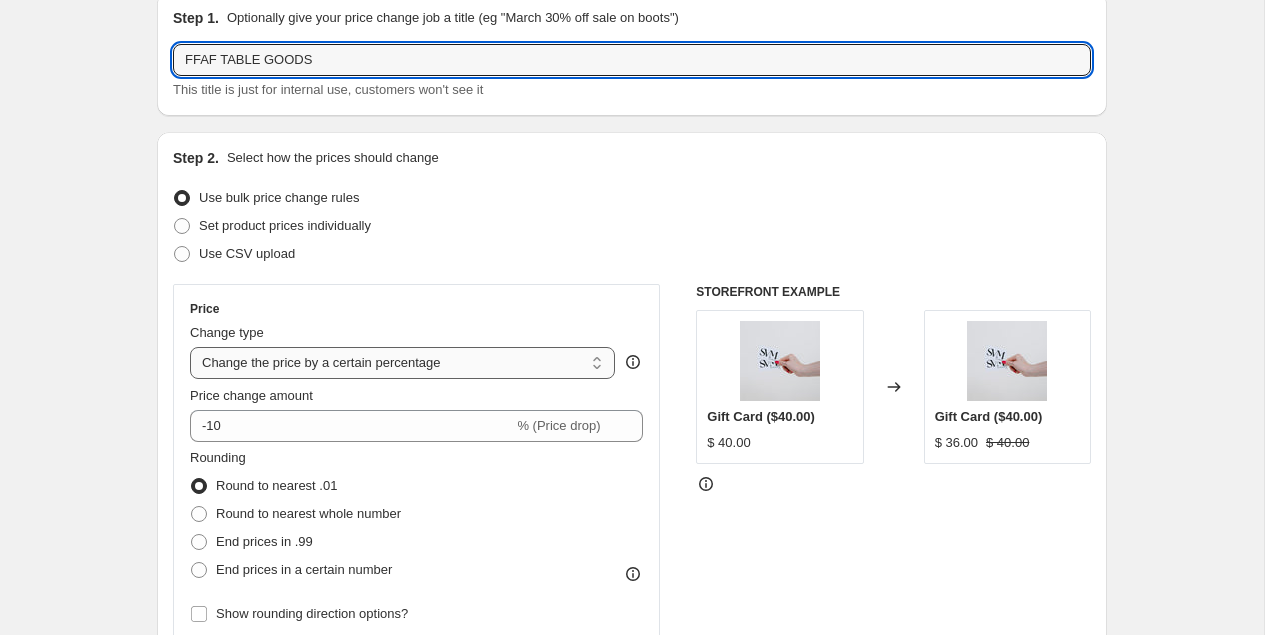 type on "FFAF TABLE GOODS" 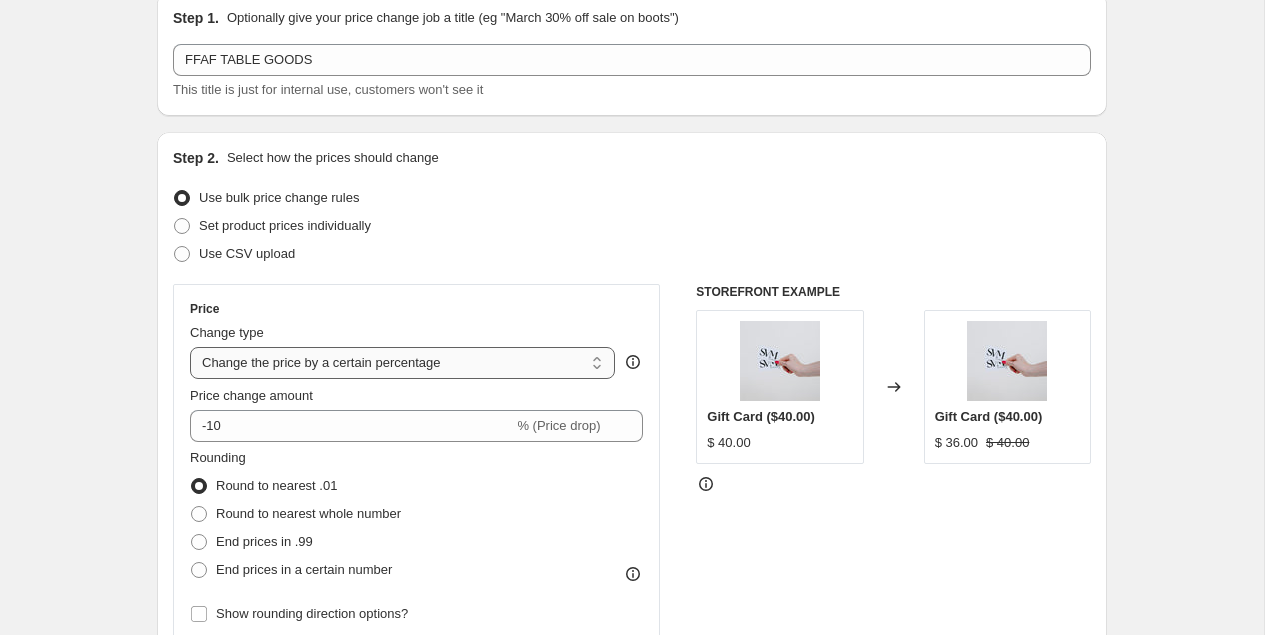 select on "to" 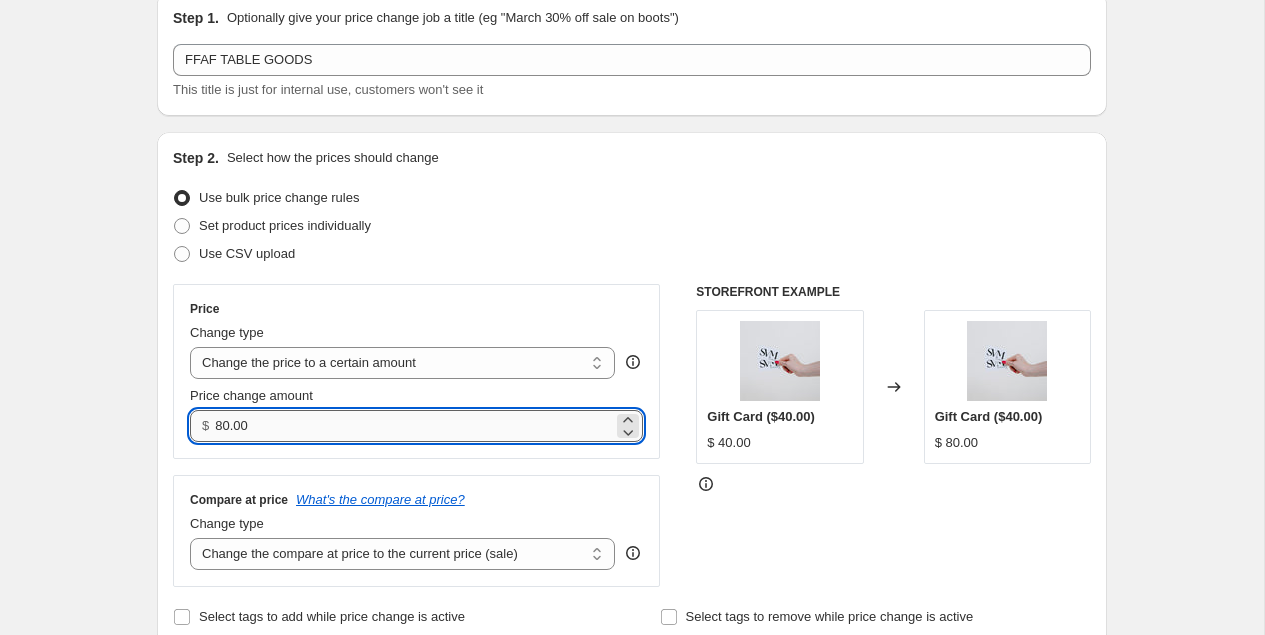click on "80.00" at bounding box center (413, 426) 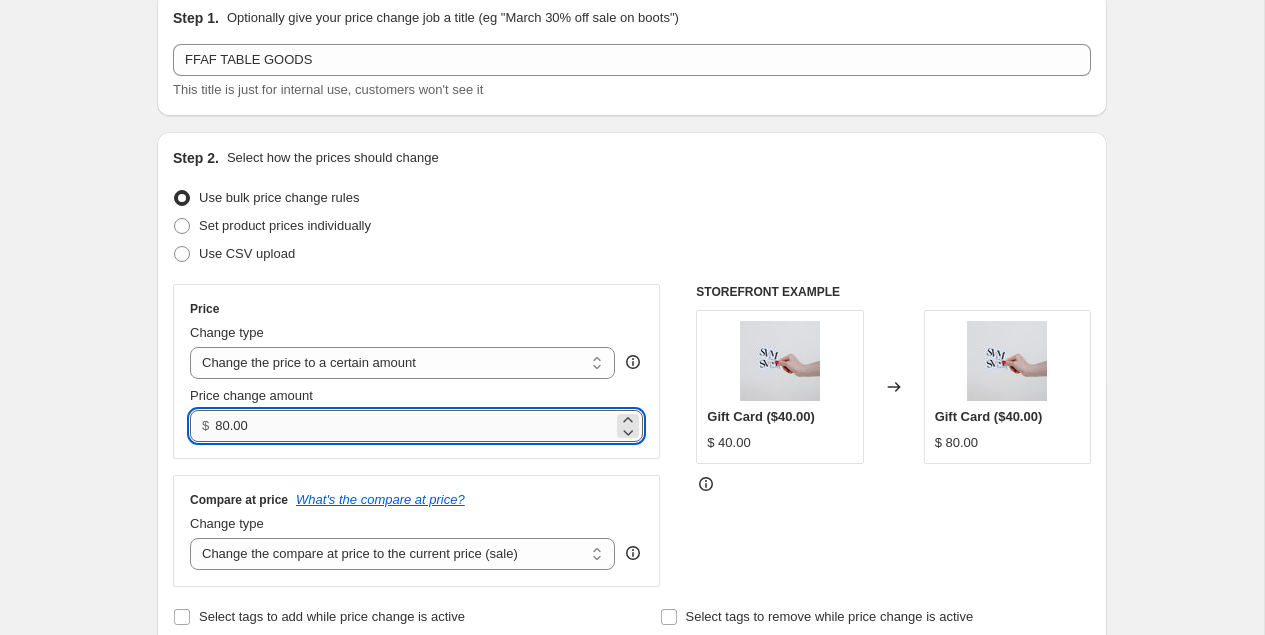 click on "80.00" at bounding box center (413, 426) 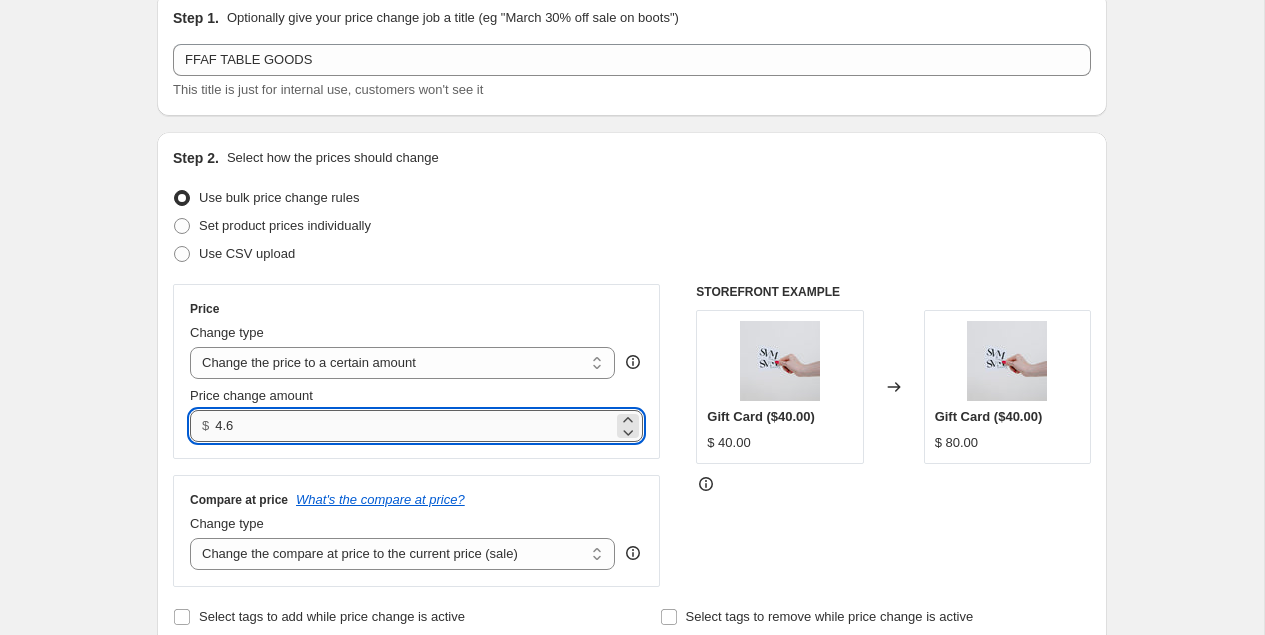 type on "4" 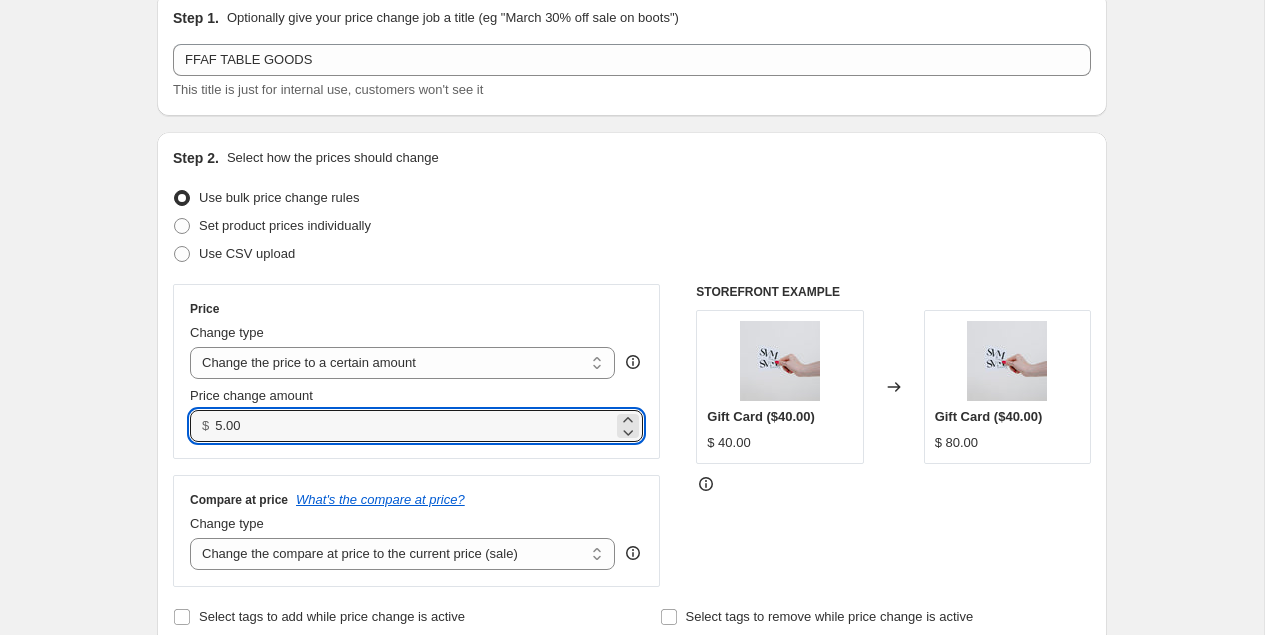 type on "5.00" 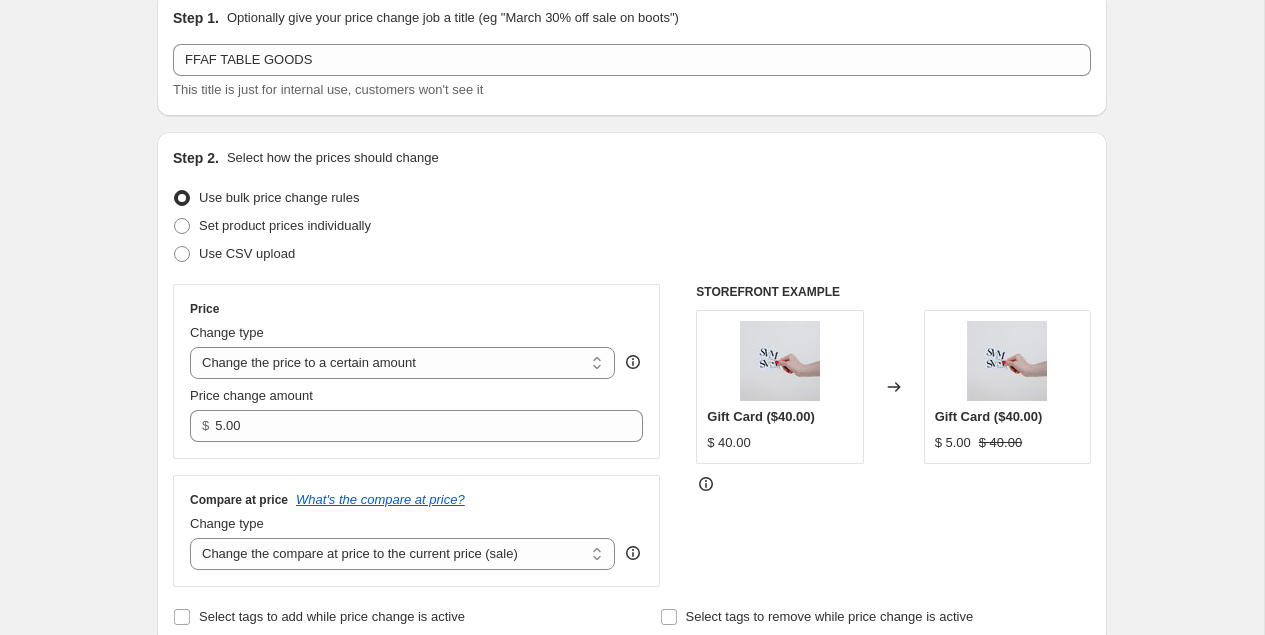 click on "STOREFRONT EXAMPLE Gift Card ($40.00) $ 40.00 Changed to Gift Card ($40.00) $ 5.00 $ 40.00" at bounding box center [893, 435] 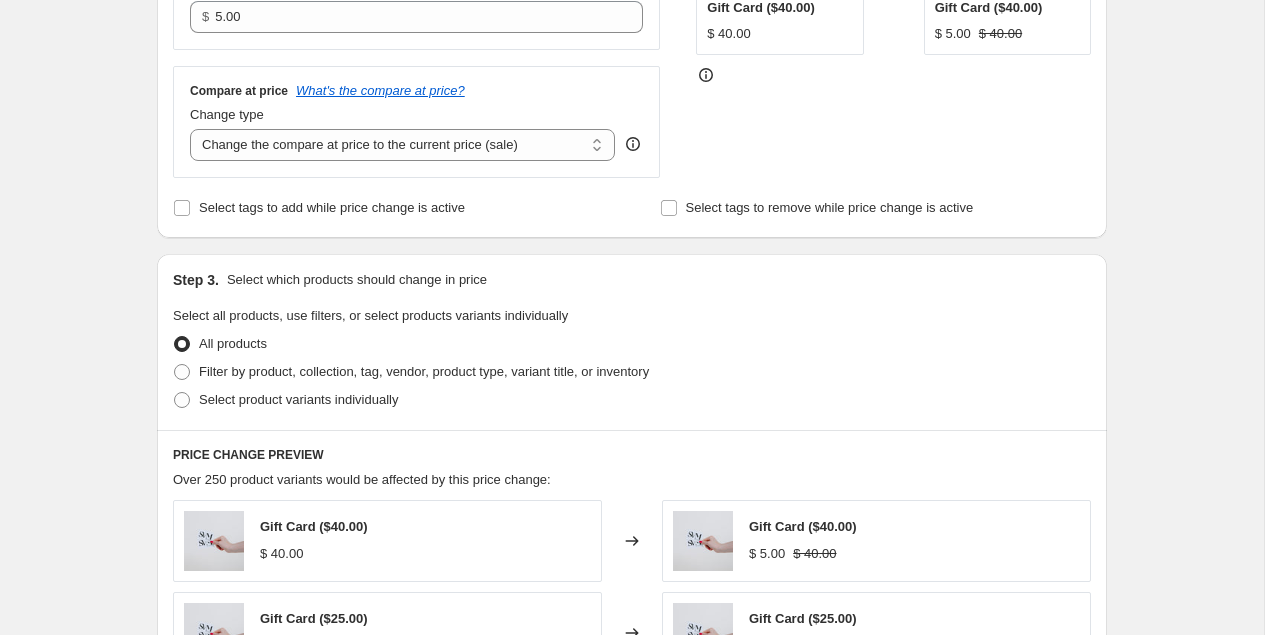 scroll, scrollTop: 521, scrollLeft: 0, axis: vertical 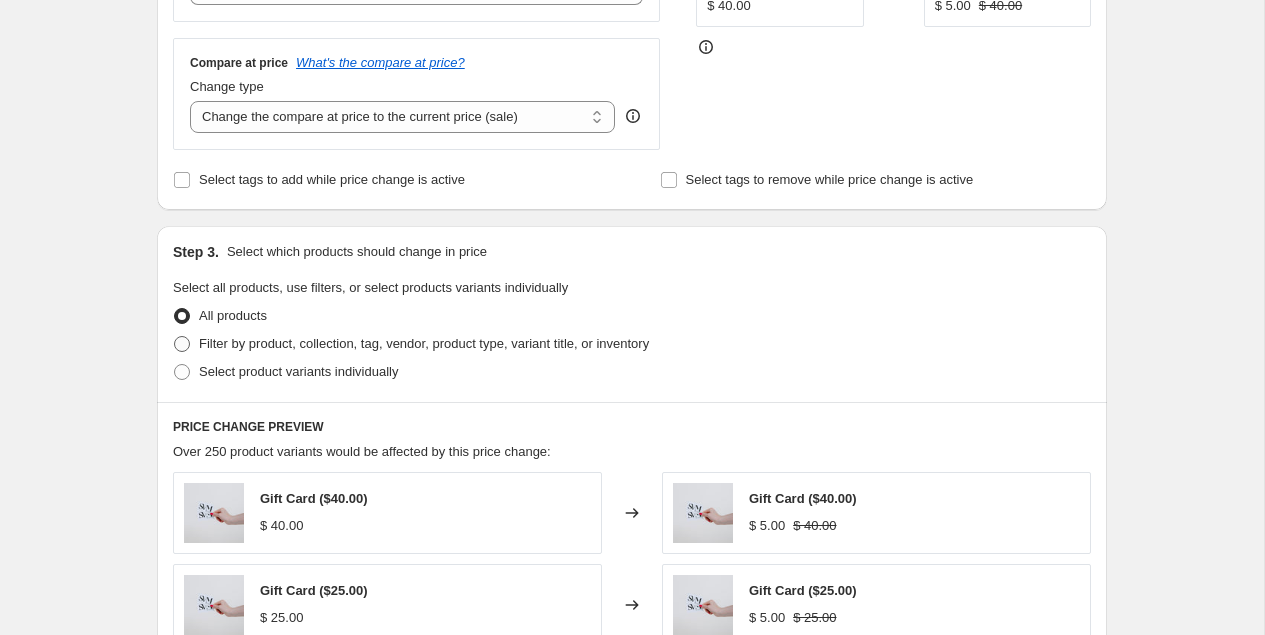 click on "Filter by product, collection, tag, vendor, product type, variant title, or inventory" at bounding box center (424, 343) 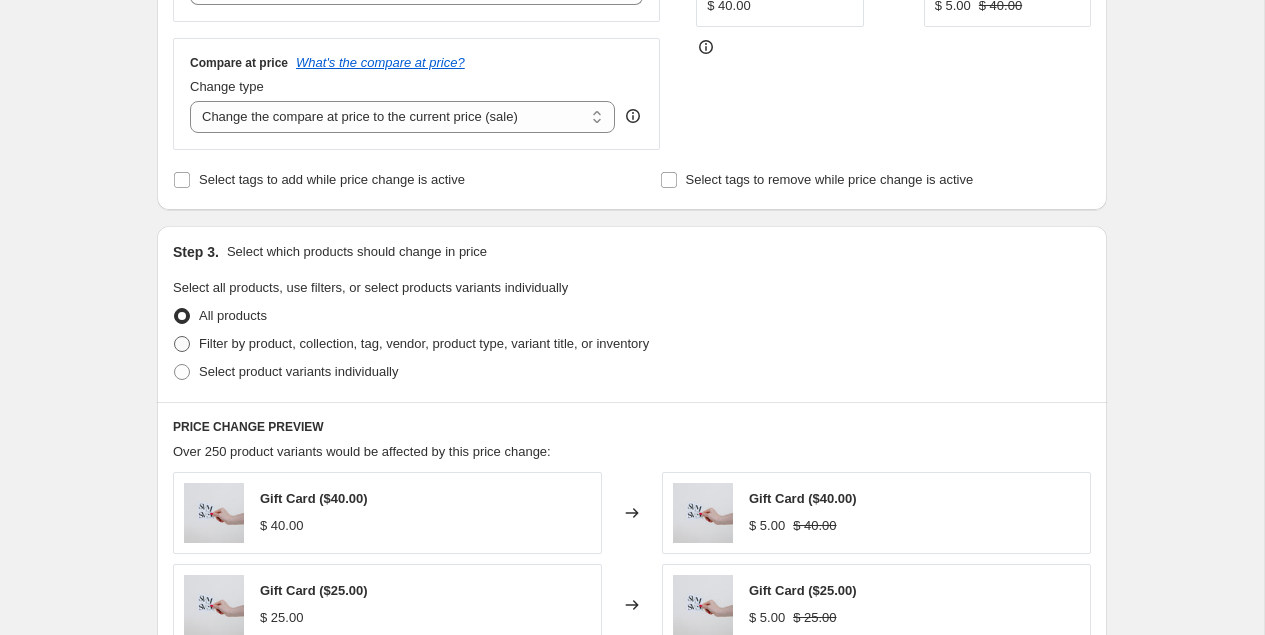 radio on "true" 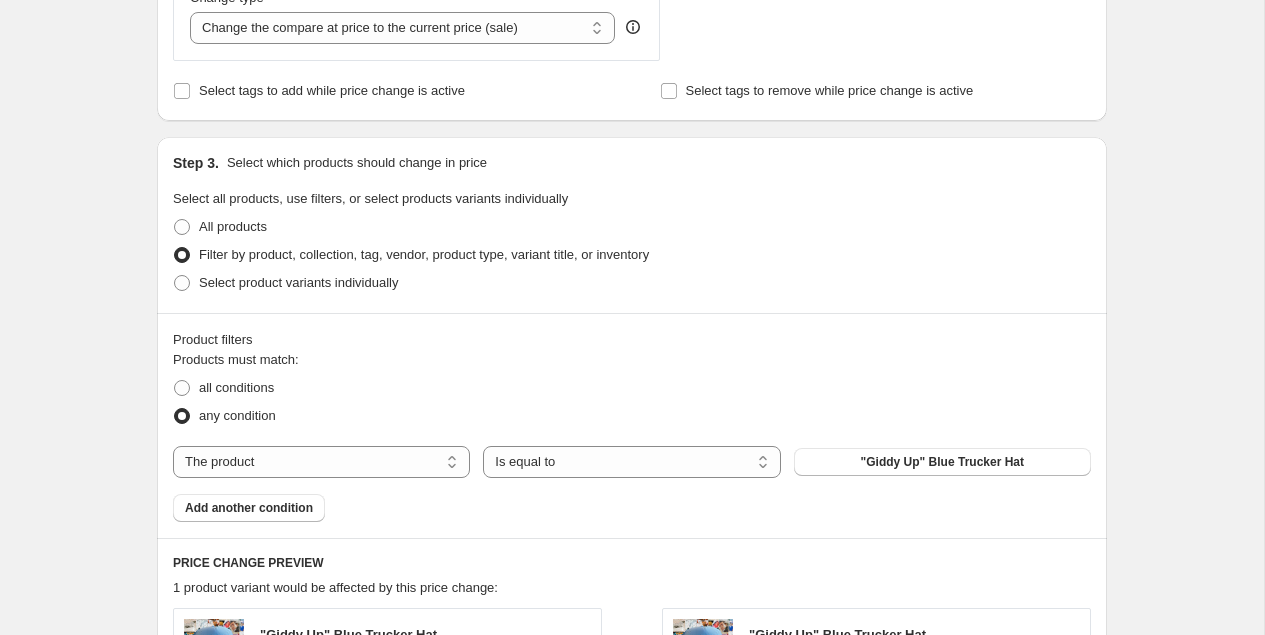 scroll, scrollTop: 621, scrollLeft: 0, axis: vertical 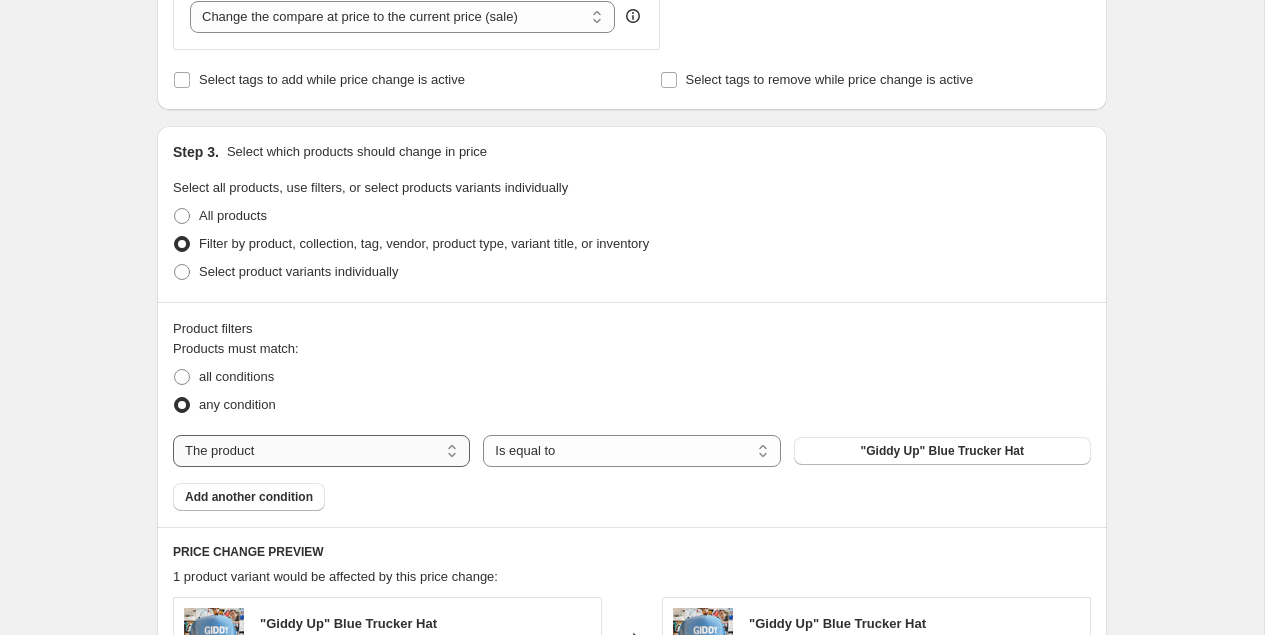 click on "The product The product's collection The product's tag The product's vendor The product's type The product's status The variant's title Inventory quantity" at bounding box center [321, 451] 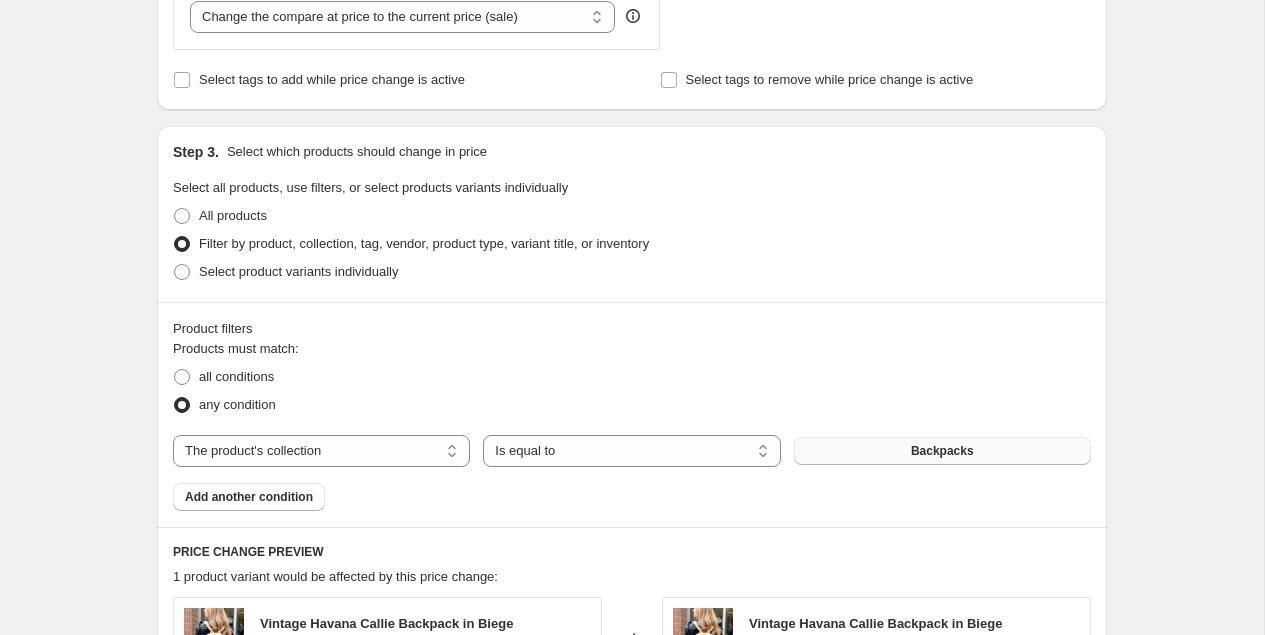 click on "Backpacks" at bounding box center [942, 451] 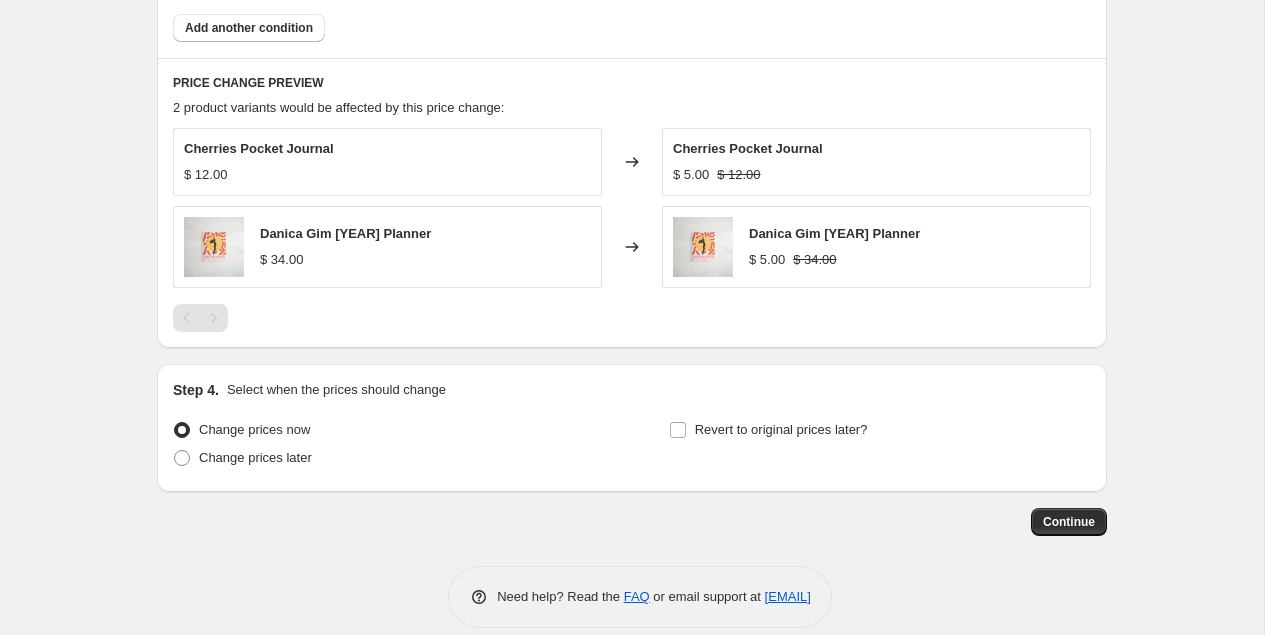 scroll, scrollTop: 1106, scrollLeft: 0, axis: vertical 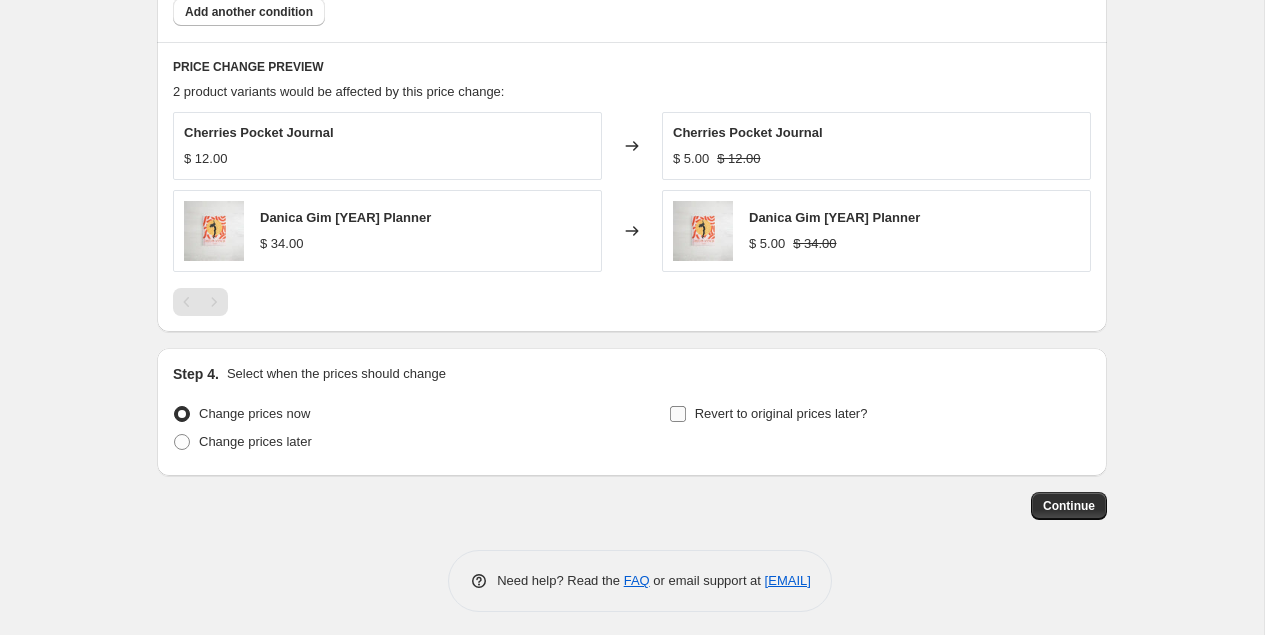 click on "Revert to original prices later?" at bounding box center (781, 413) 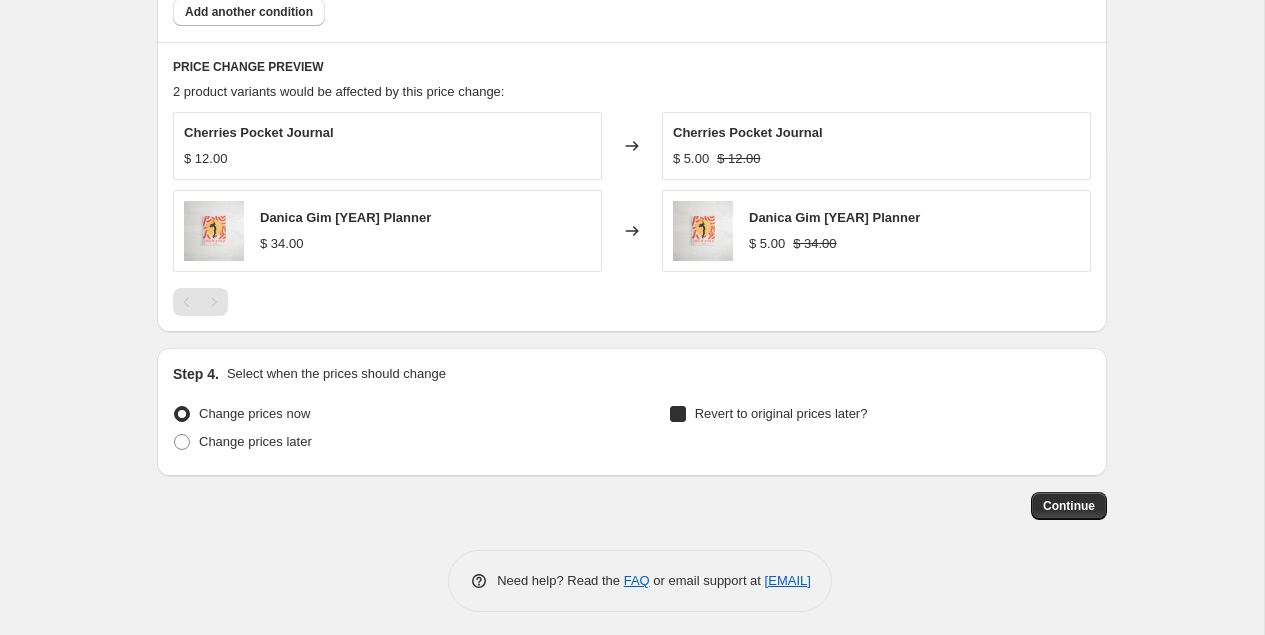 checkbox on "true" 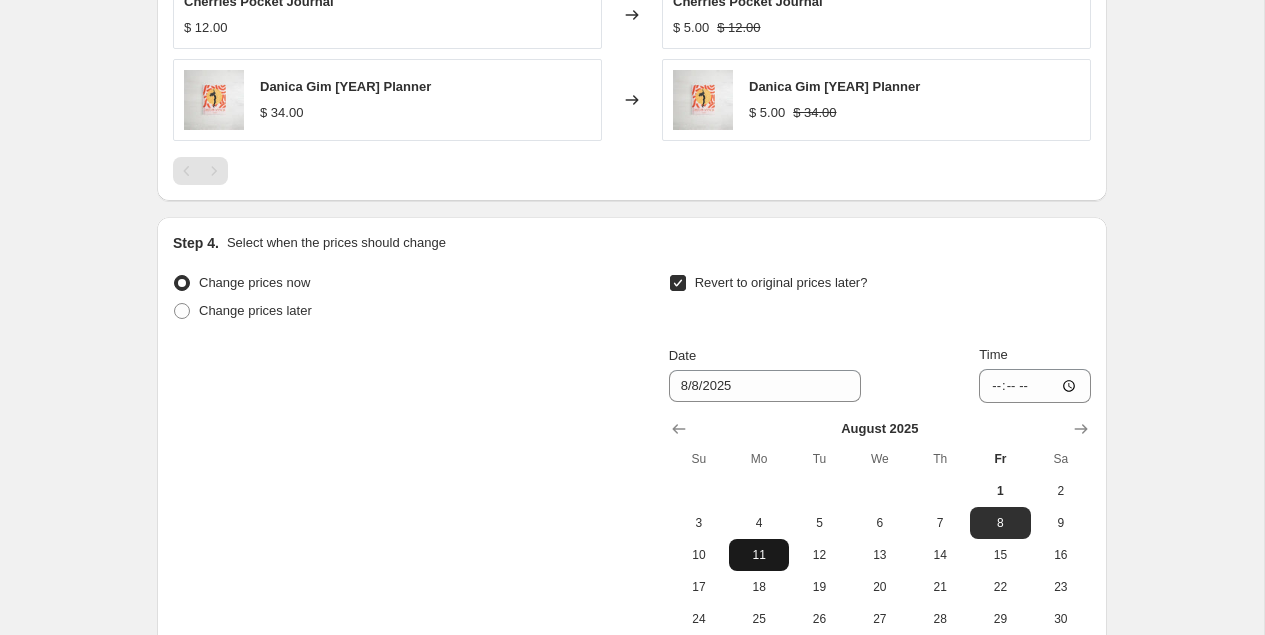 scroll, scrollTop: 1255, scrollLeft: 0, axis: vertical 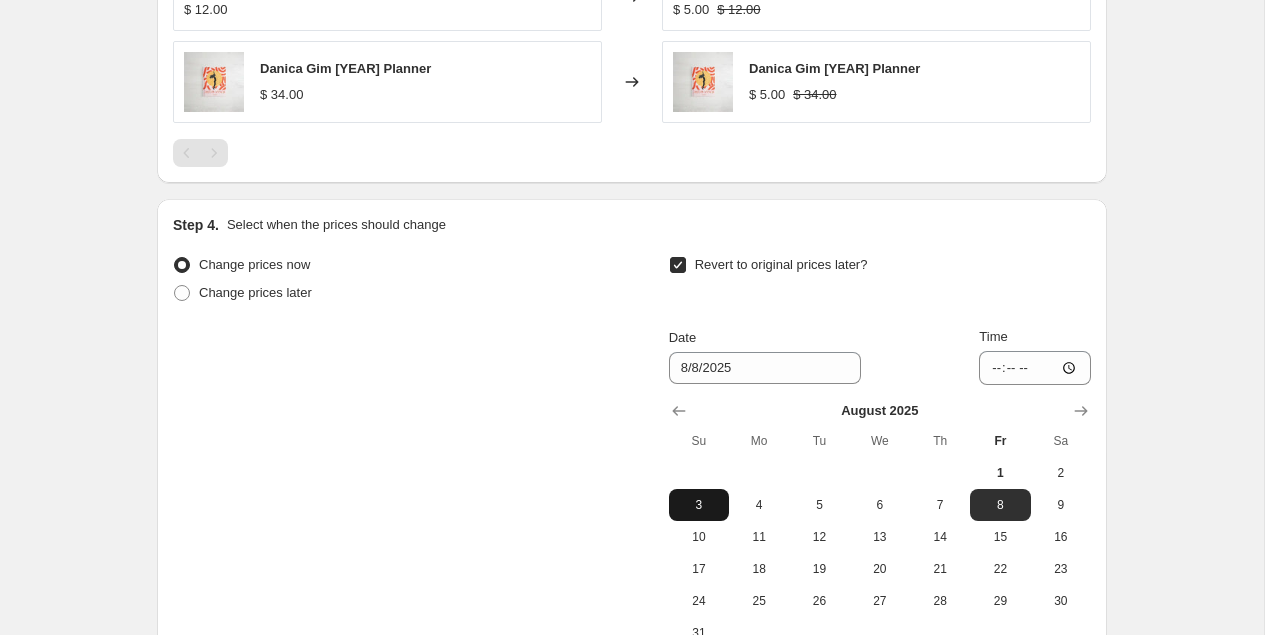 click on "3" at bounding box center (699, 505) 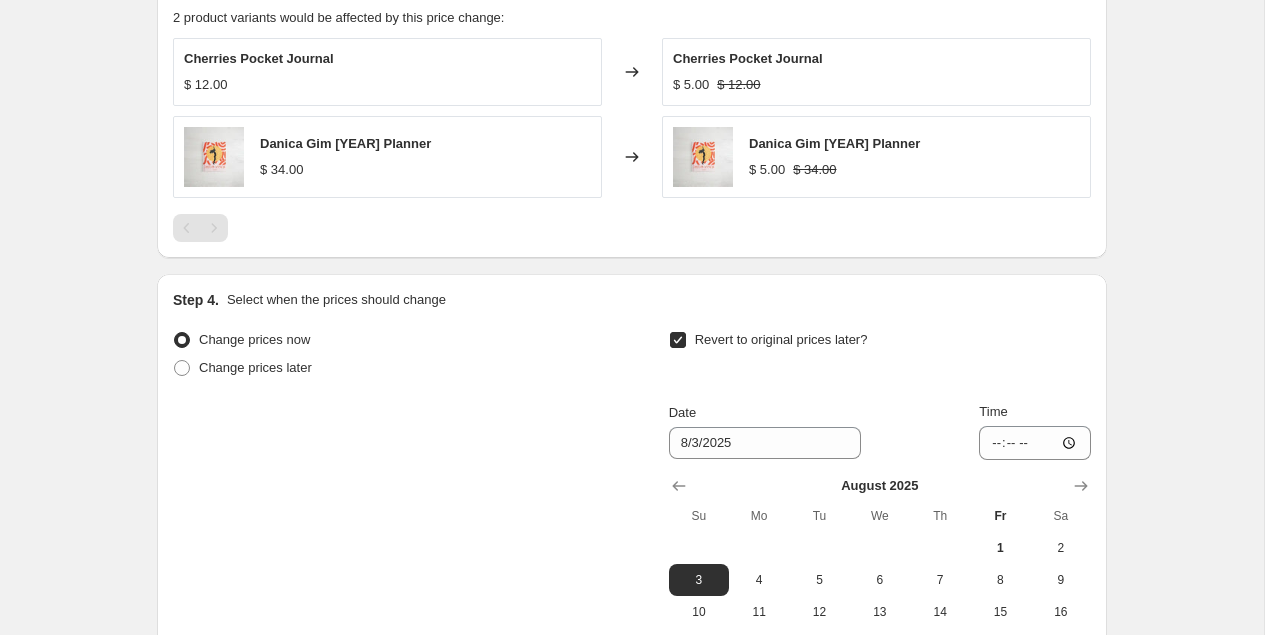 scroll, scrollTop: 1195, scrollLeft: 0, axis: vertical 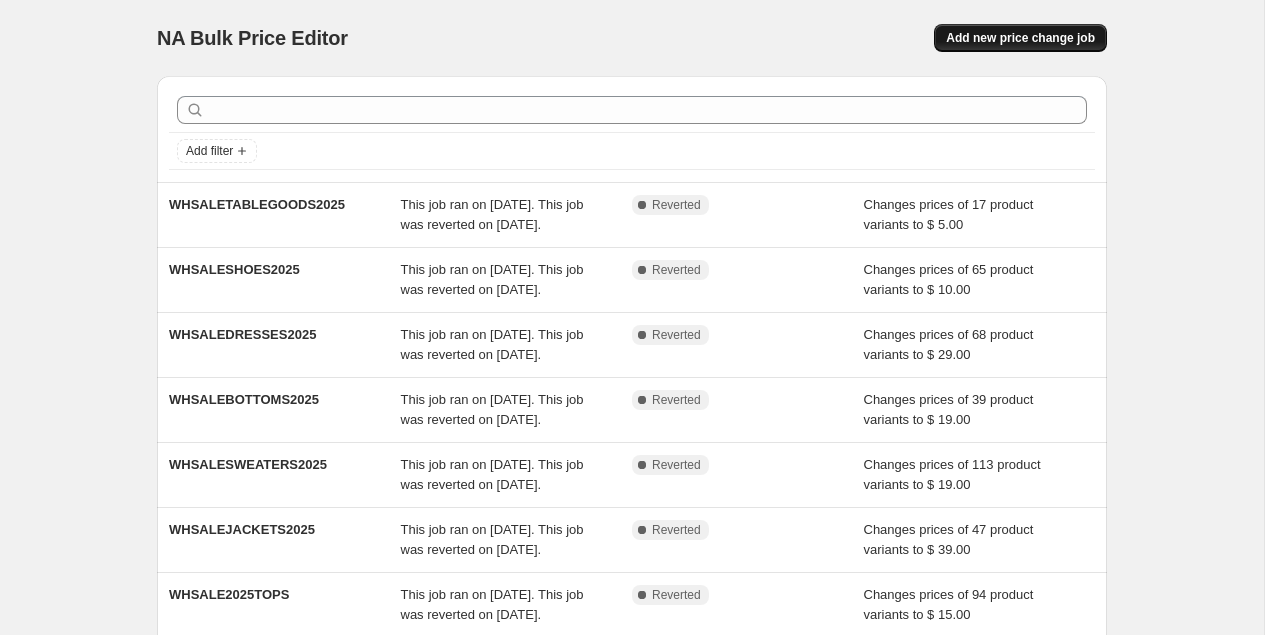click on "Add new price change job" at bounding box center (1020, 38) 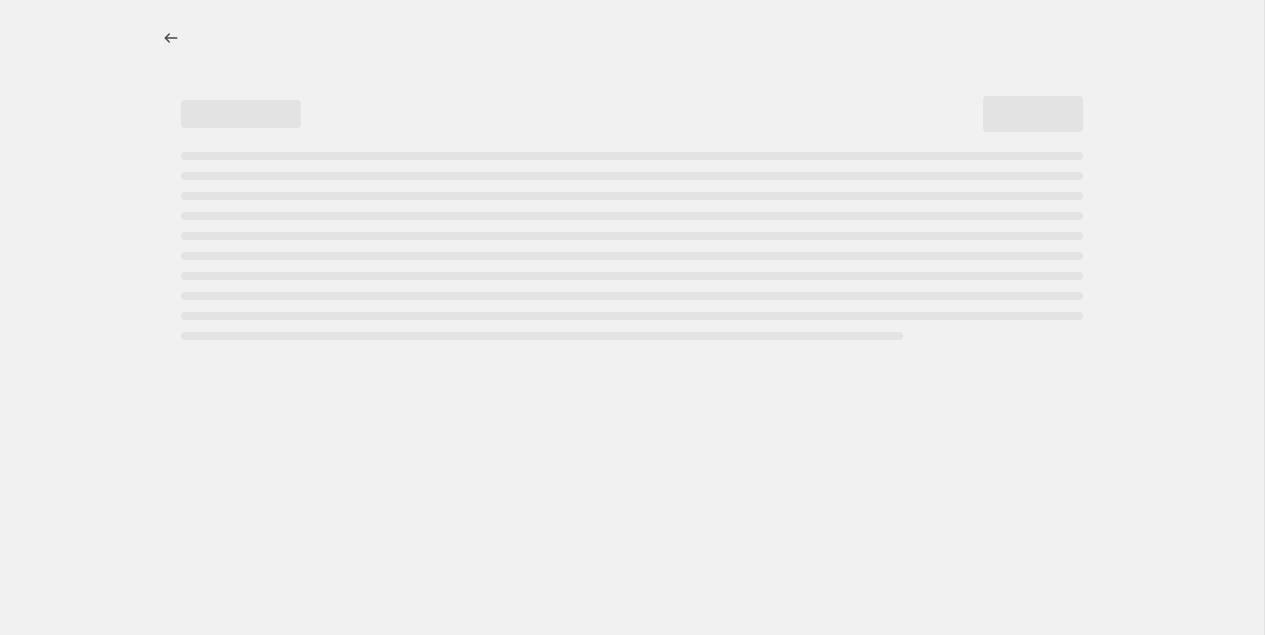 select on "percentage" 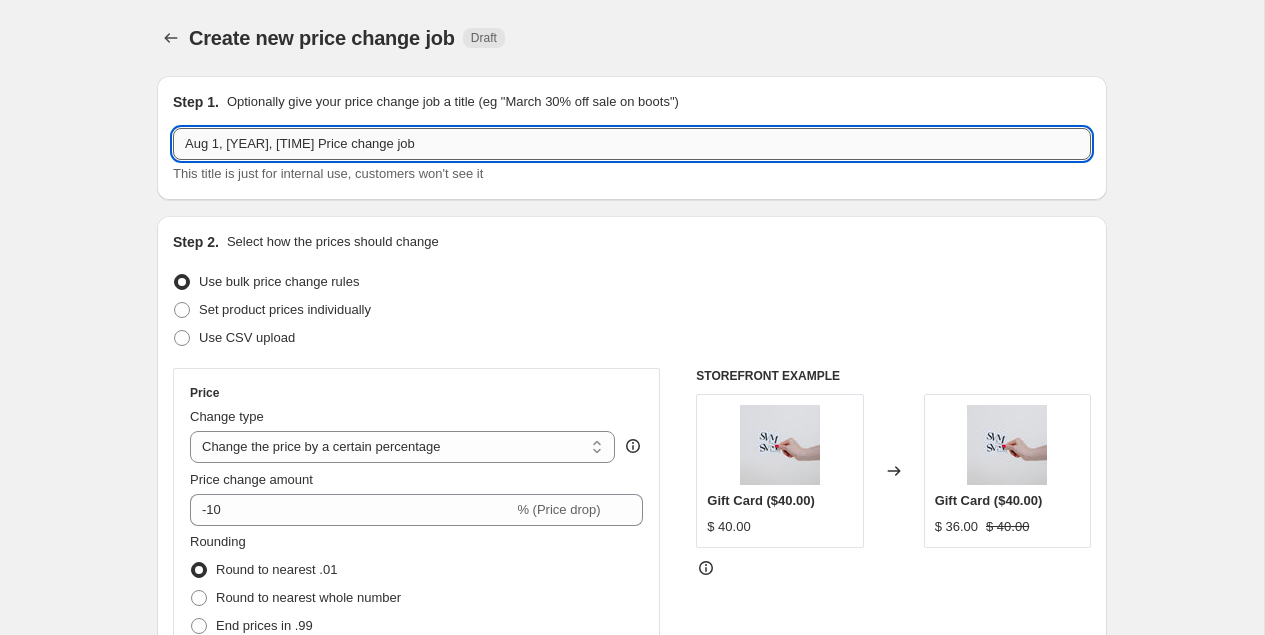 click on "Aug 1, [YEAR], [TIME] Price change job" at bounding box center (632, 144) 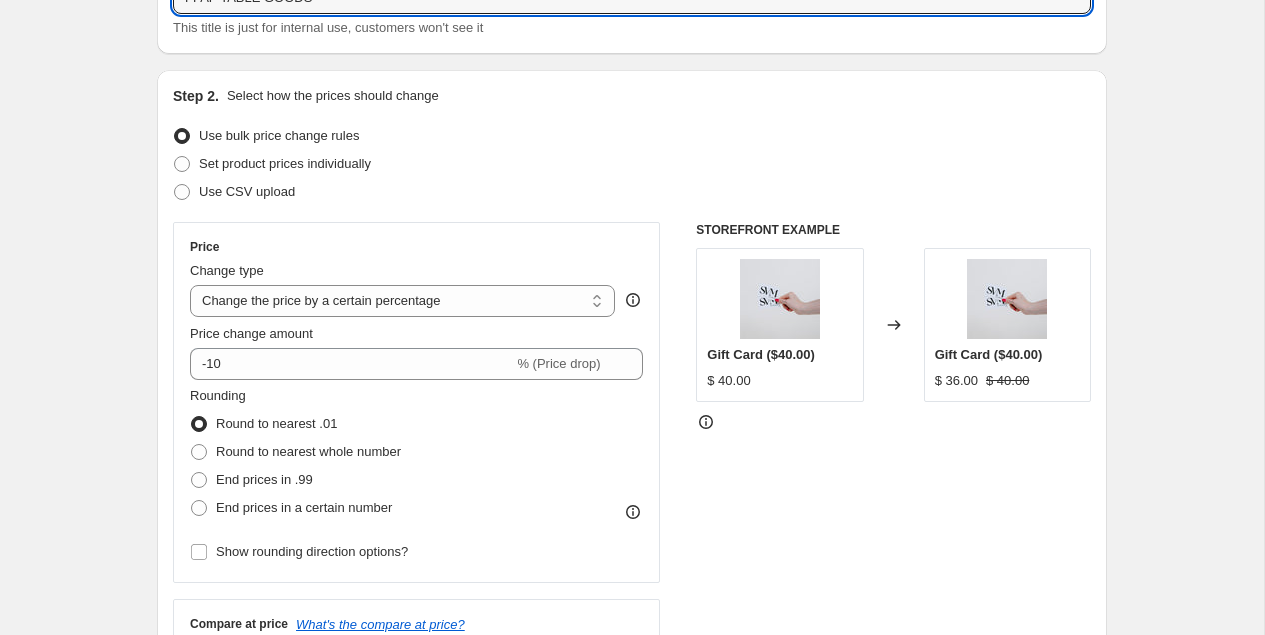 scroll, scrollTop: 154, scrollLeft: 0, axis: vertical 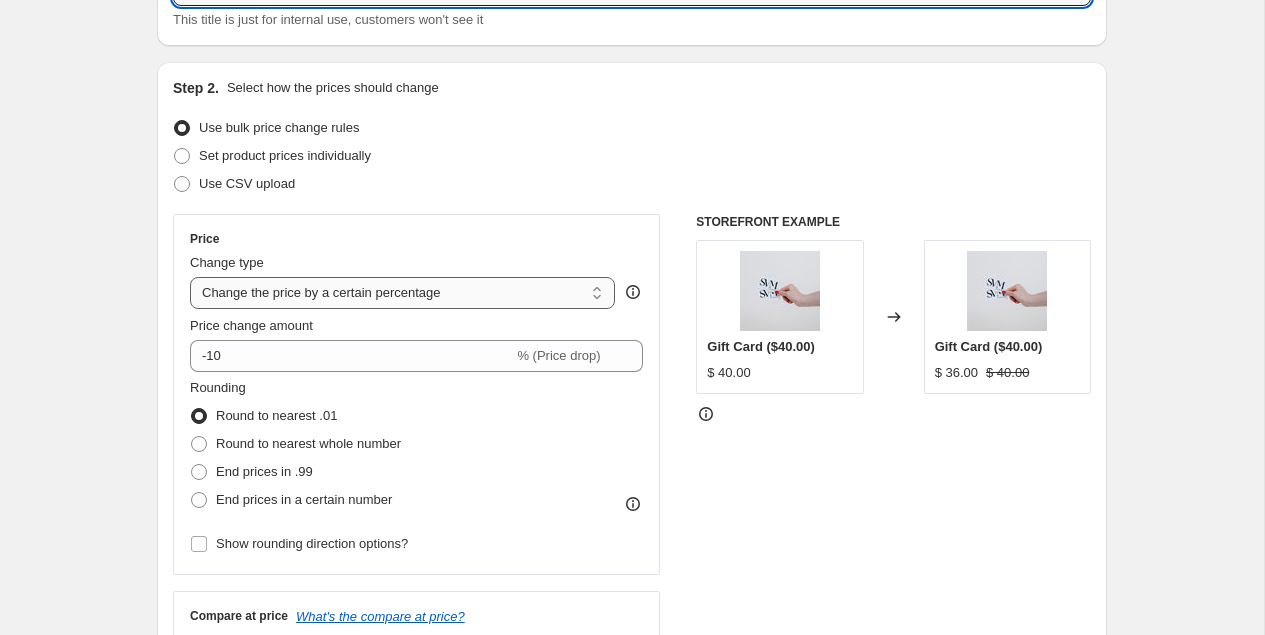 type on "FFAF TABLE GOODS" 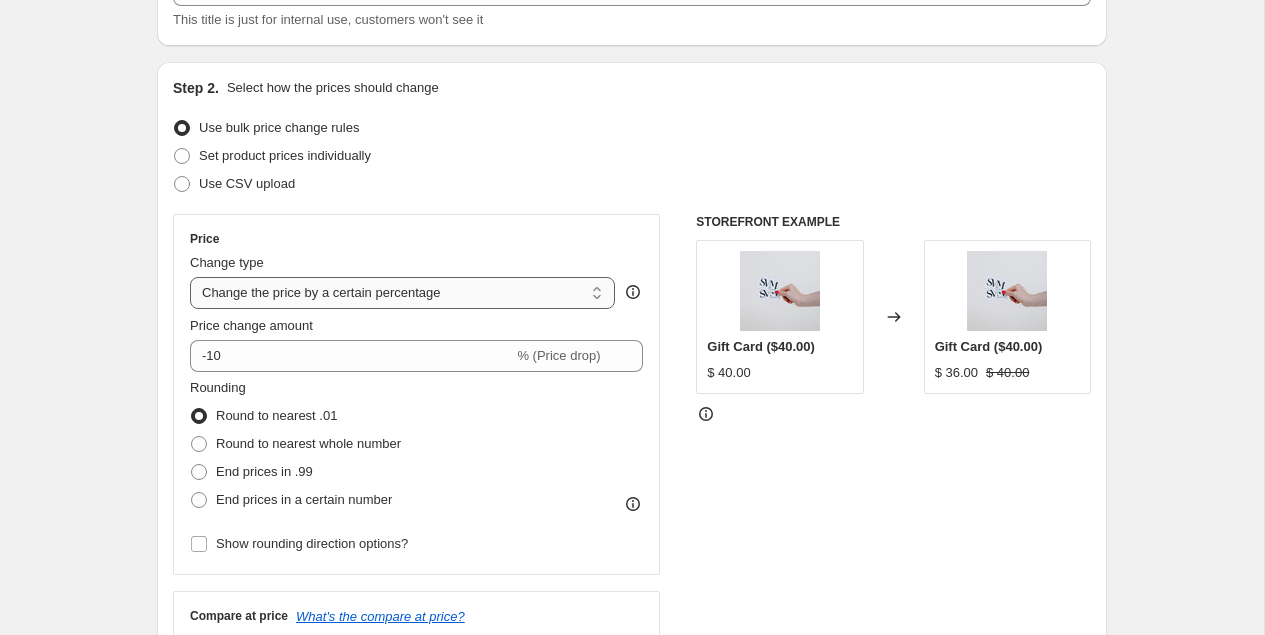 select on "to" 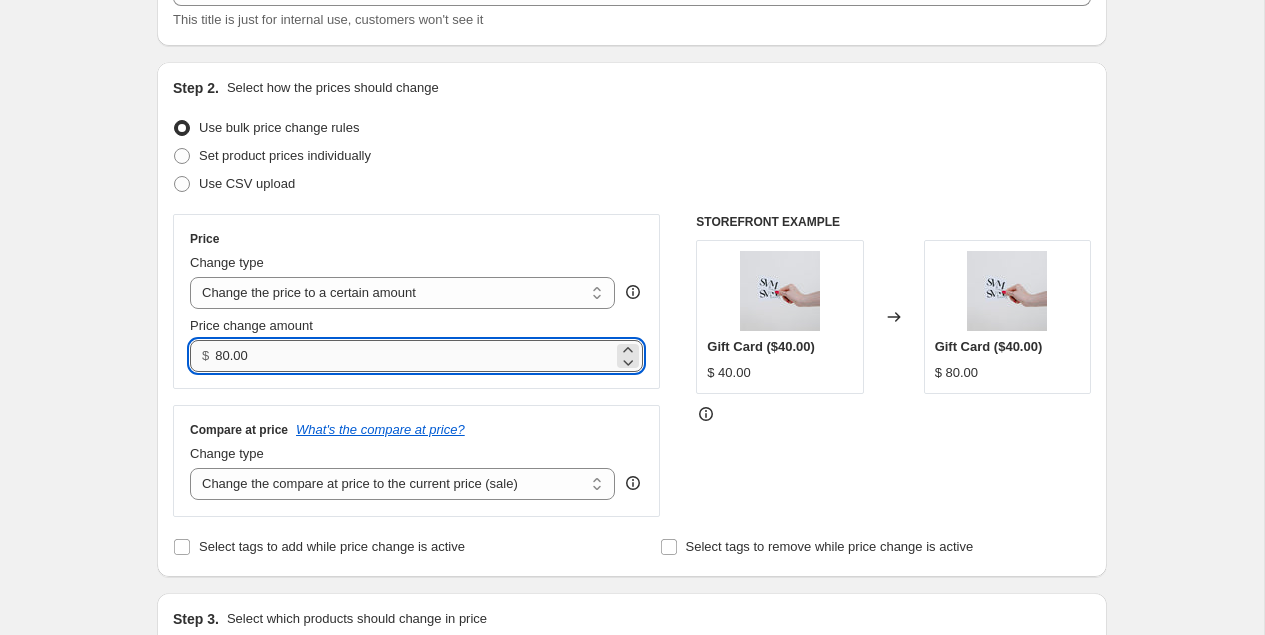 click on "80.00" at bounding box center (413, 356) 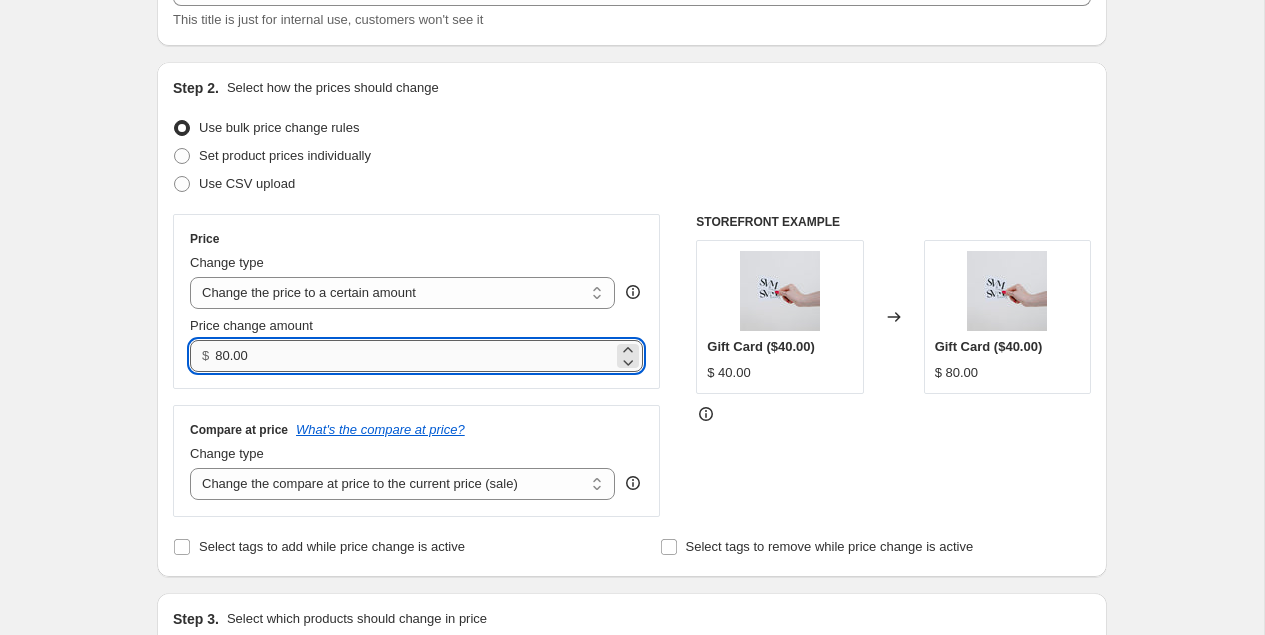 click on "80.00" at bounding box center [413, 356] 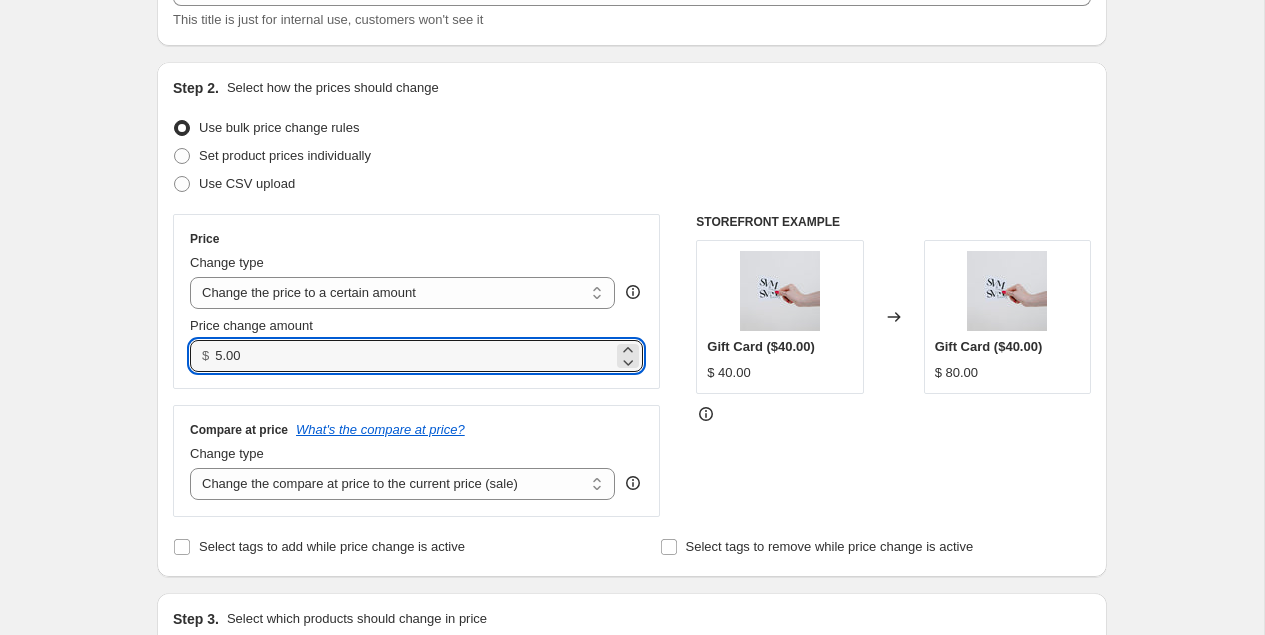 type on "5.00" 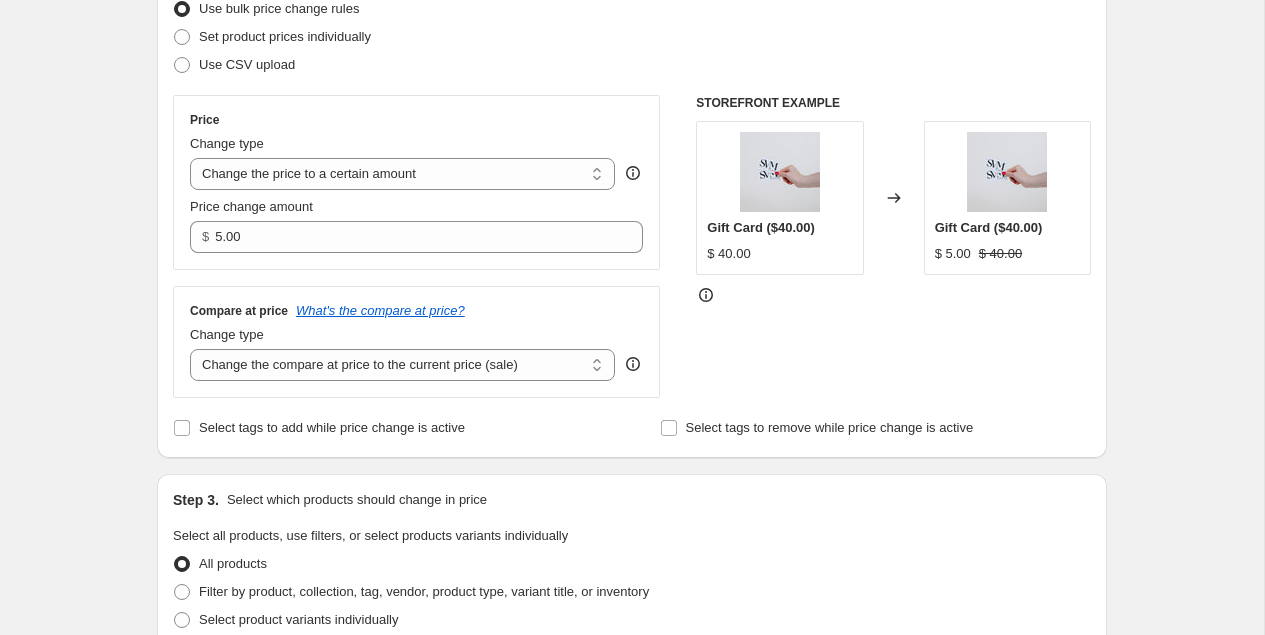 scroll, scrollTop: 375, scrollLeft: 0, axis: vertical 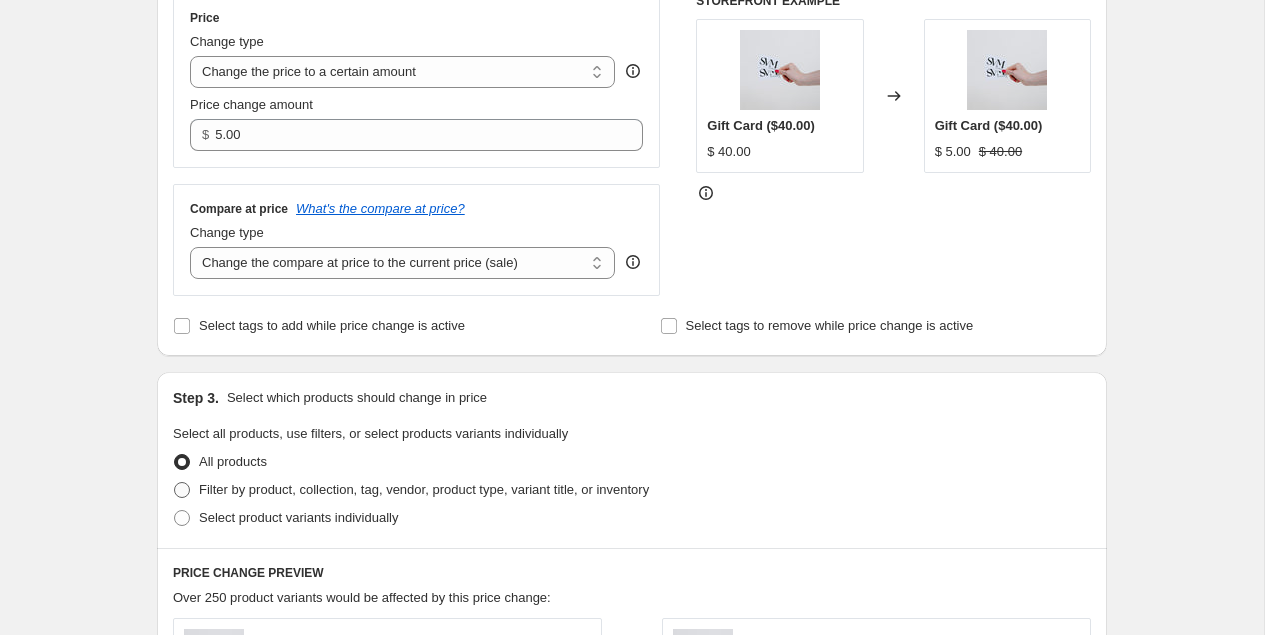 click on "Filter by product, collection, tag, vendor, product type, variant title, or inventory" at bounding box center [424, 489] 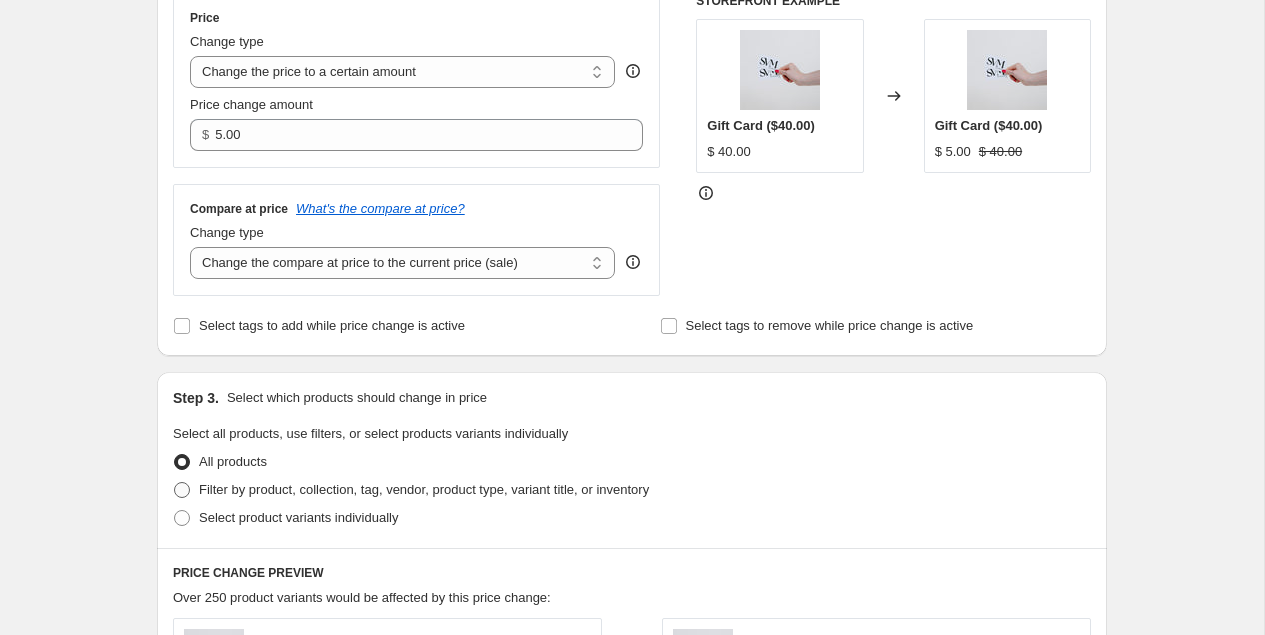 radio on "true" 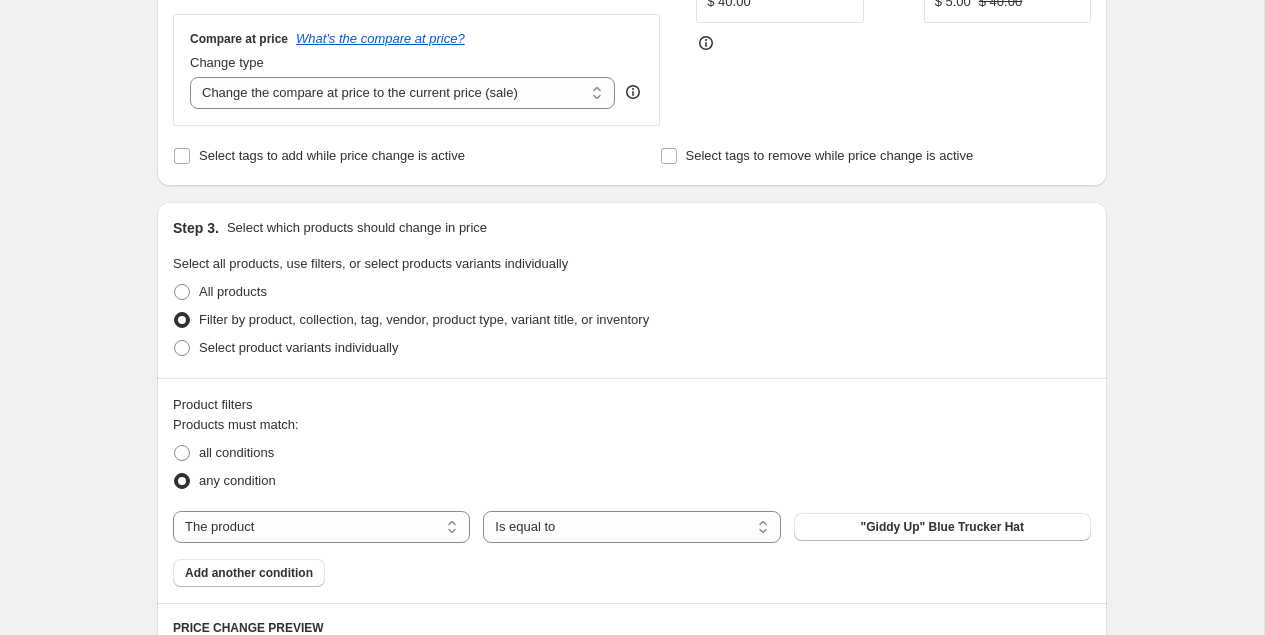 scroll, scrollTop: 548, scrollLeft: 0, axis: vertical 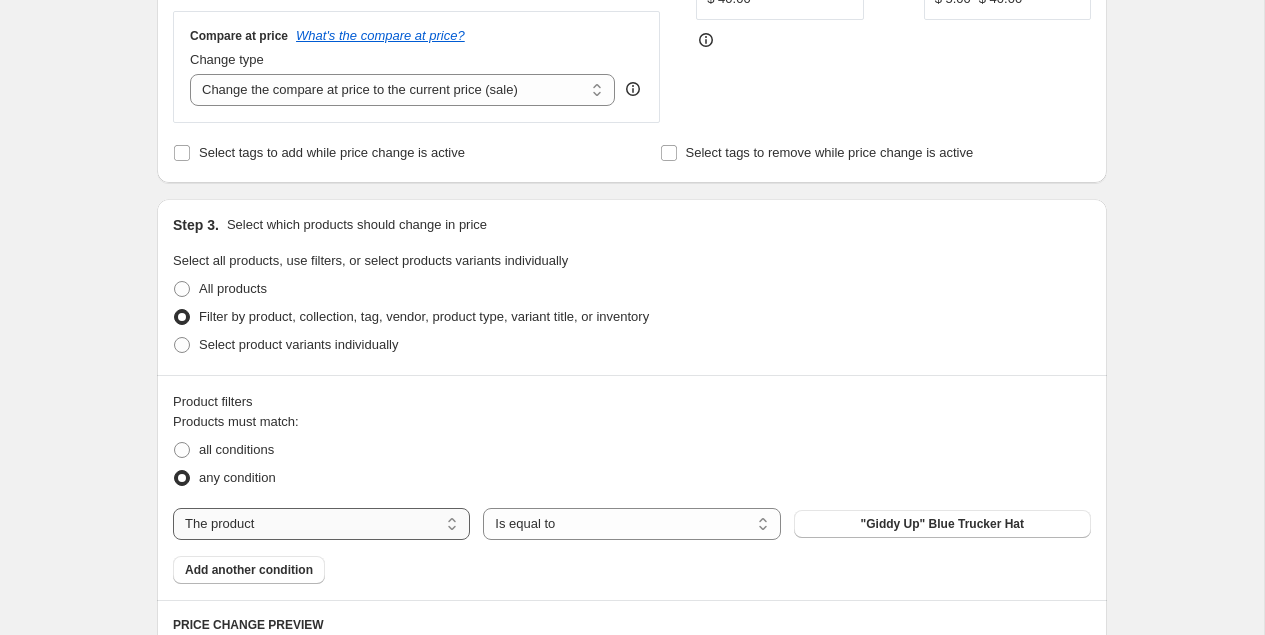click on "The product The product's collection The product's tag The product's vendor The product's type The product's status The variant's title Inventory quantity" at bounding box center [321, 524] 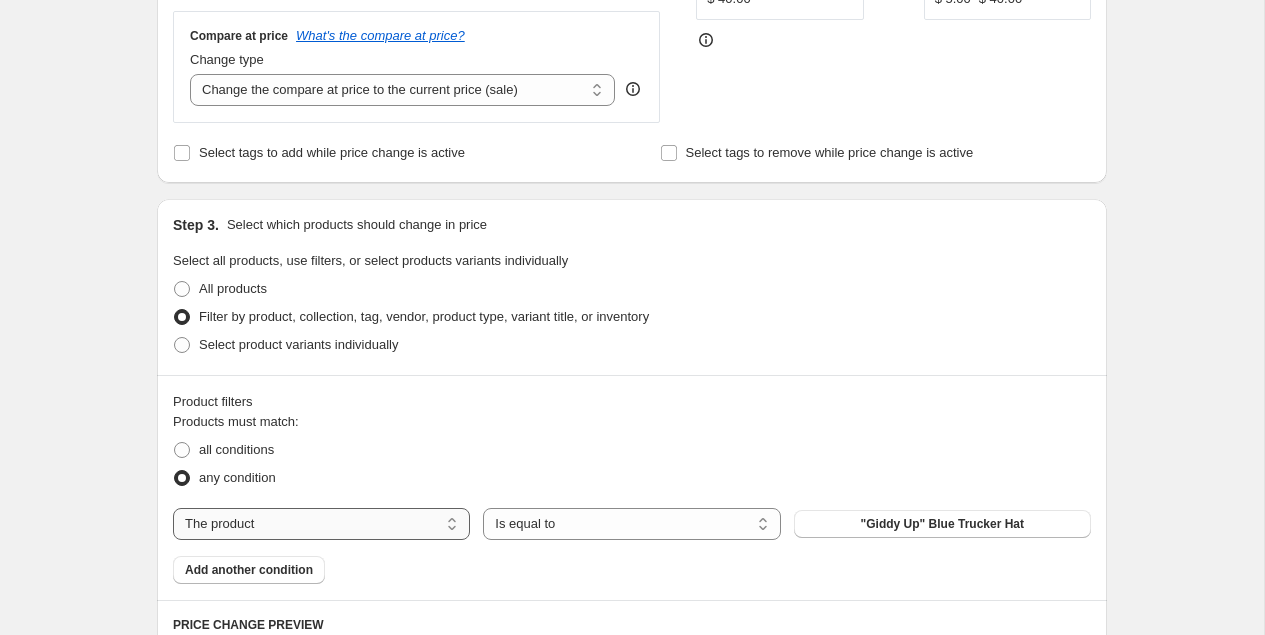 select on "collection" 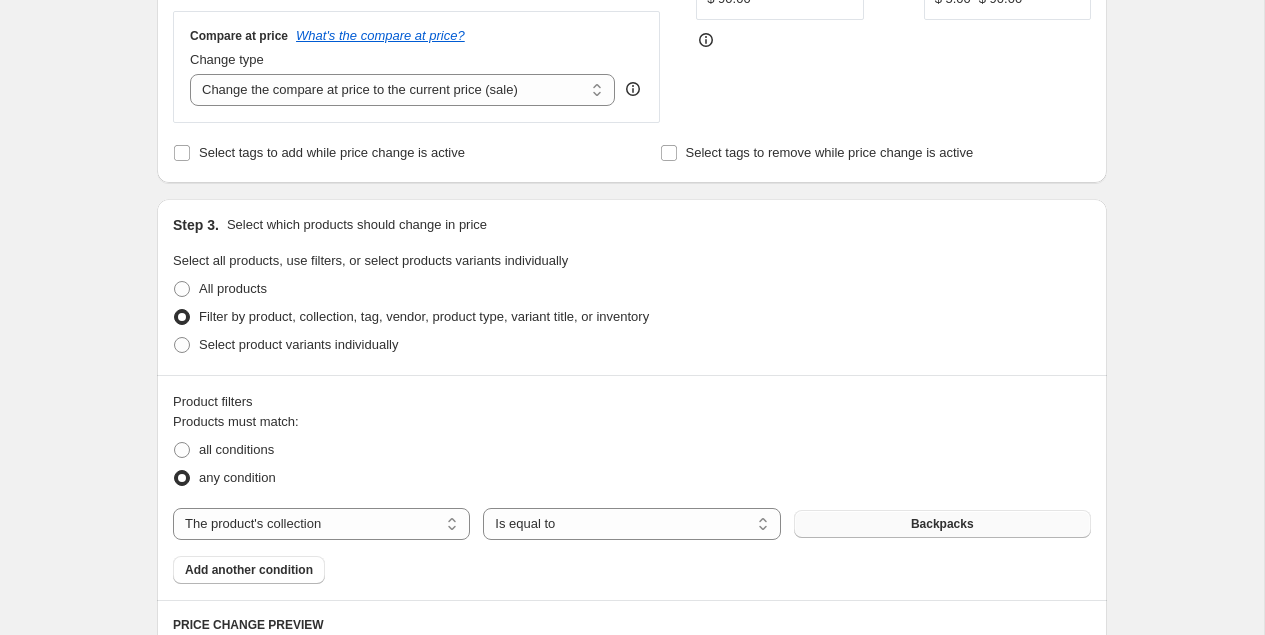 click on "Backpacks" at bounding box center (942, 524) 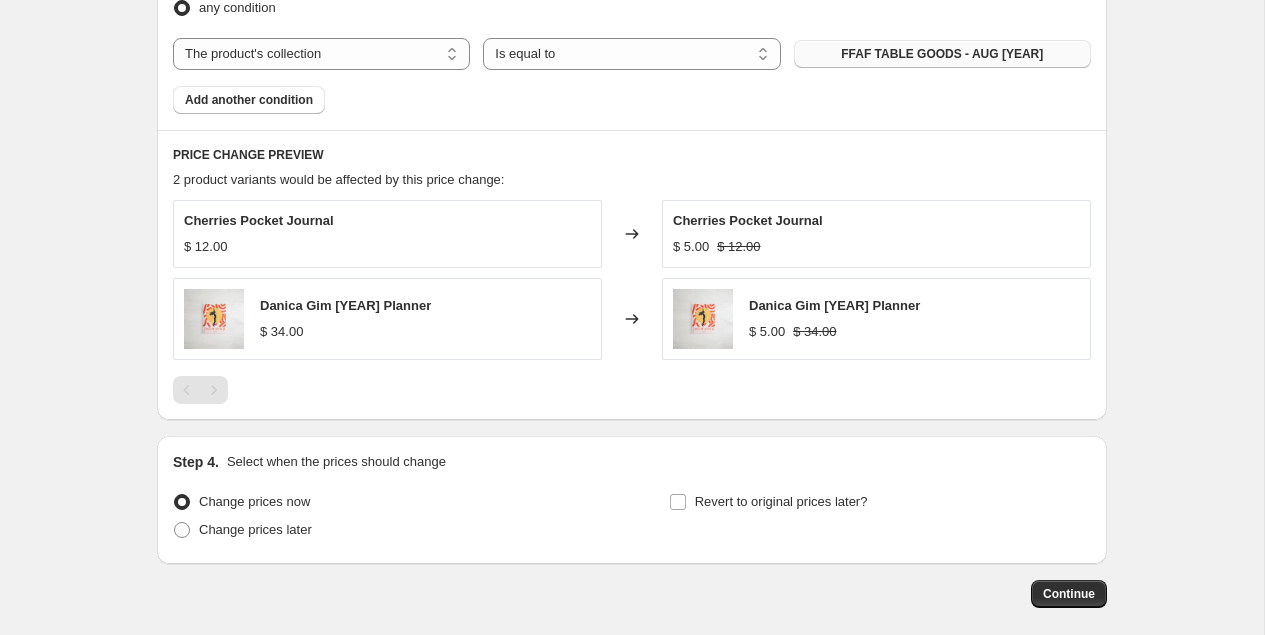 scroll, scrollTop: 1106, scrollLeft: 0, axis: vertical 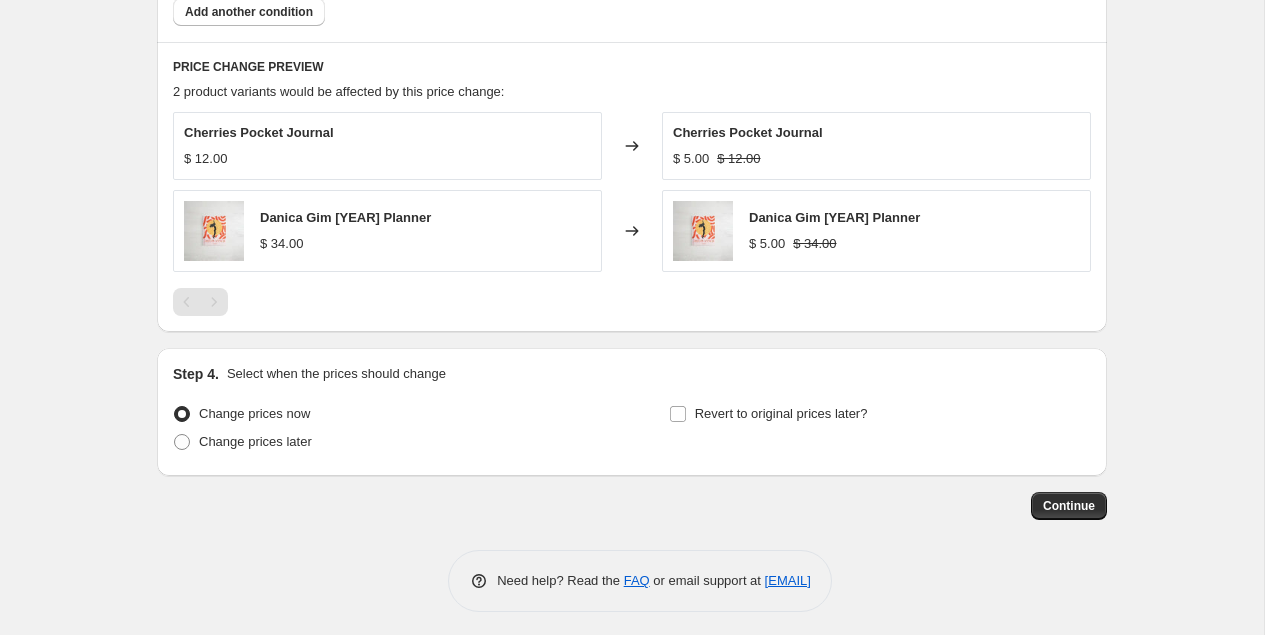 click on "Revert to original prices later?" at bounding box center [880, 430] 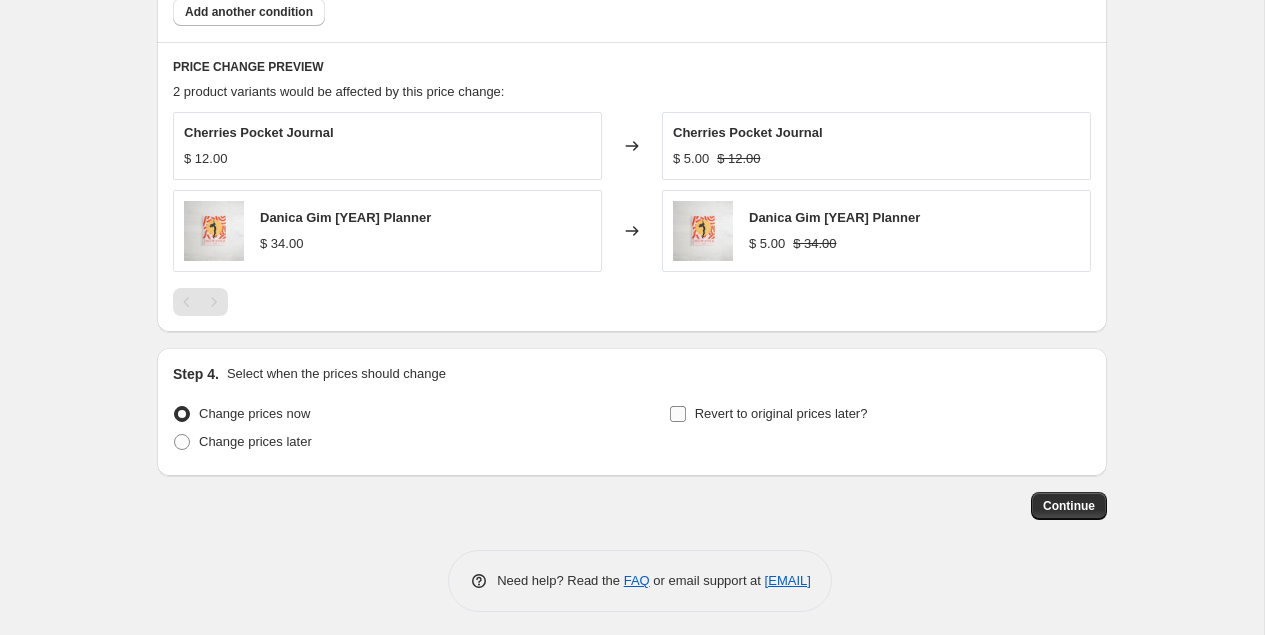 click on "Revert to original prices later?" at bounding box center [781, 413] 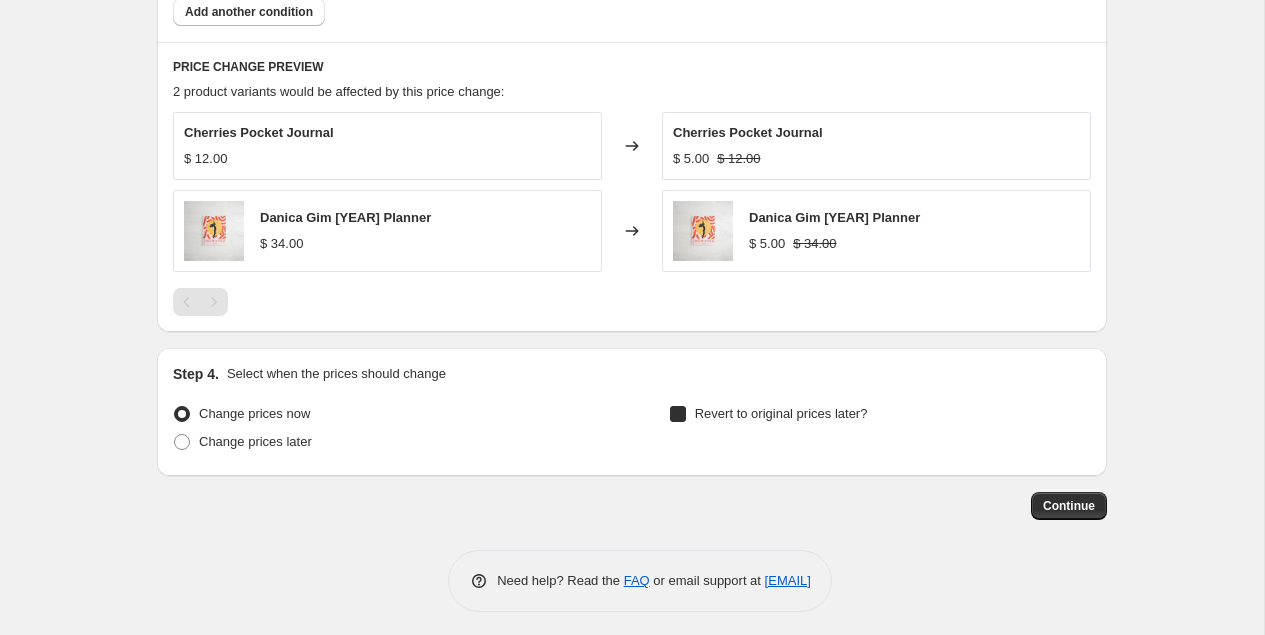 checkbox on "true" 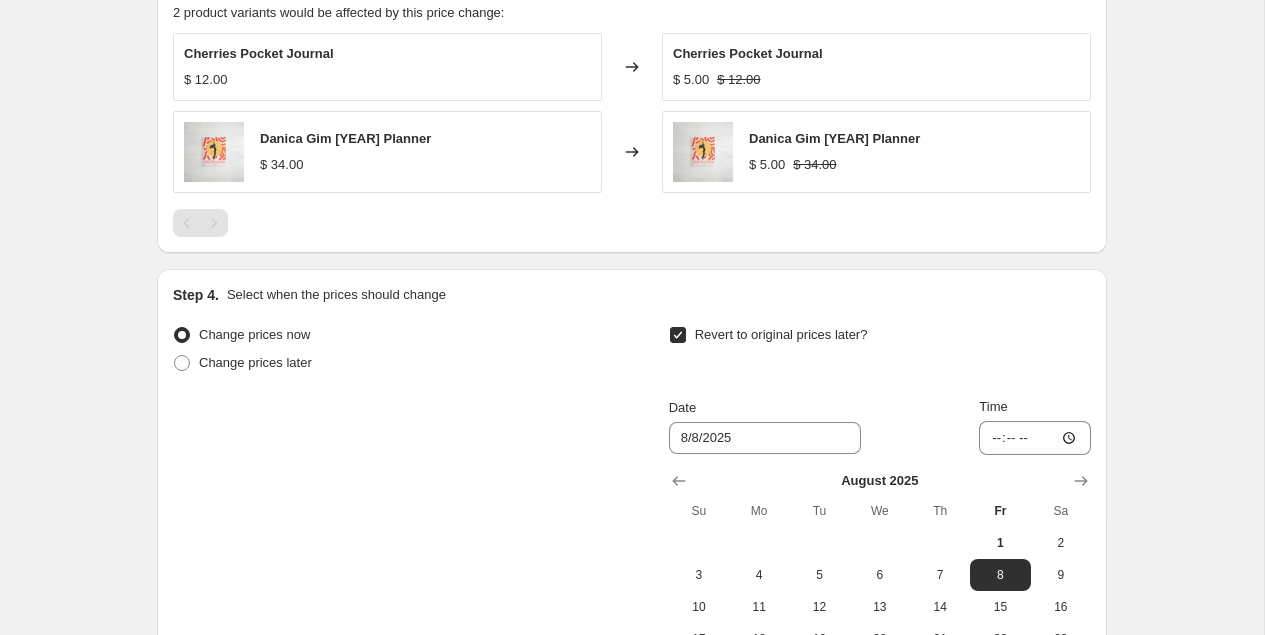scroll, scrollTop: 1188, scrollLeft: 0, axis: vertical 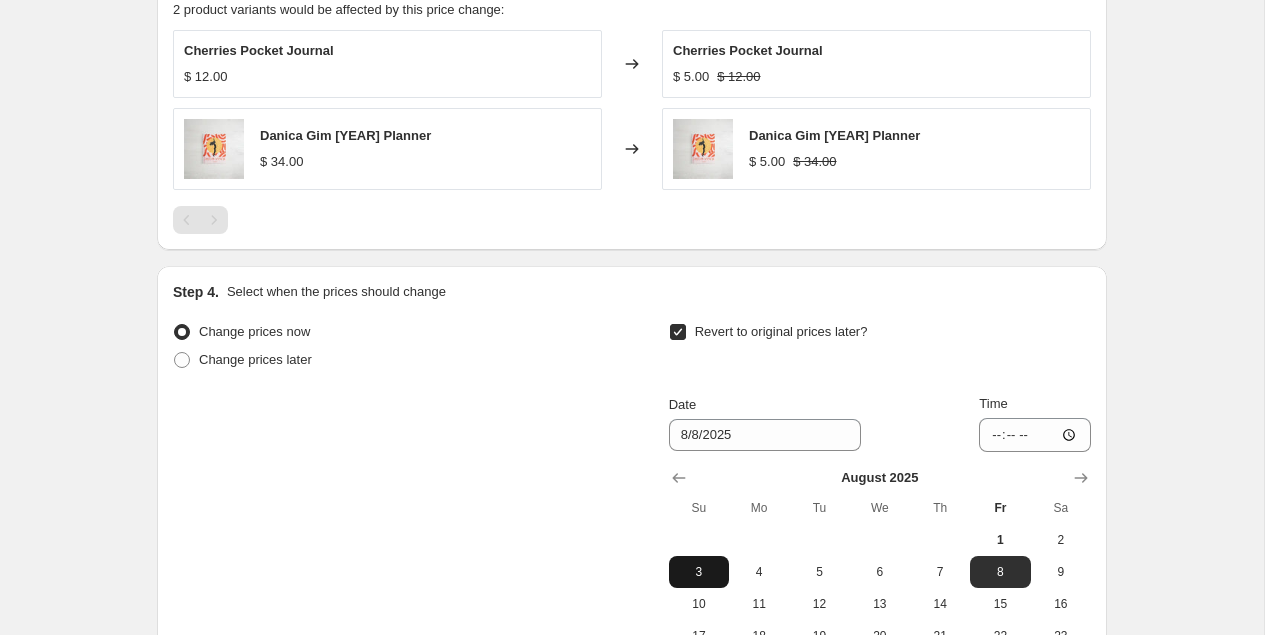 click on "3" at bounding box center [699, 572] 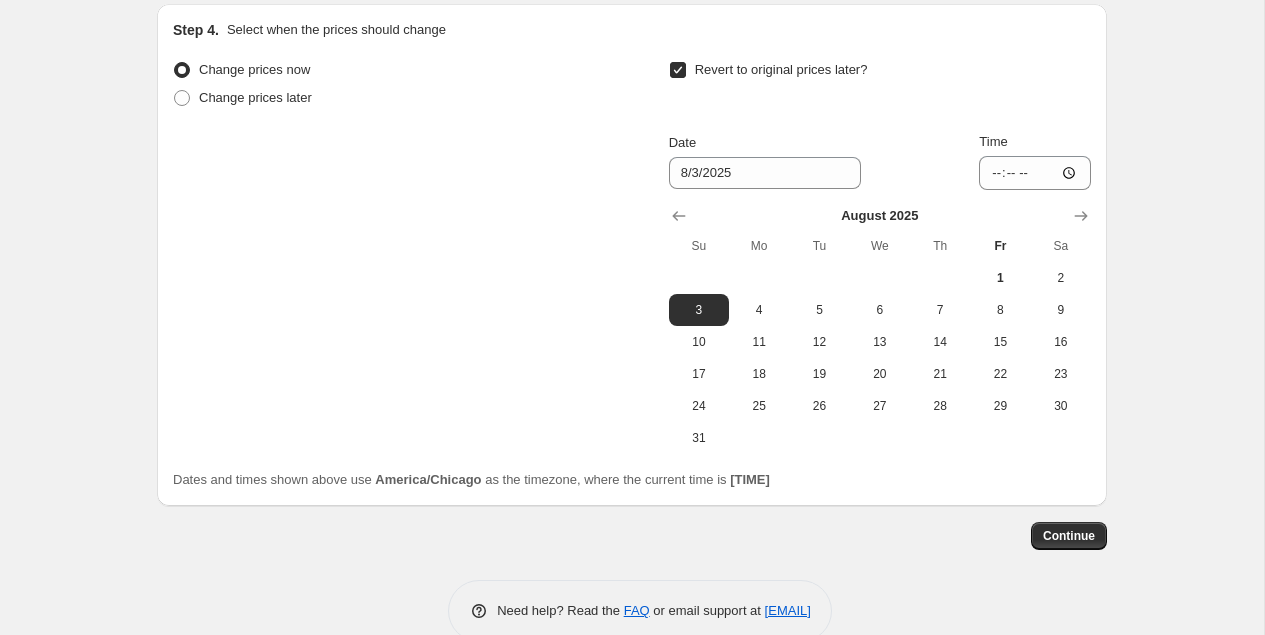 scroll, scrollTop: 1476, scrollLeft: 0, axis: vertical 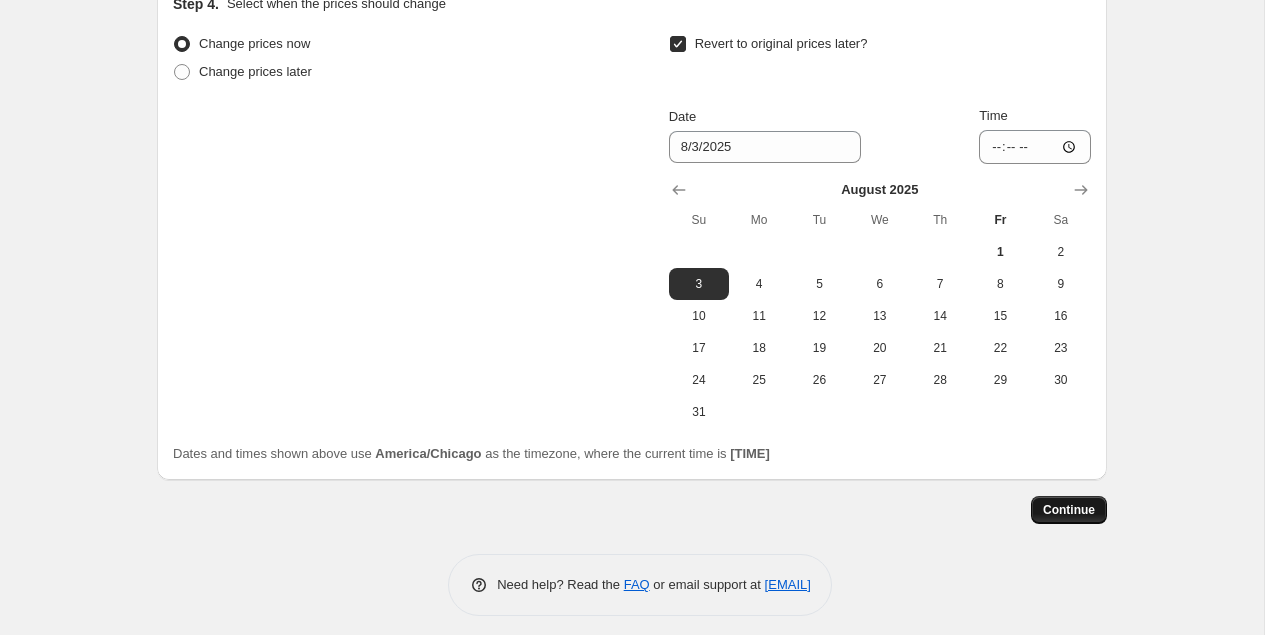 click on "Continue" at bounding box center (1069, 510) 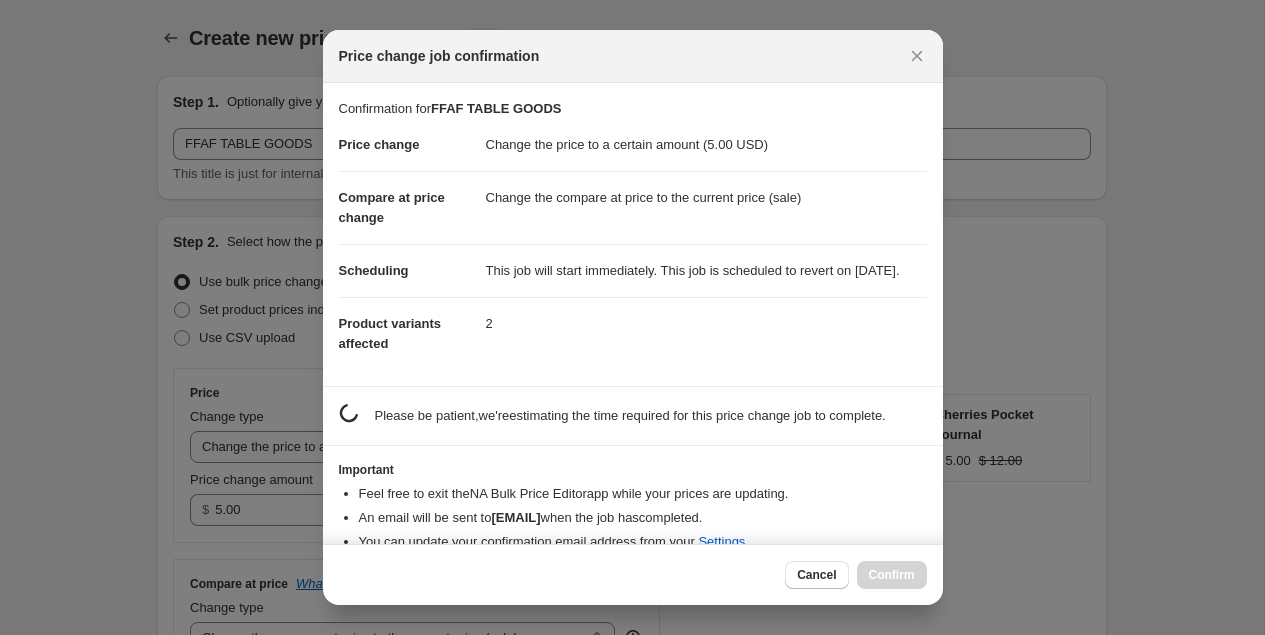 scroll, scrollTop: 0, scrollLeft: 0, axis: both 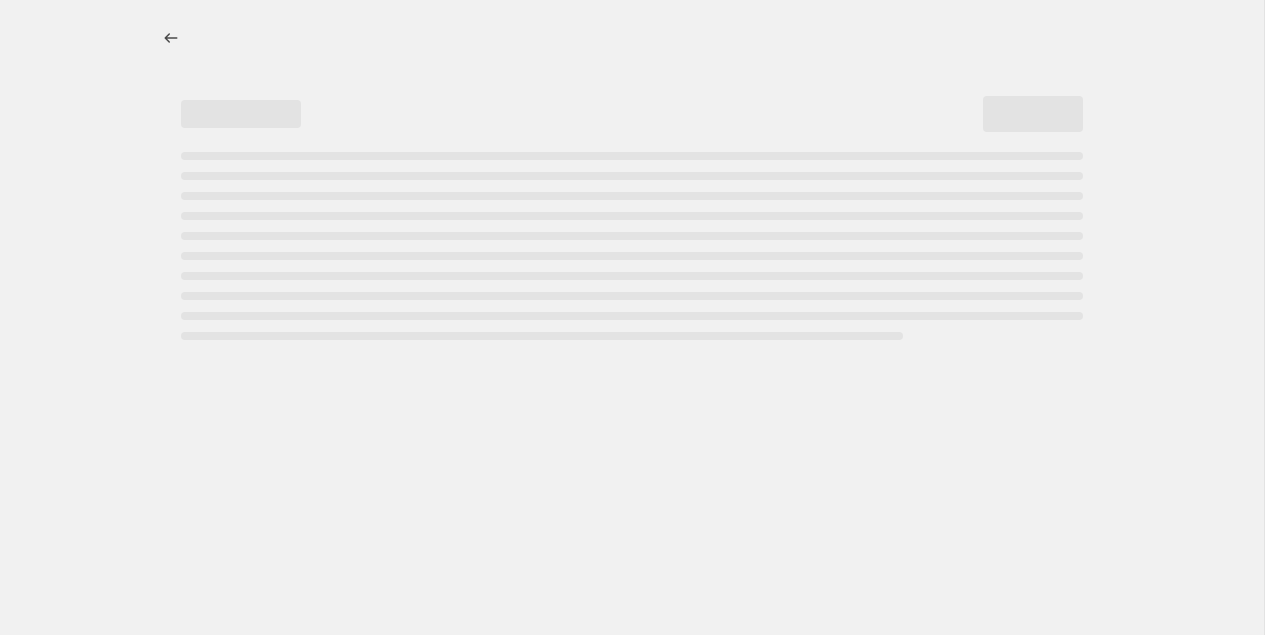 select on "collection" 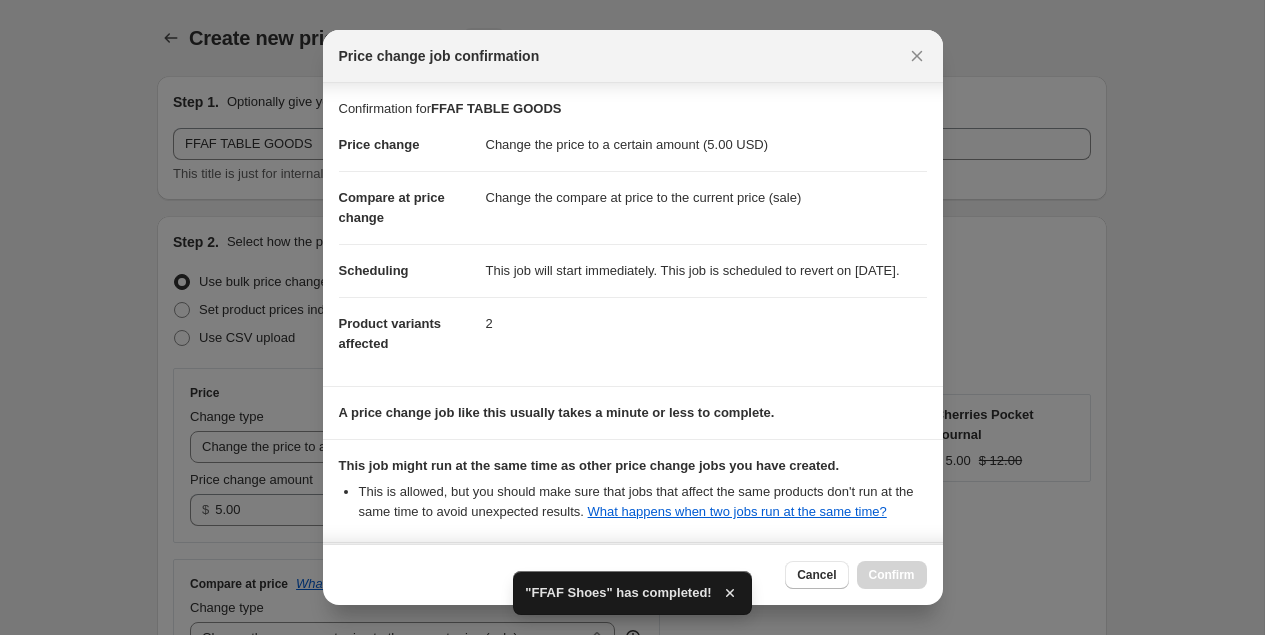 scroll, scrollTop: 242, scrollLeft: 0, axis: vertical 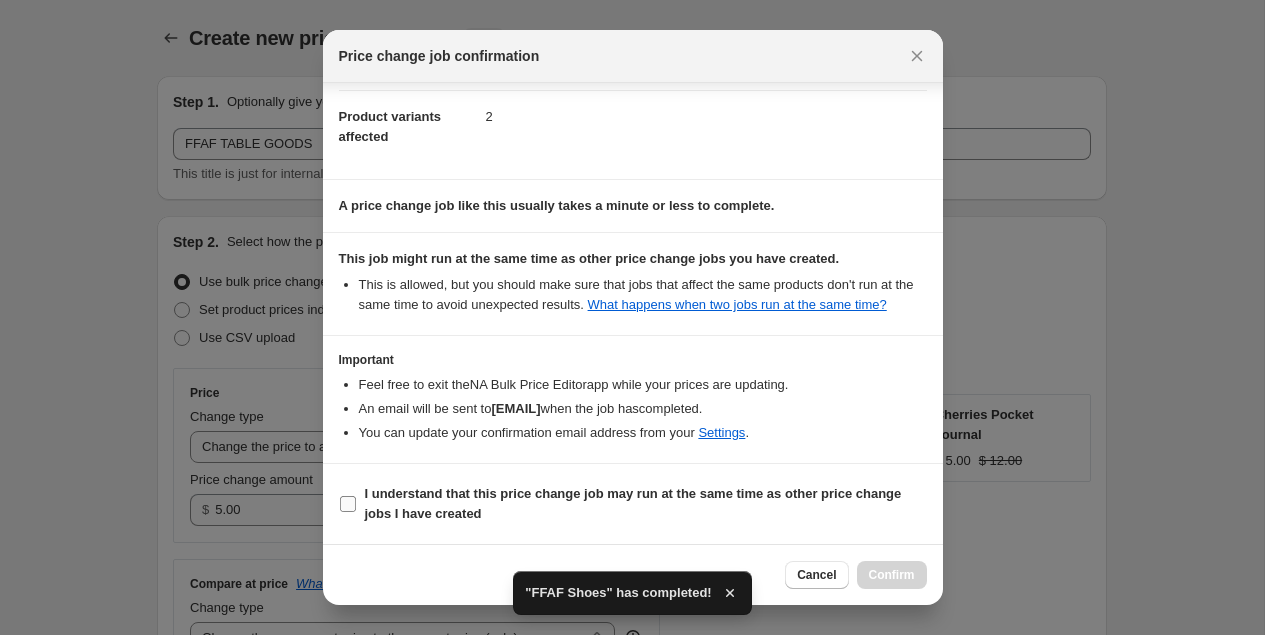 click on "I understand that this price change job may run at the same time as other price change jobs I have created" at bounding box center (633, 503) 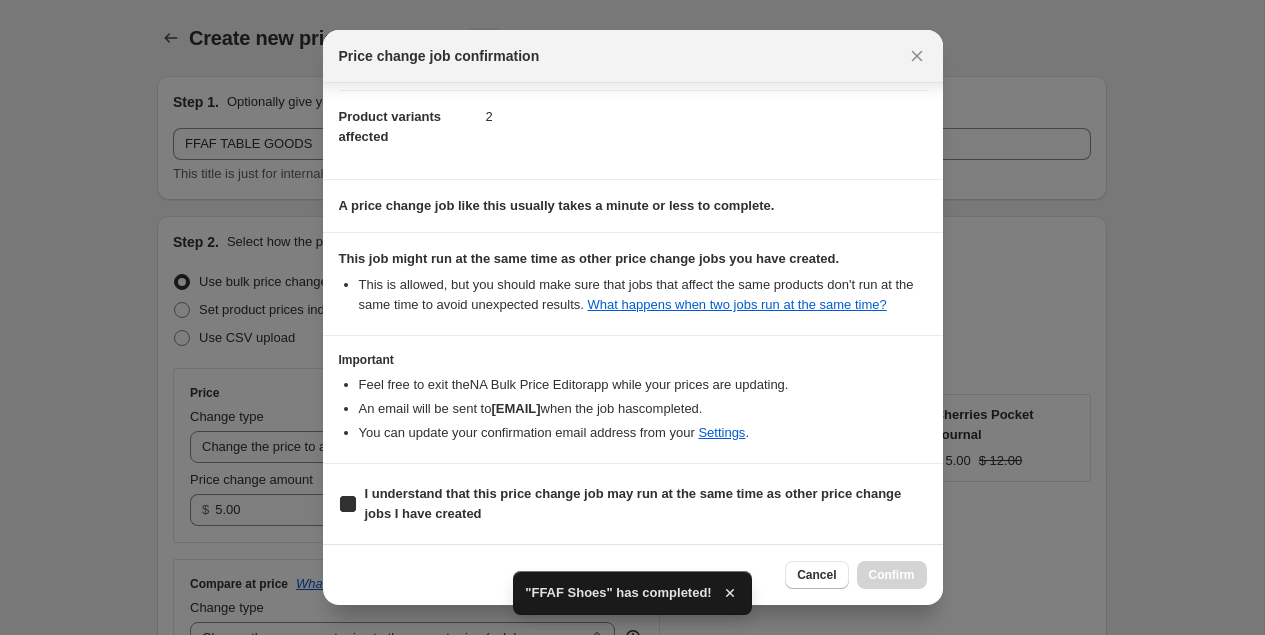 checkbox on "true" 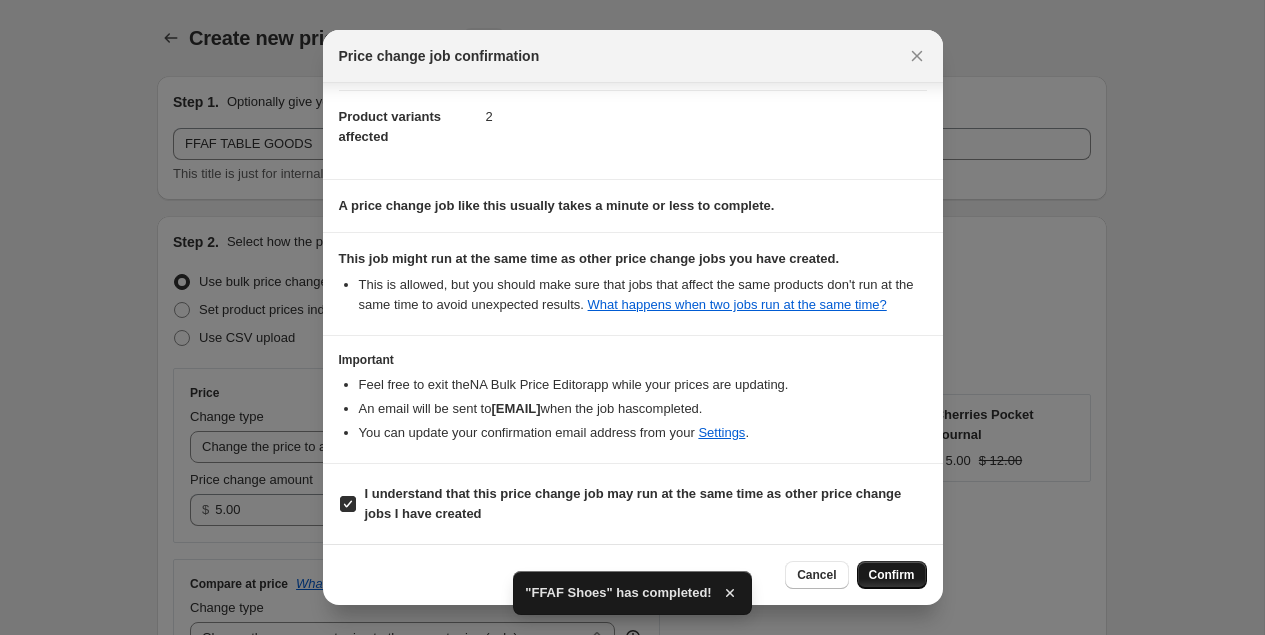 click on "Confirm" at bounding box center [892, 575] 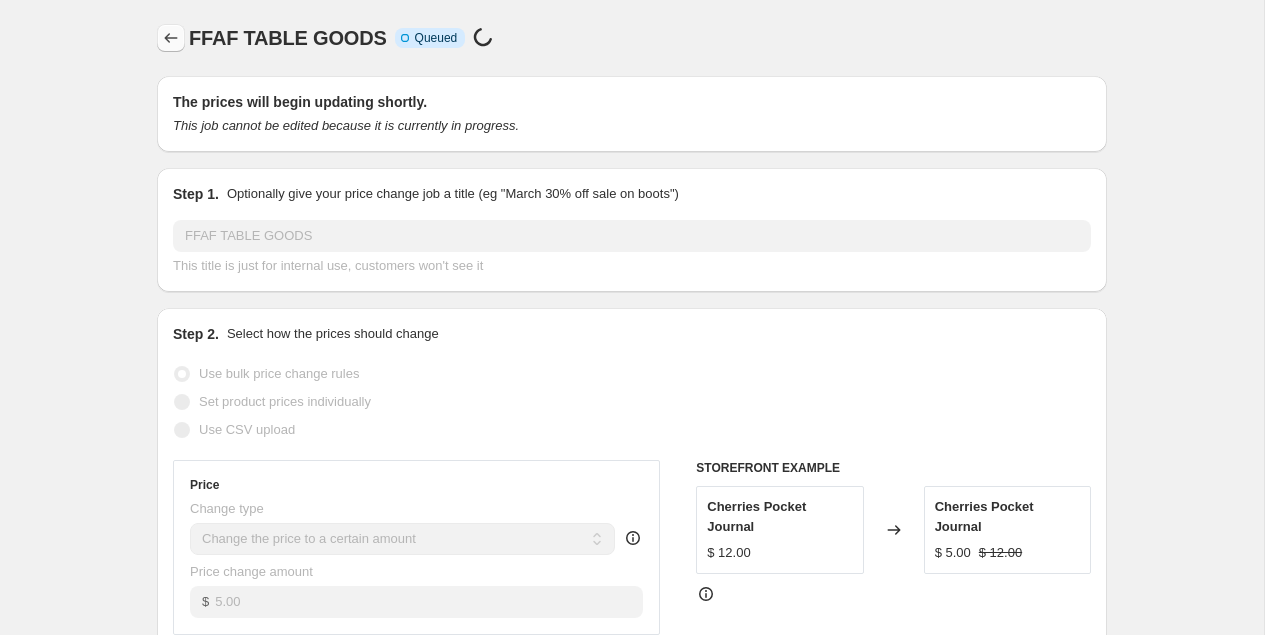 click 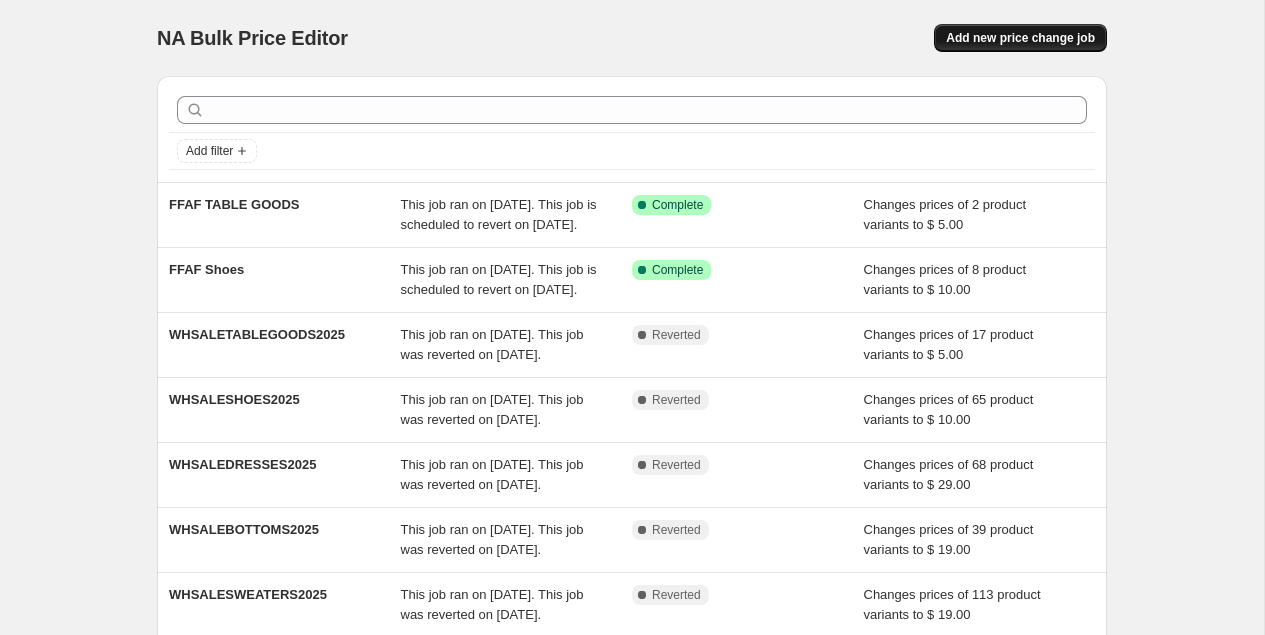 click on "Add new price change job" at bounding box center [1020, 38] 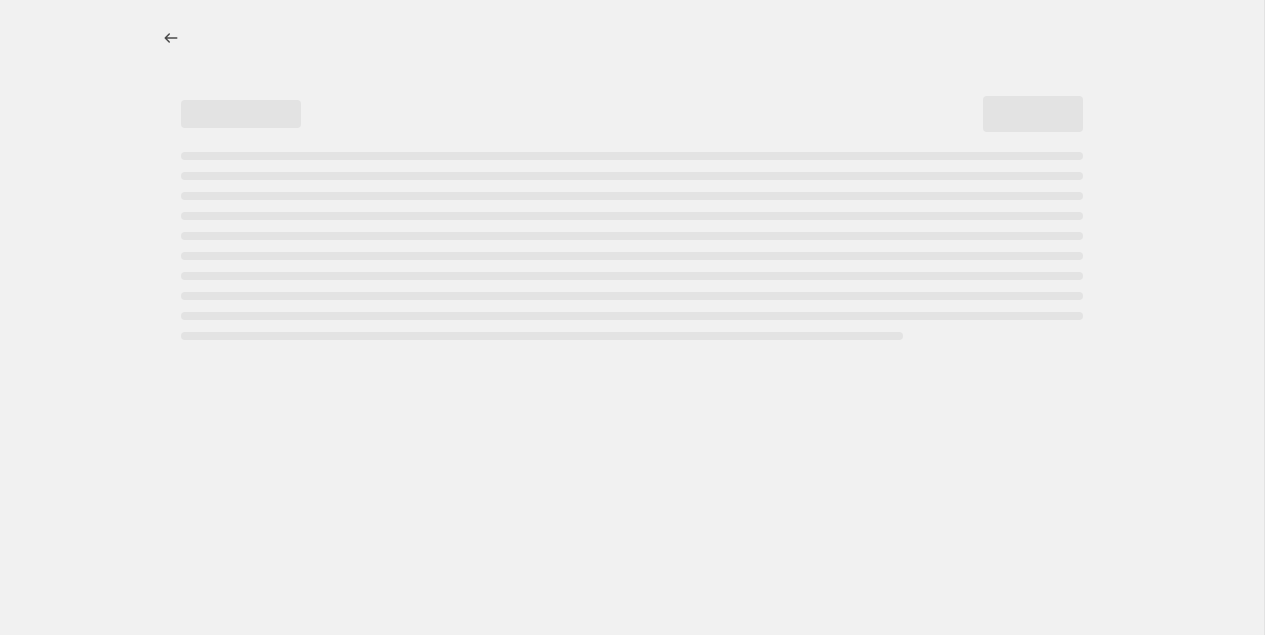 select on "percentage" 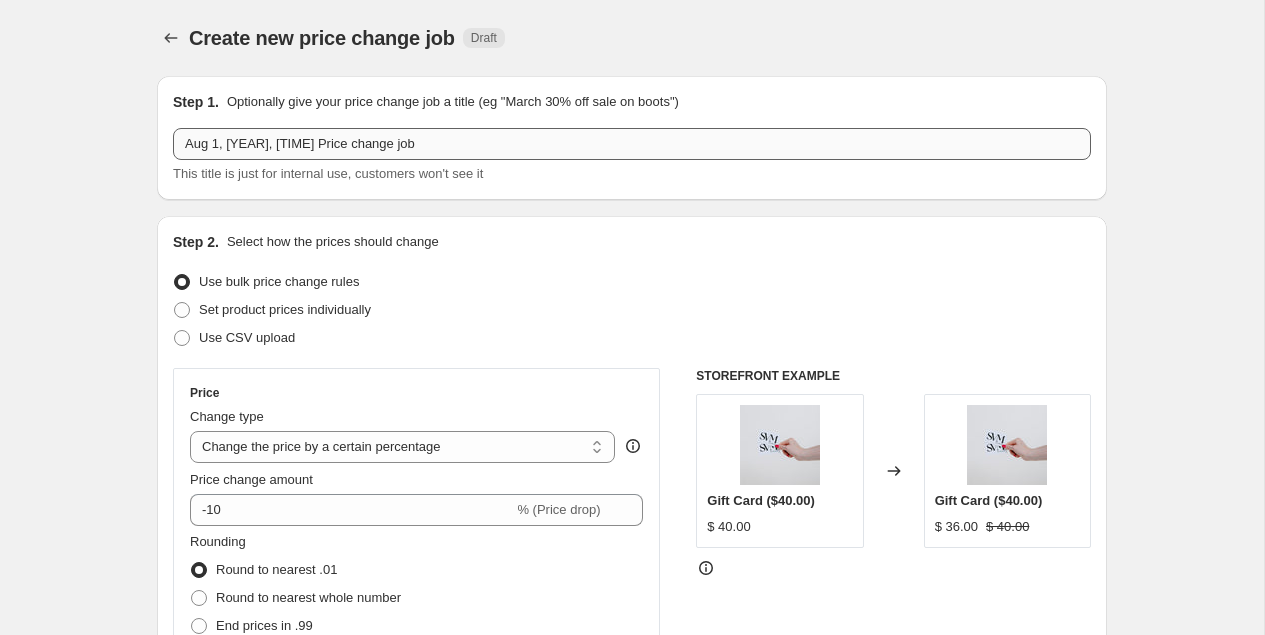 select on "percentage" 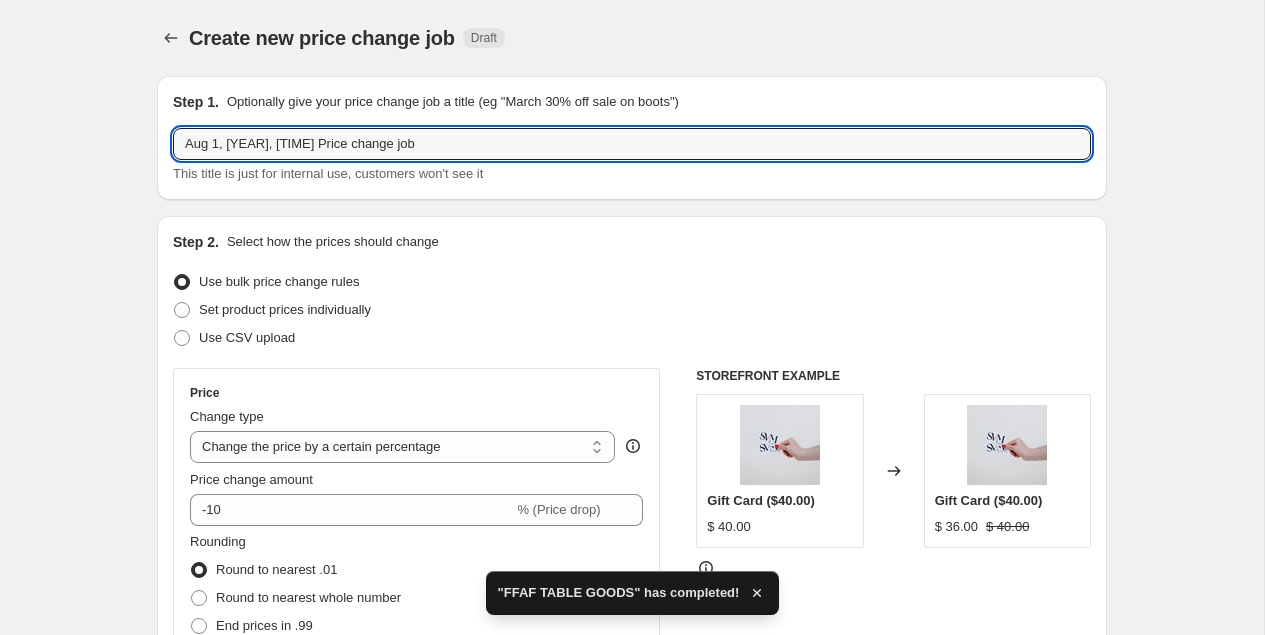 click on "Aug 1, [YEAR], [TIME] Price change job" at bounding box center [632, 144] 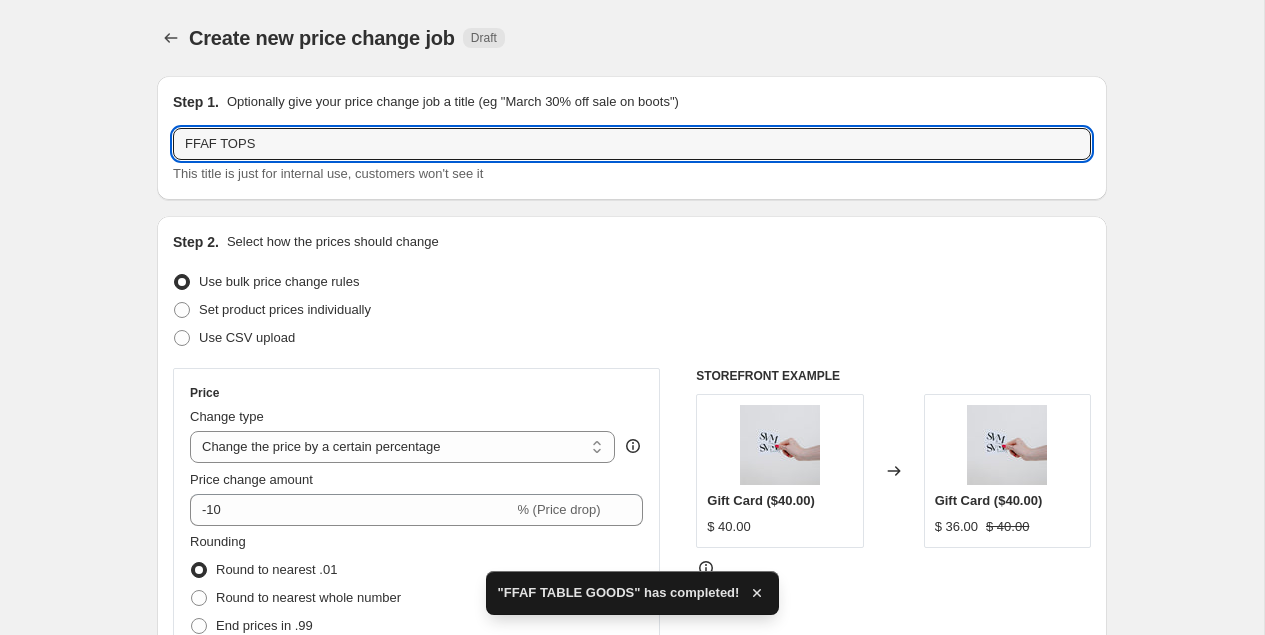 type on "FFAF TOPS" 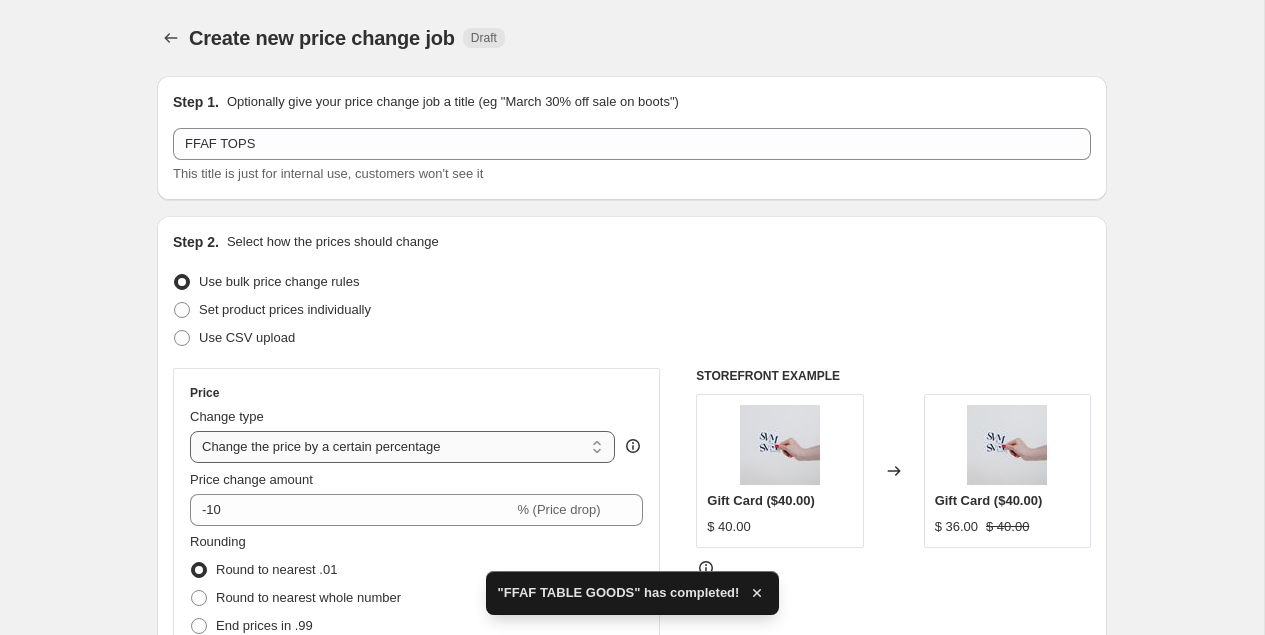 click on "Change the price to a certain amount Change the price by a certain amount Change the price by a certain percentage Change the price to the current compare at price (price before sale) Change the price by a certain amount relative to the compare at price Change the price by a certain percentage relative to the compare at price Don't change the price Change the price by a certain percentage relative to the cost per item Change price to certain cost margin" at bounding box center (402, 447) 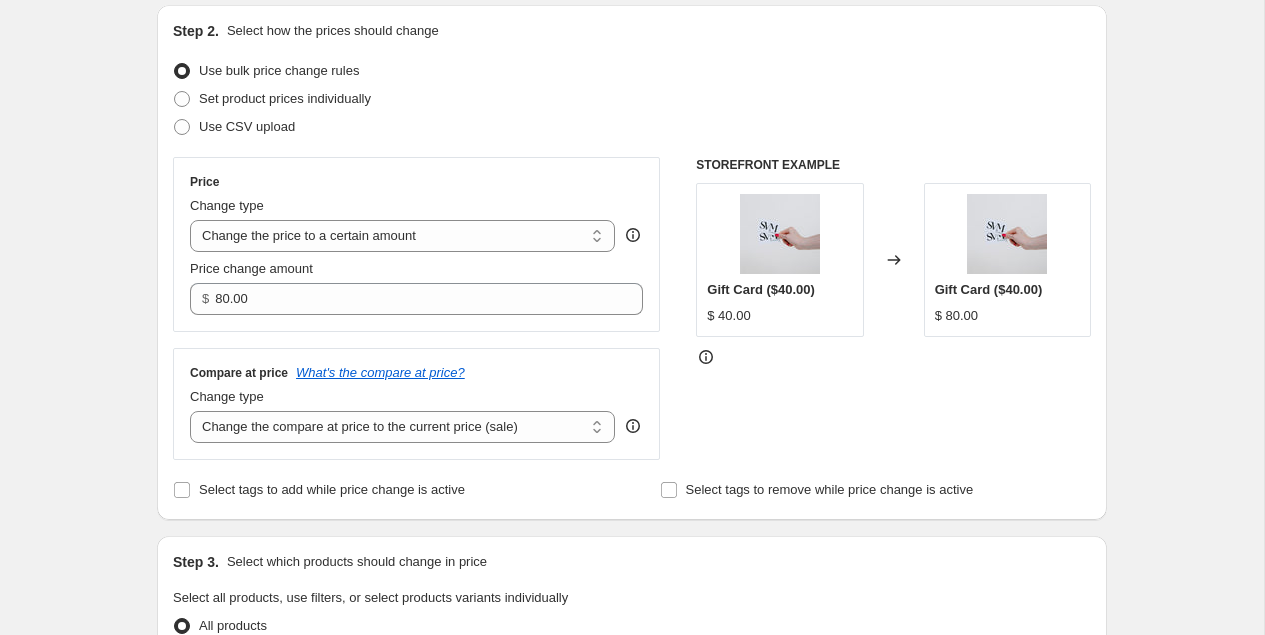scroll, scrollTop: 228, scrollLeft: 0, axis: vertical 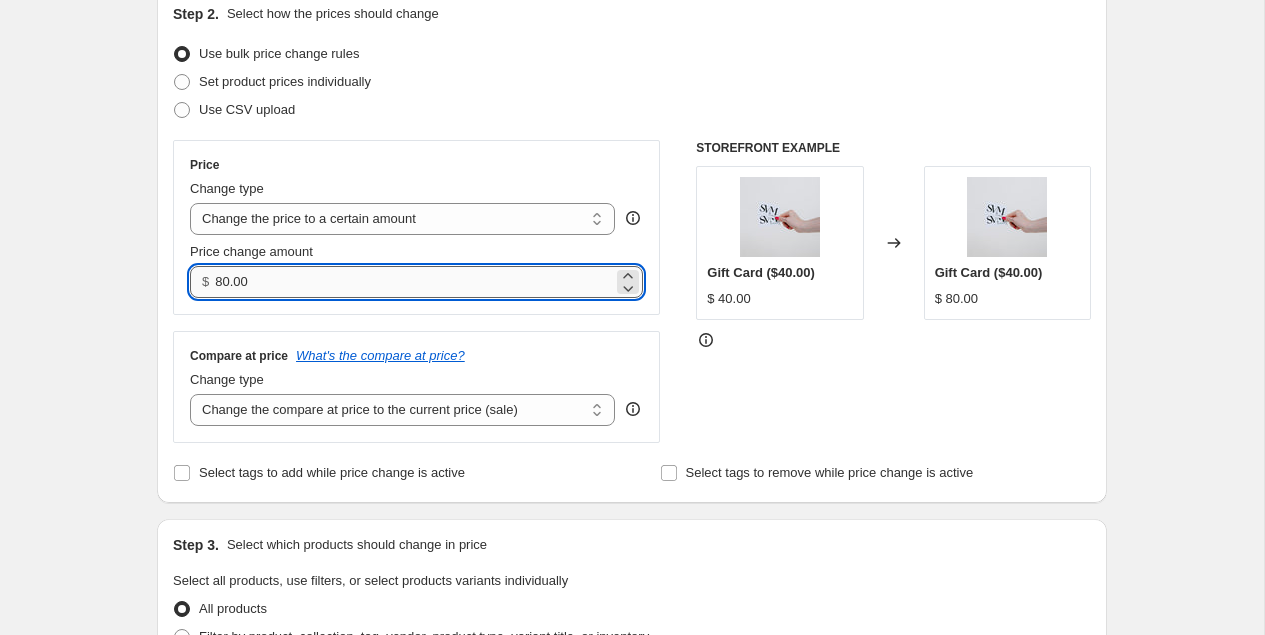 click on "80.00" at bounding box center (413, 282) 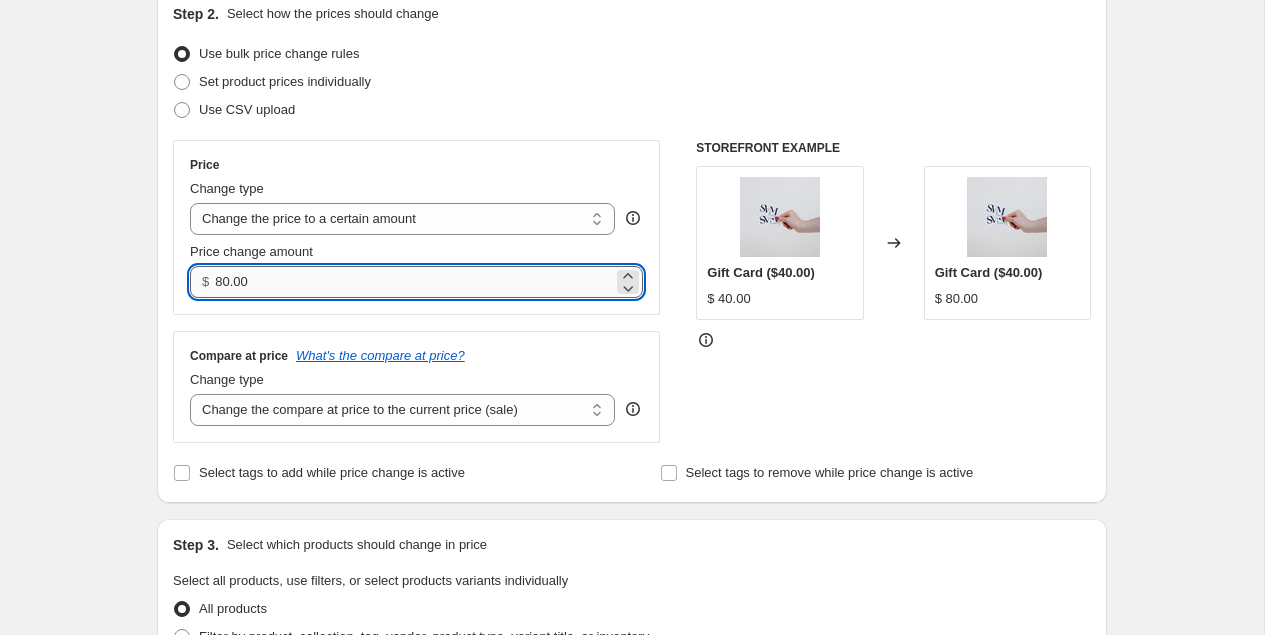 click on "80.00" at bounding box center [413, 282] 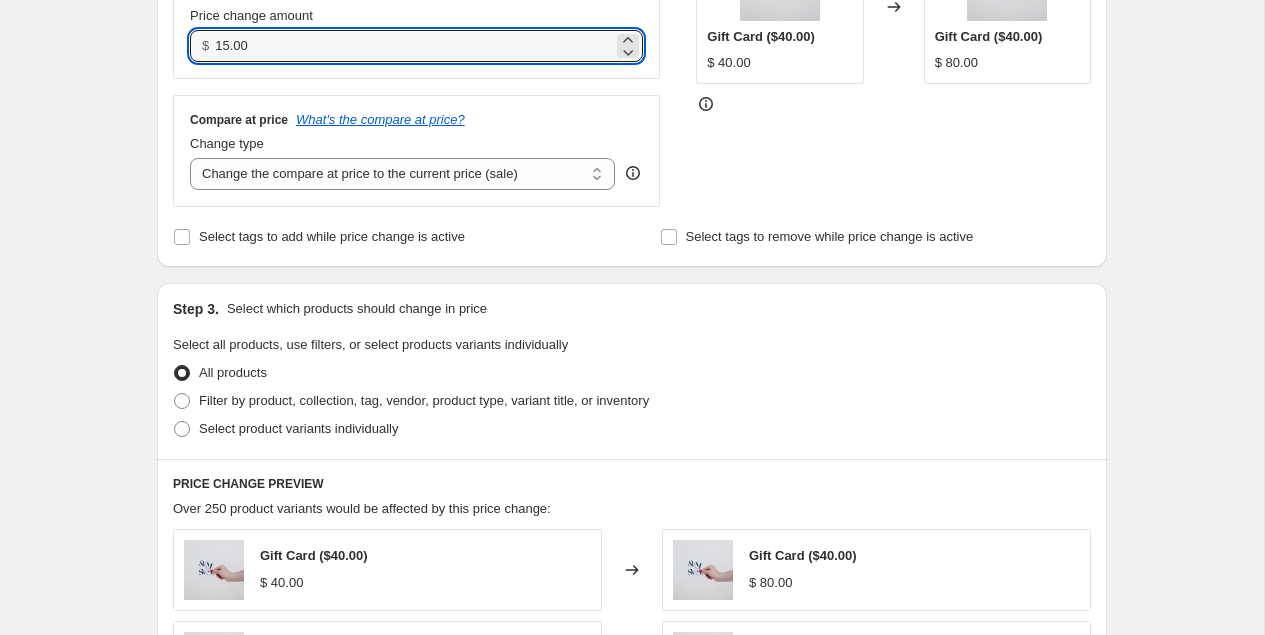 scroll, scrollTop: 480, scrollLeft: 0, axis: vertical 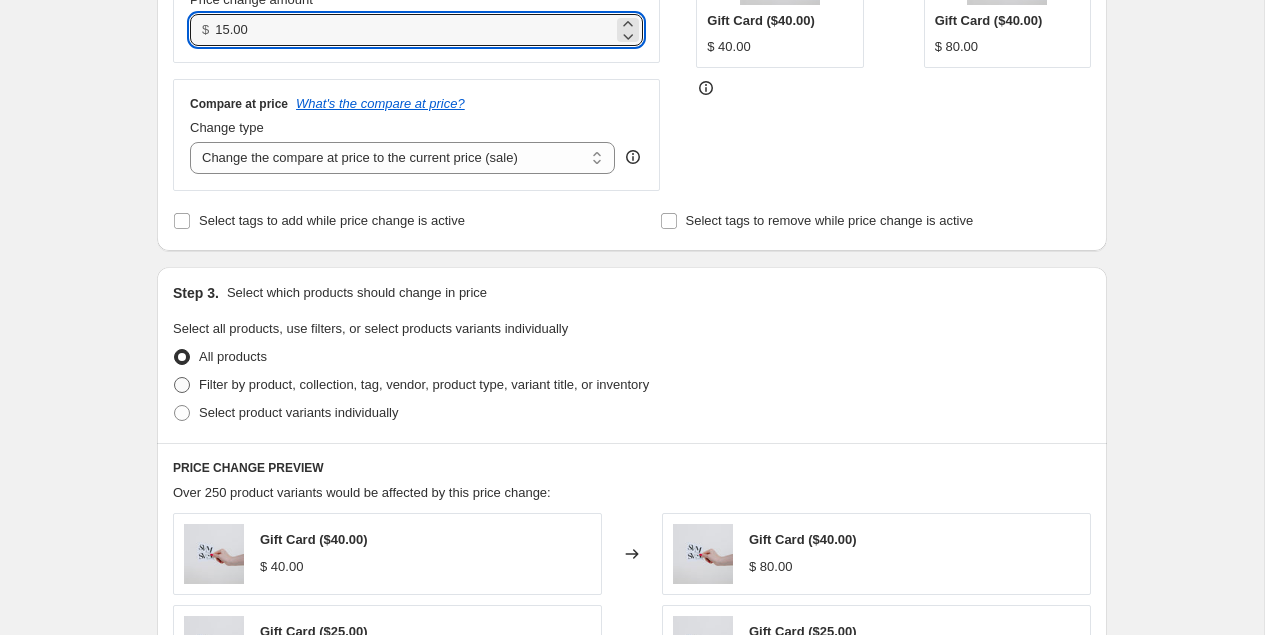 type on "15.00" 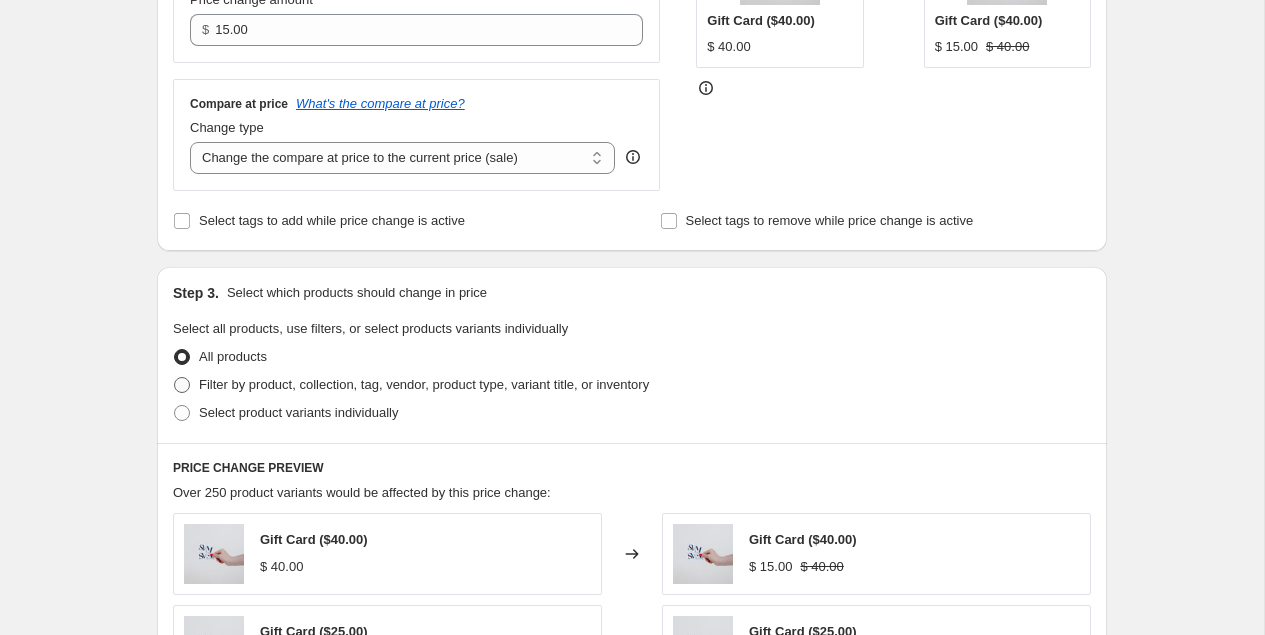 click on "Filter by product, collection, tag, vendor, product type, variant title, or inventory" at bounding box center [424, 384] 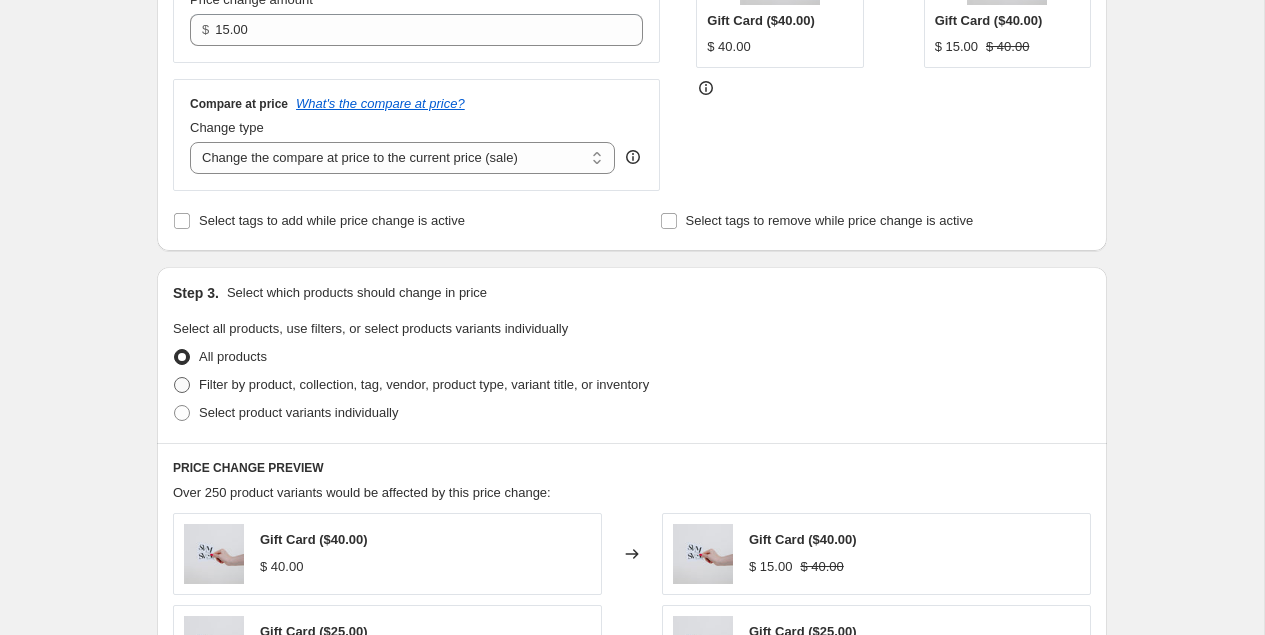 radio on "true" 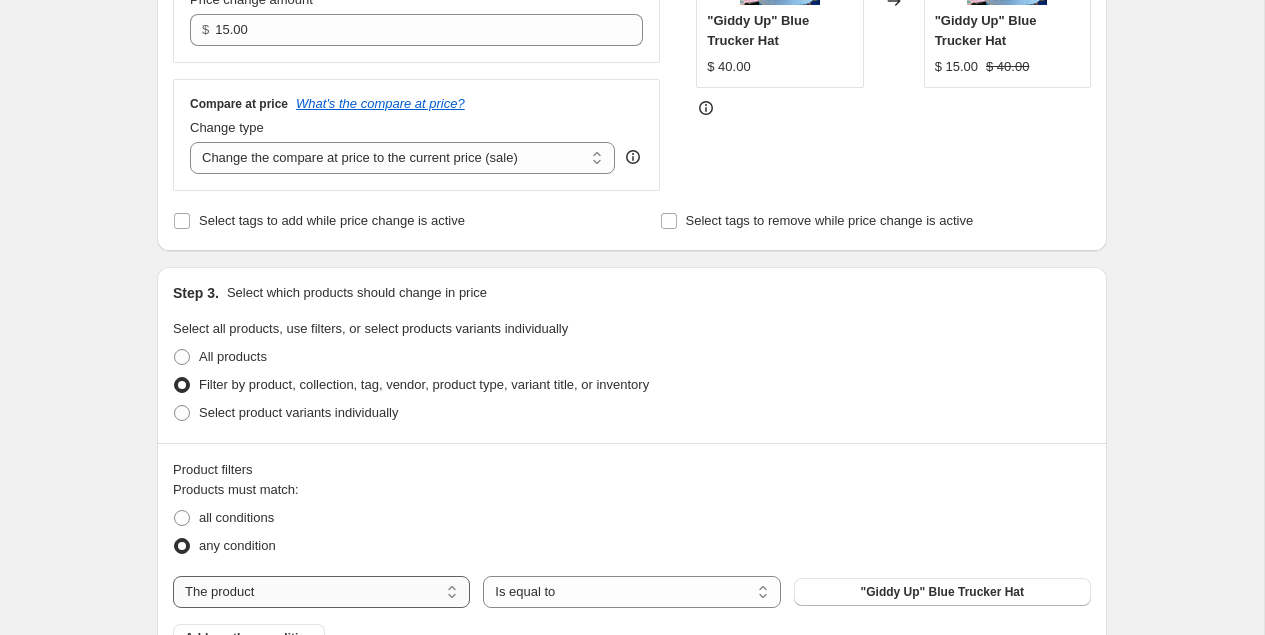 click on "The product The product's collection The product's tag The product's vendor The product's type The product's status The variant's title Inventory quantity" at bounding box center [321, 592] 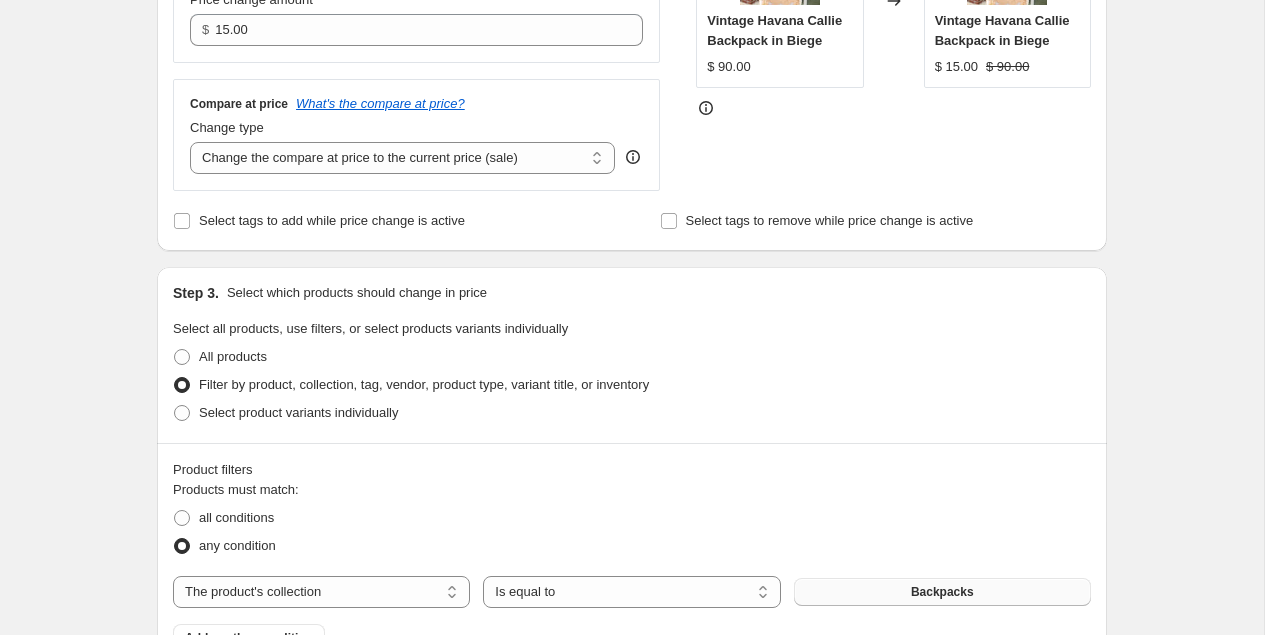 click on "Backpacks" at bounding box center [942, 592] 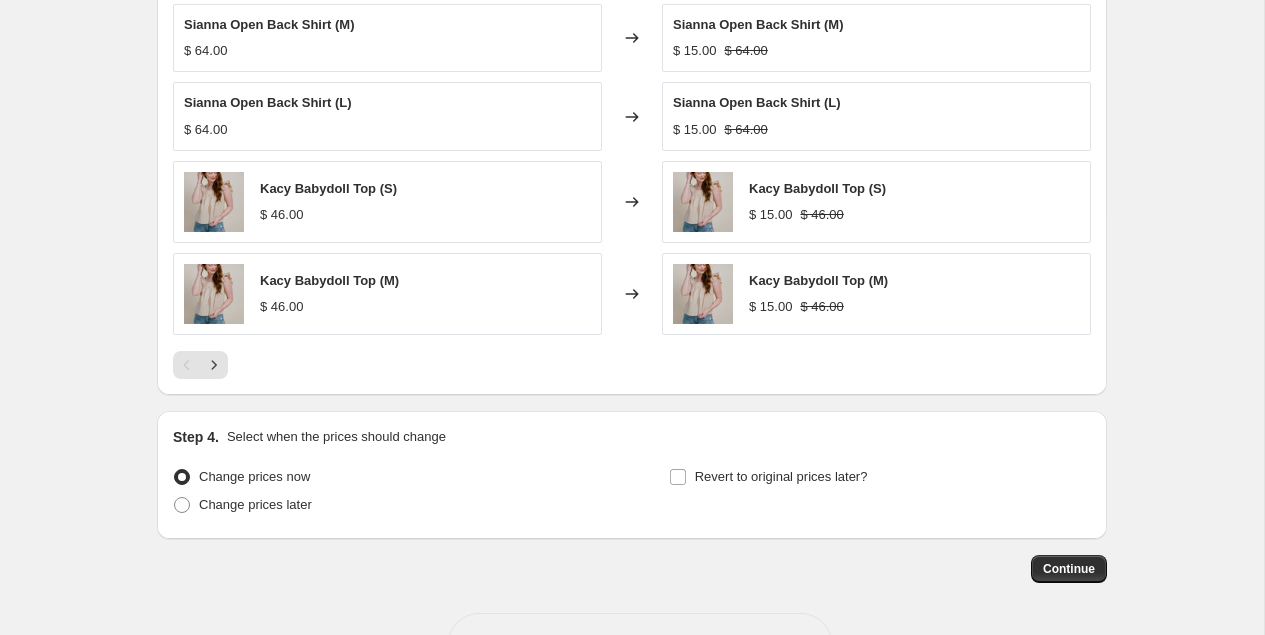 scroll, scrollTop: 1328, scrollLeft: 0, axis: vertical 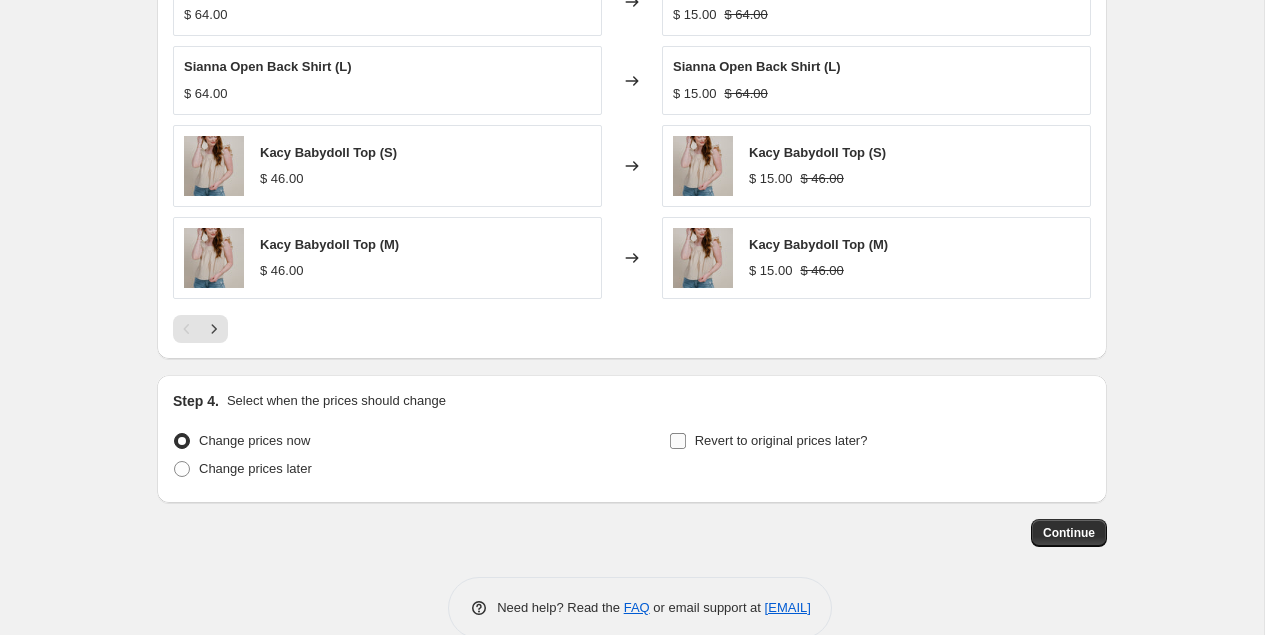 click on "Revert to original prices later?" at bounding box center (781, 441) 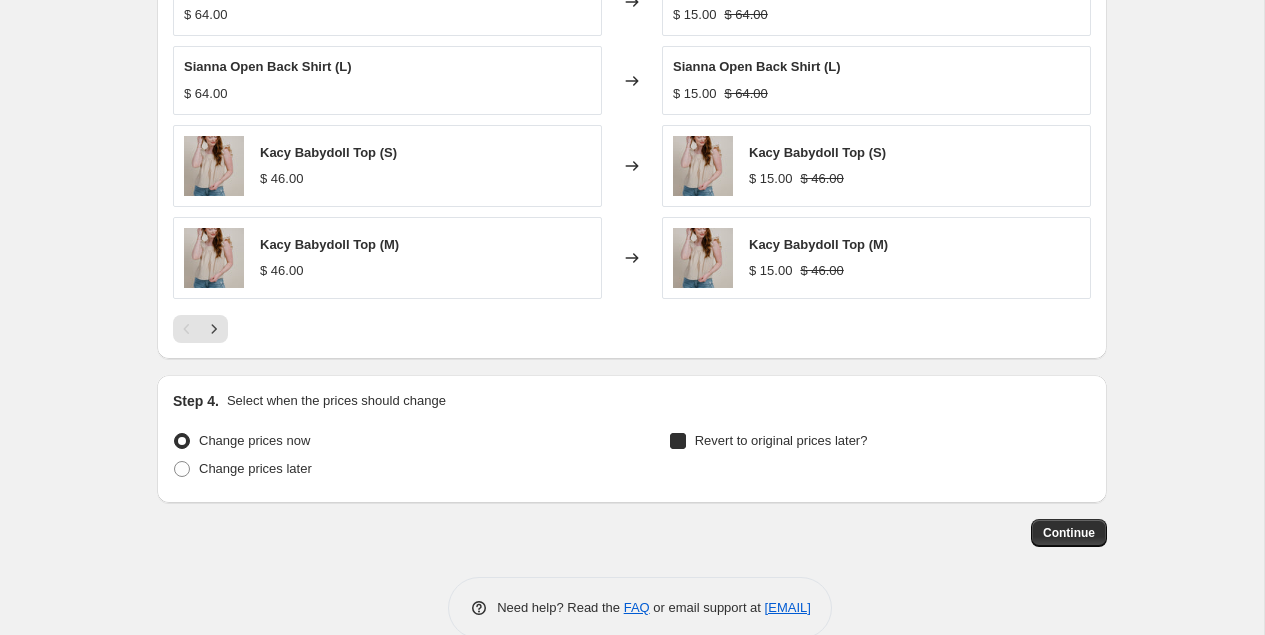 checkbox on "true" 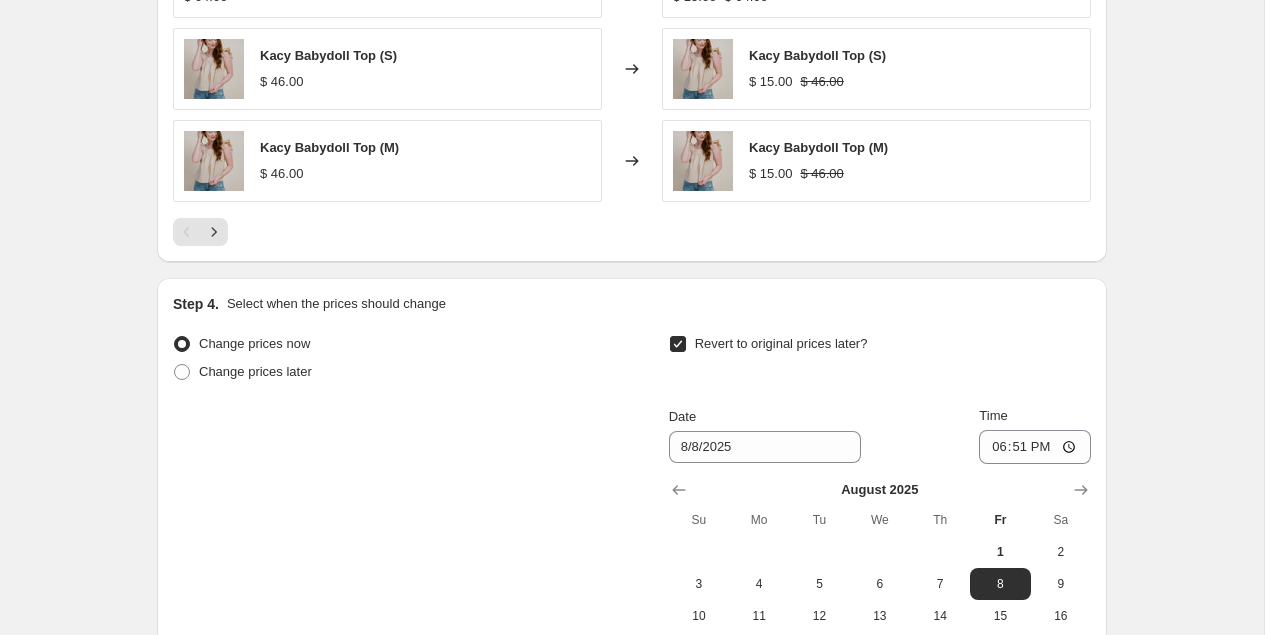 scroll, scrollTop: 0, scrollLeft: 0, axis: both 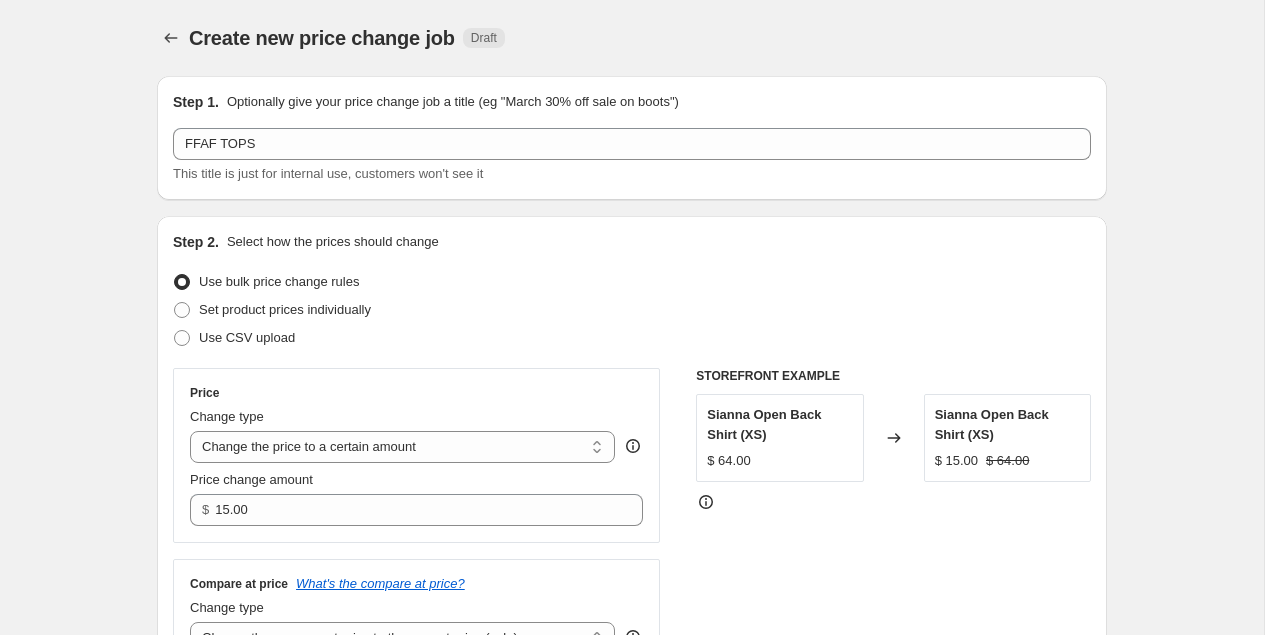 select on "collection" 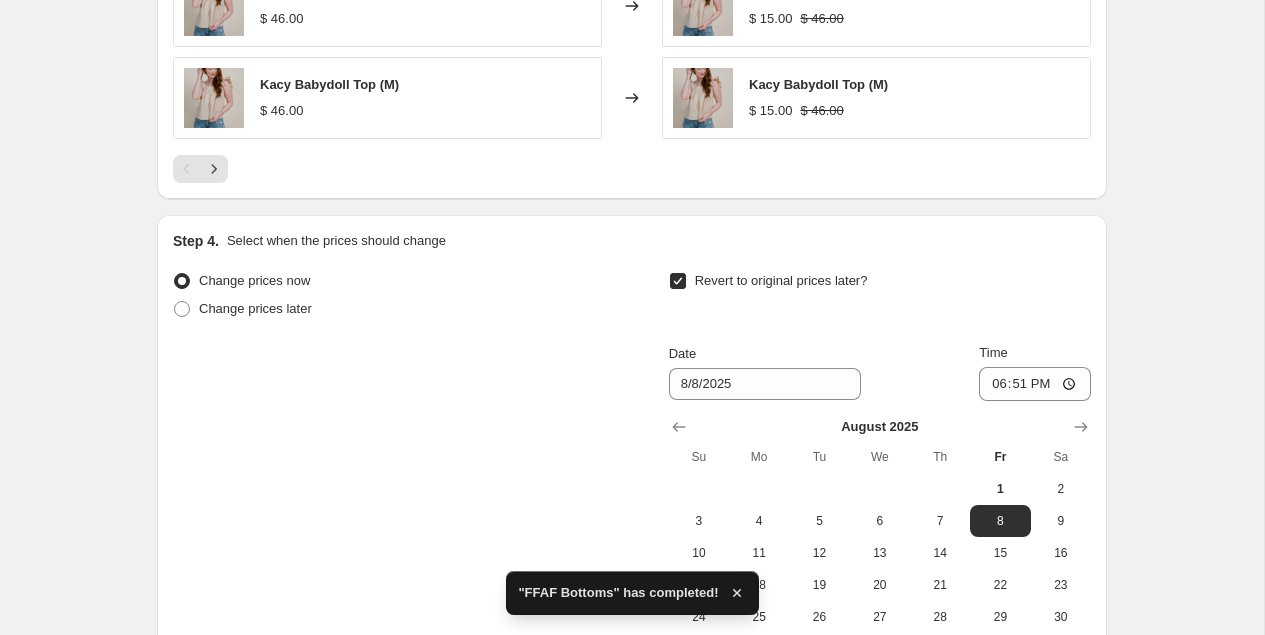 scroll, scrollTop: 1500, scrollLeft: 0, axis: vertical 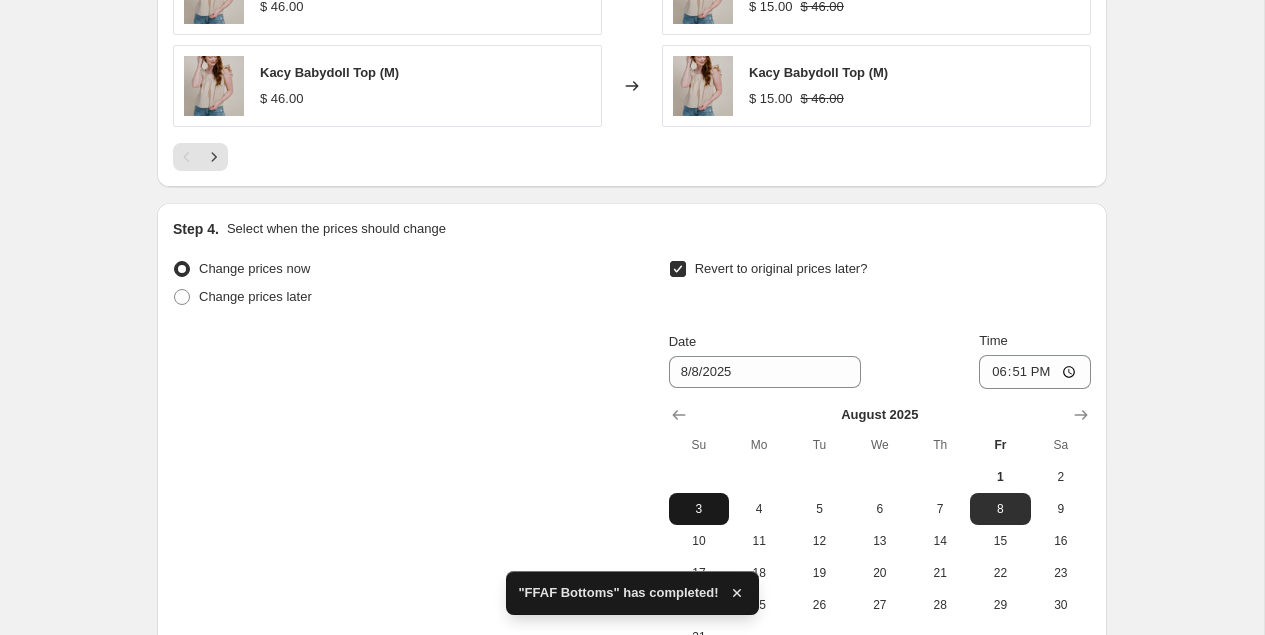 click on "3" at bounding box center [699, 509] 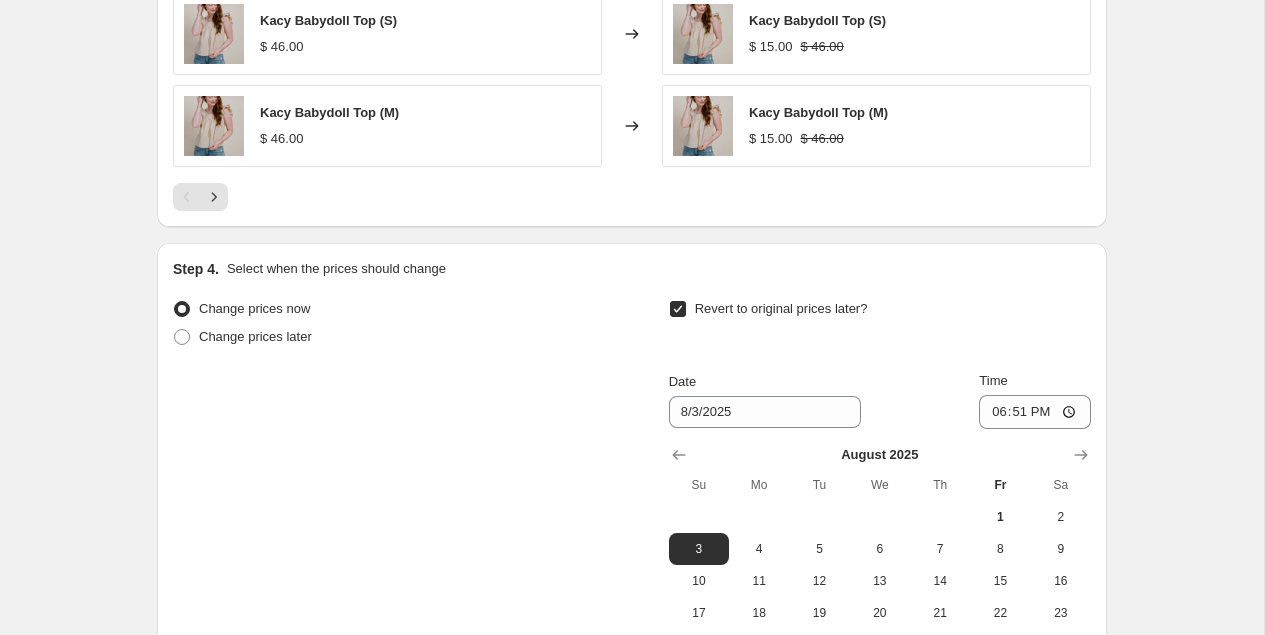 scroll, scrollTop: 1720, scrollLeft: 0, axis: vertical 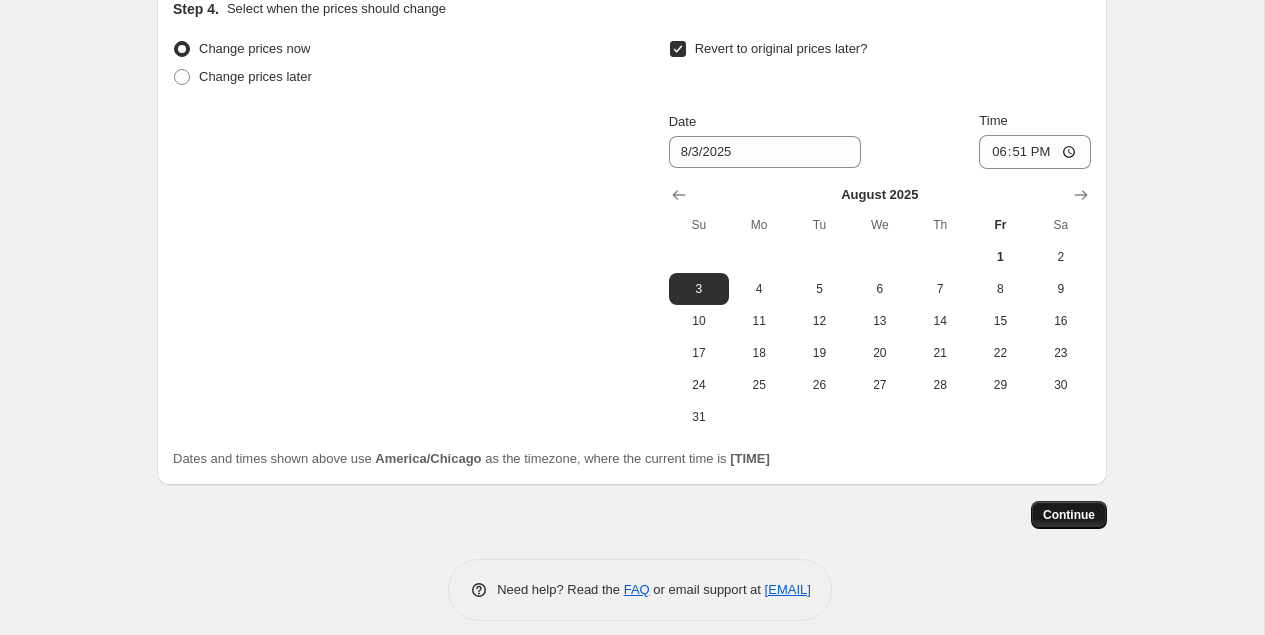 click on "Continue" at bounding box center [1069, 515] 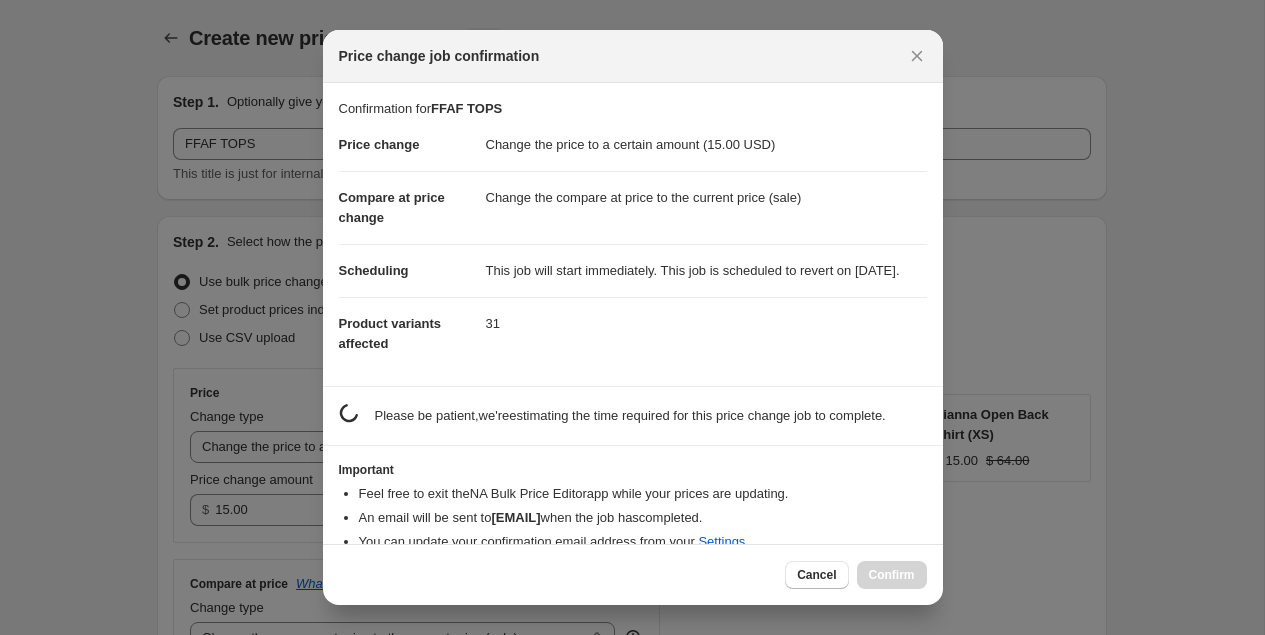 scroll, scrollTop: 0, scrollLeft: 0, axis: both 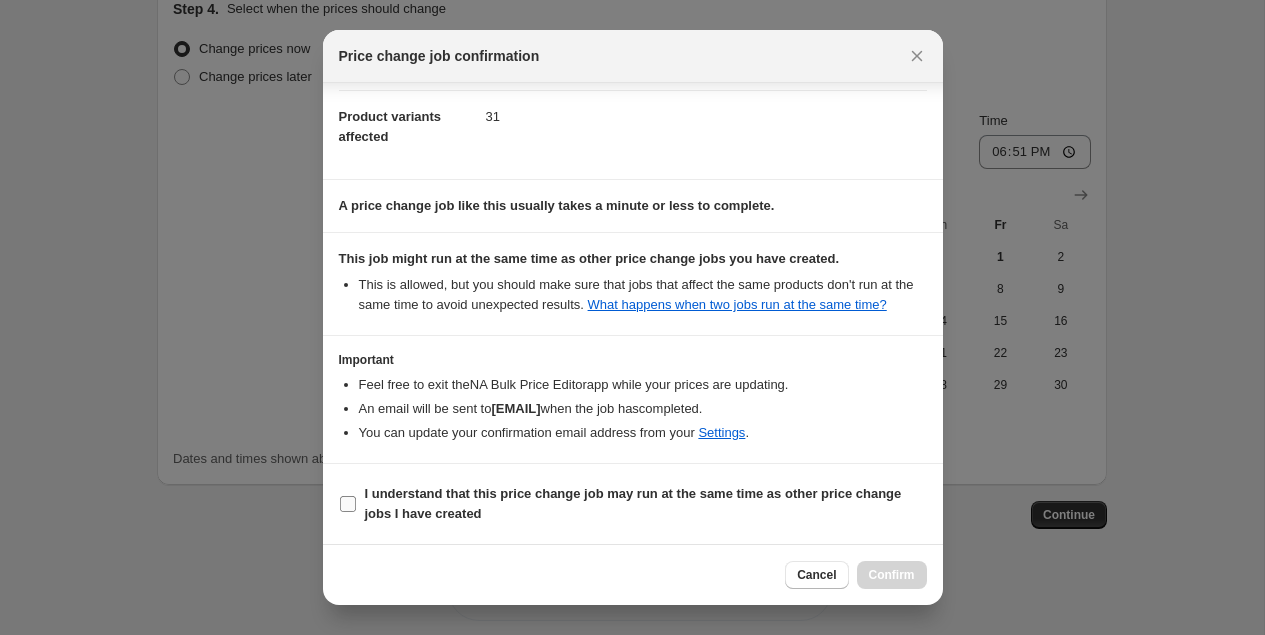 click on "I understand that this price change job may run at the same time as other price change jobs I have created" at bounding box center (633, 504) 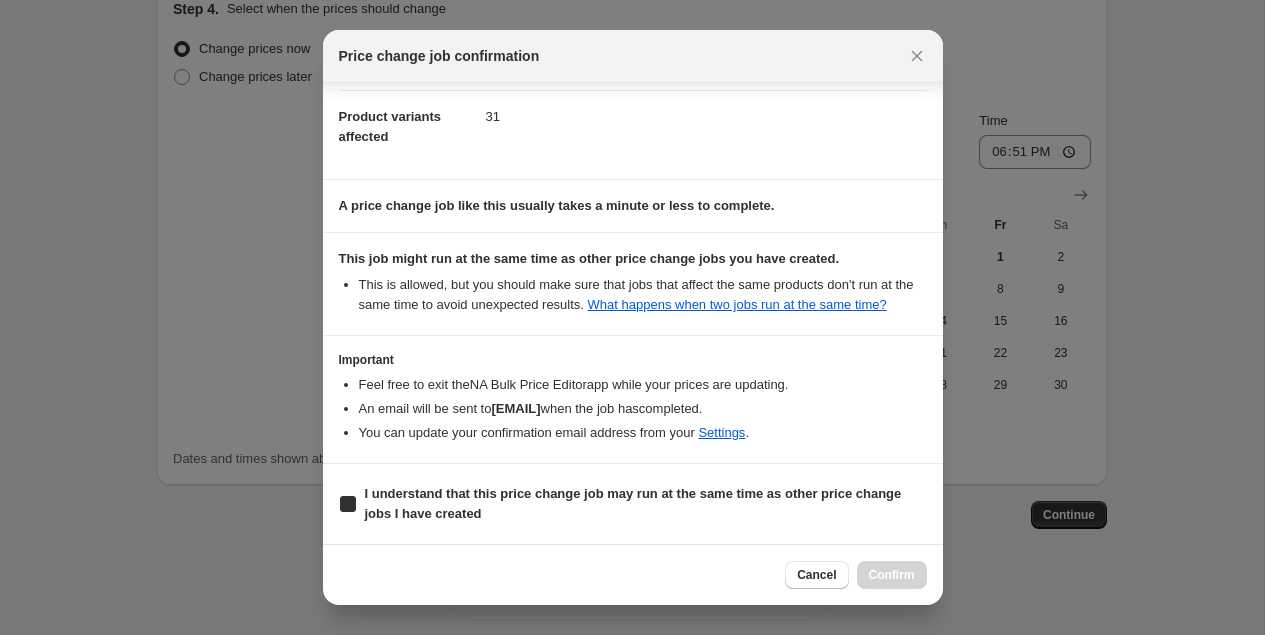 checkbox on "true" 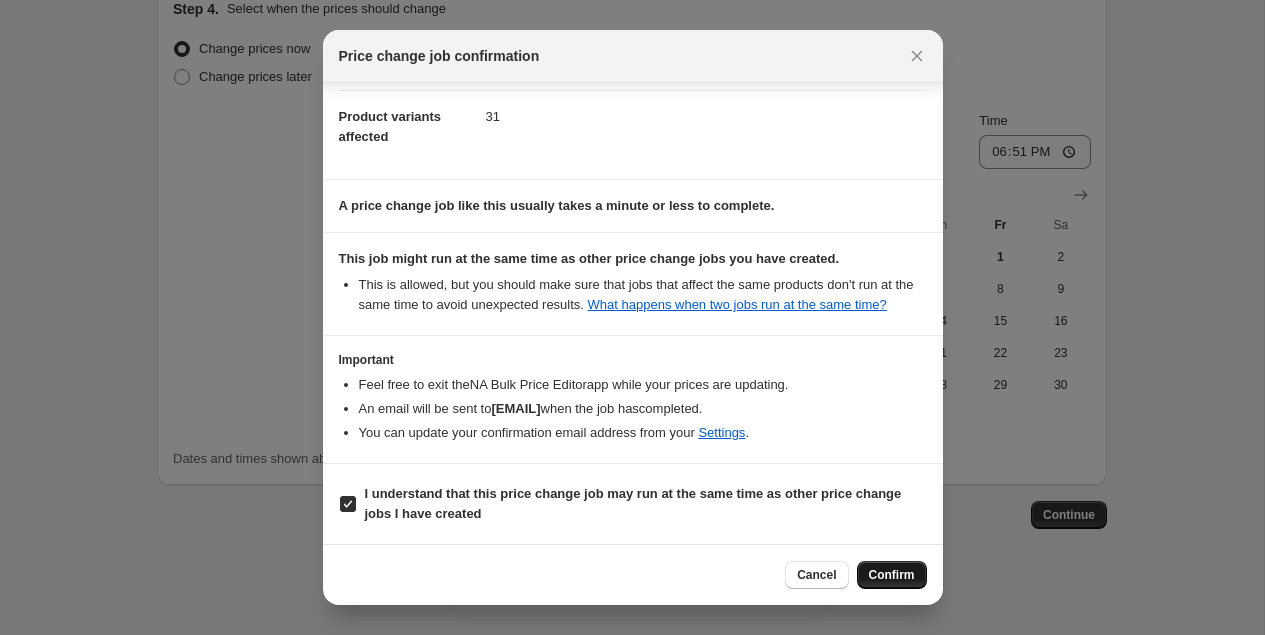click on "Confirm" at bounding box center (892, 575) 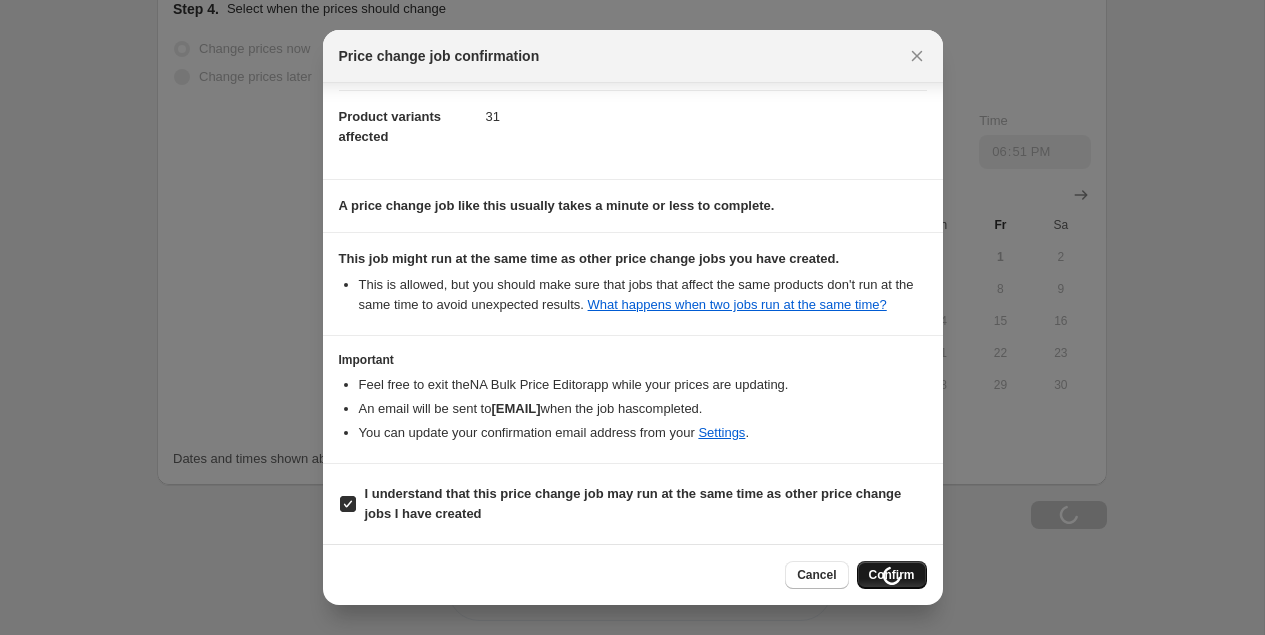 scroll, scrollTop: 1787, scrollLeft: 0, axis: vertical 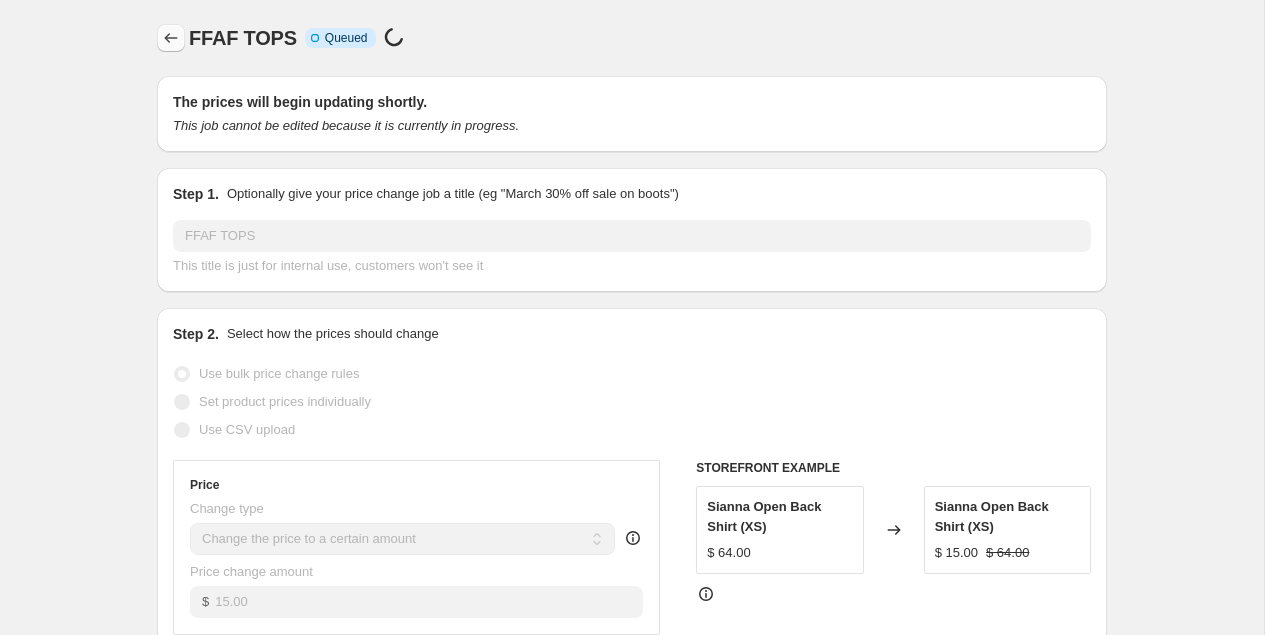 click 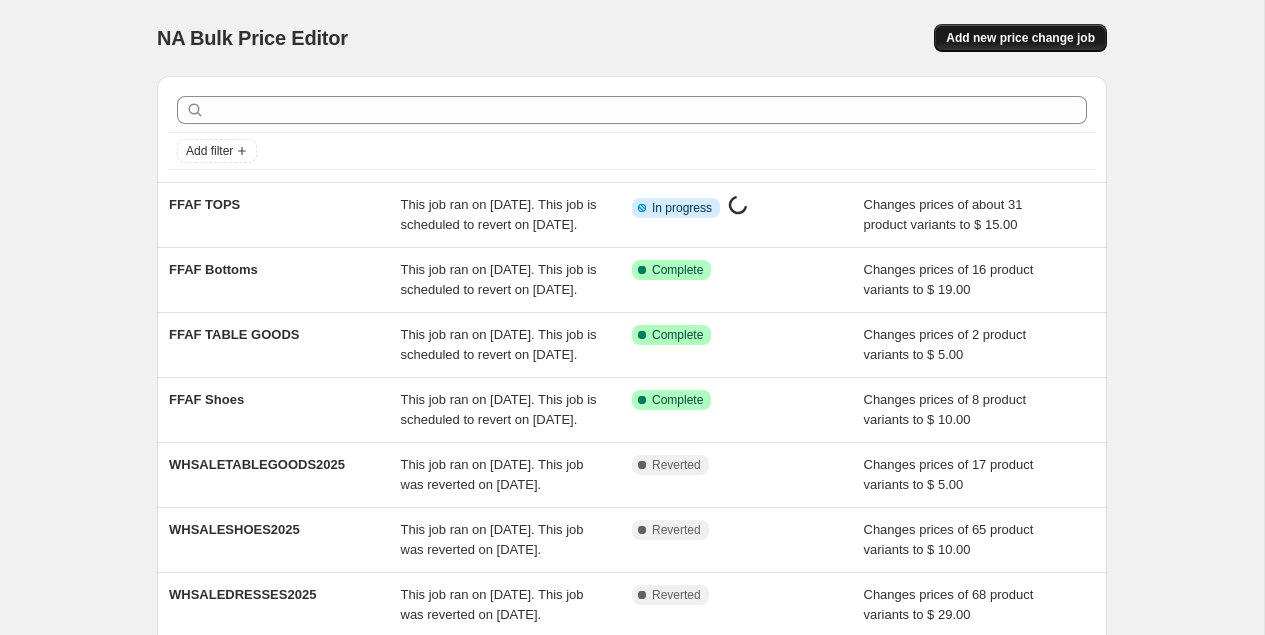 click on "Add new price change job" at bounding box center [1020, 38] 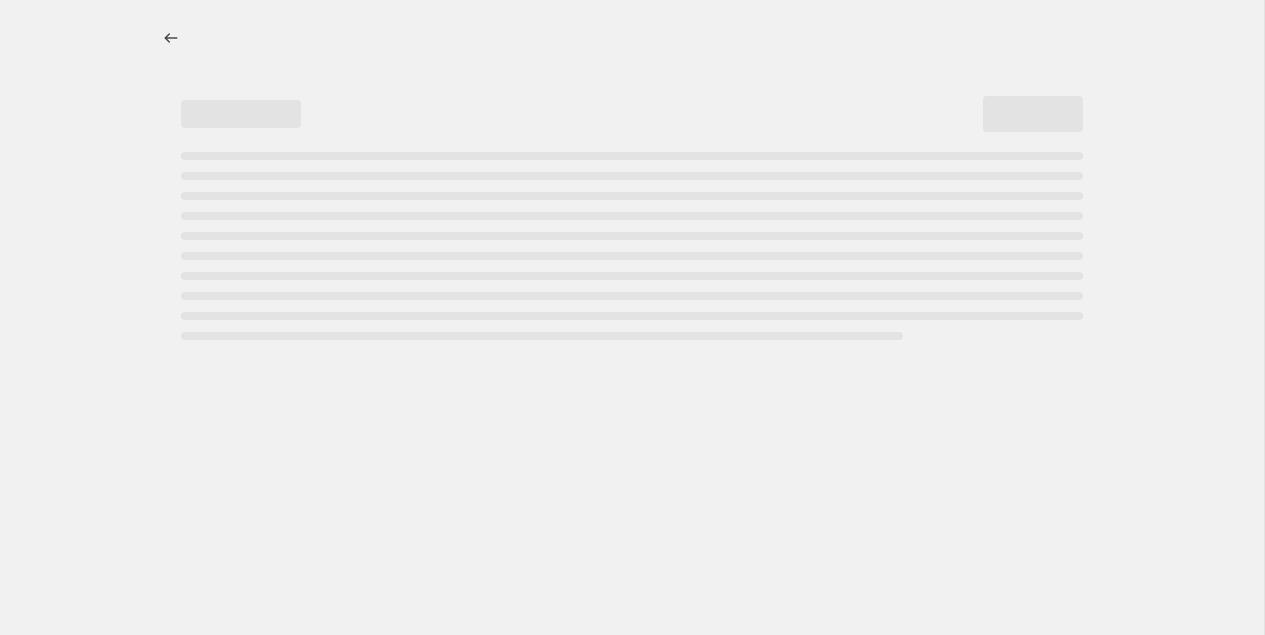 select on "percentage" 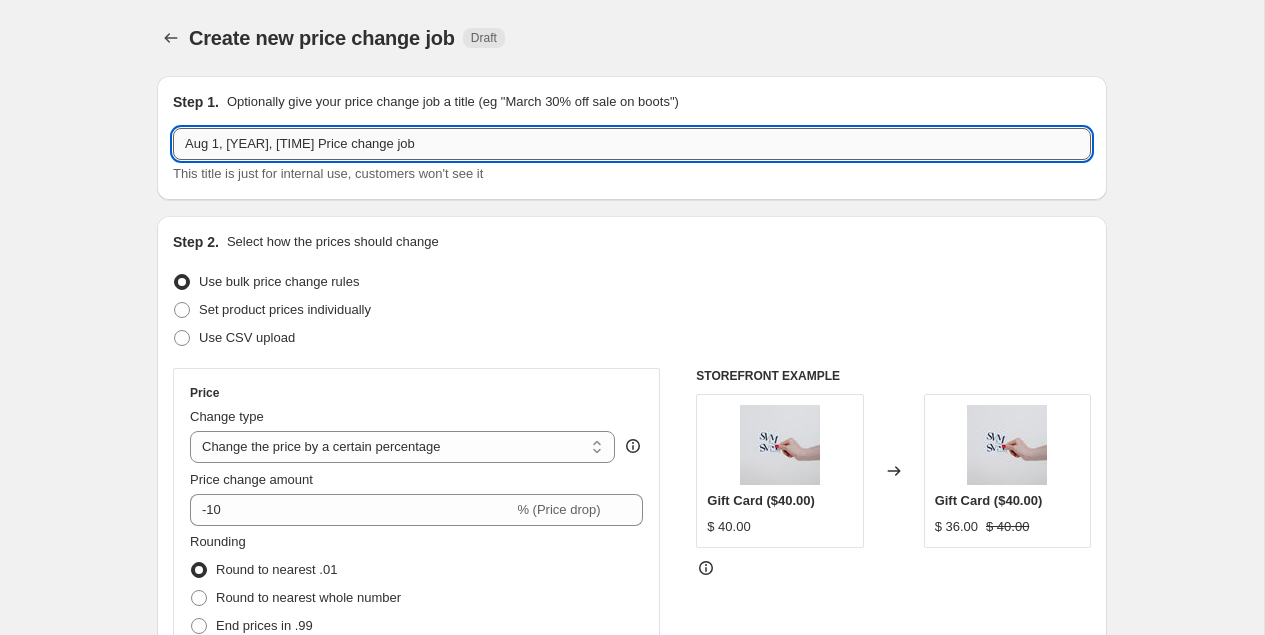 click on "Aug 1, [YEAR], [TIME] Price change job" at bounding box center [632, 144] 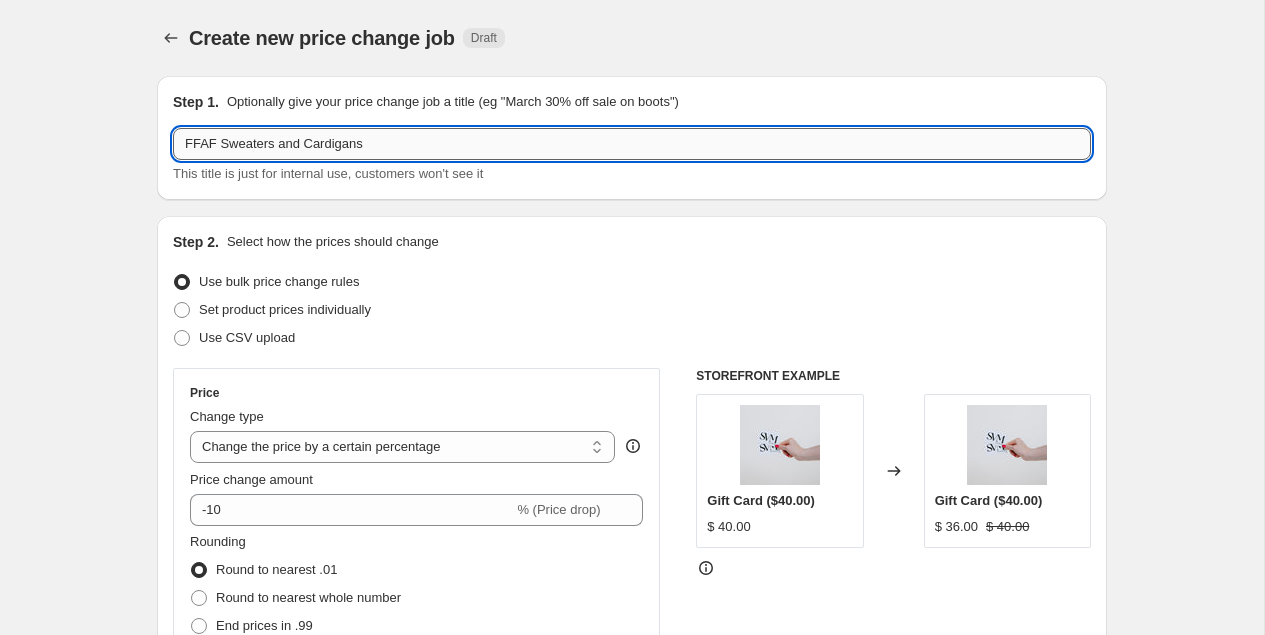 type on "FFAF Sweaters and Cardigans" 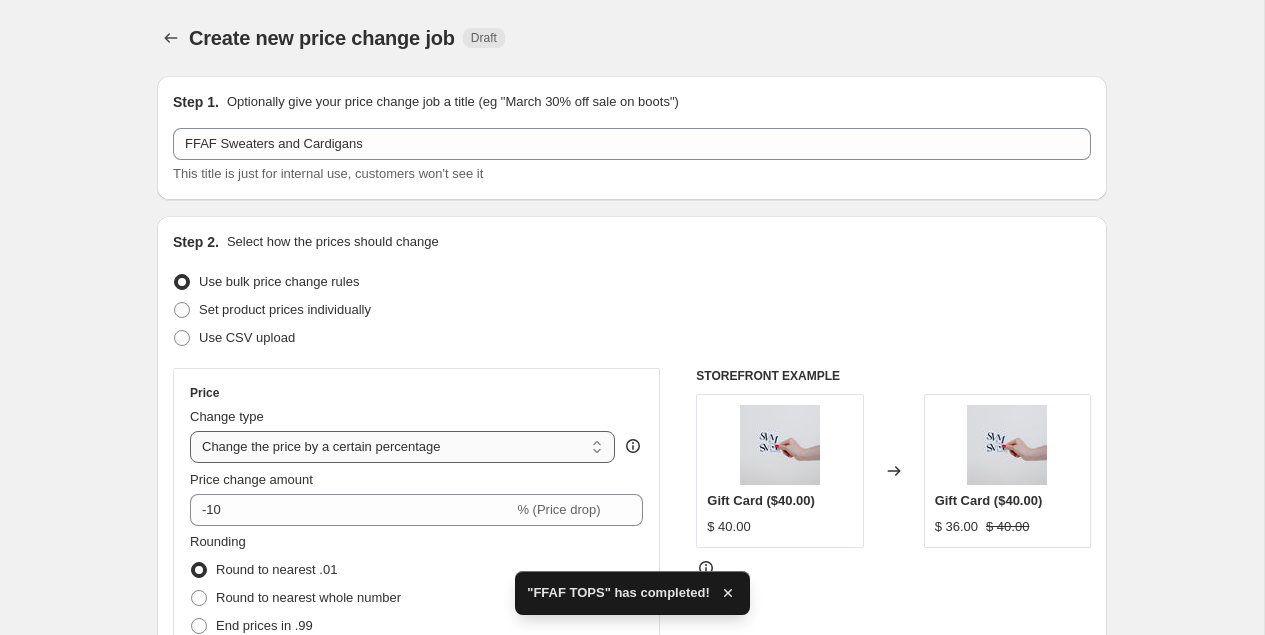 click on "Change the price to a certain amount Change the price by a certain amount Change the price by a certain percentage Change the price to the current compare at price (price before sale) Change the price by a certain amount relative to the compare at price Change the price by a certain percentage relative to the compare at price Don't change the price Change the price by a certain percentage relative to the cost per item Change price to certain cost margin" at bounding box center (402, 447) 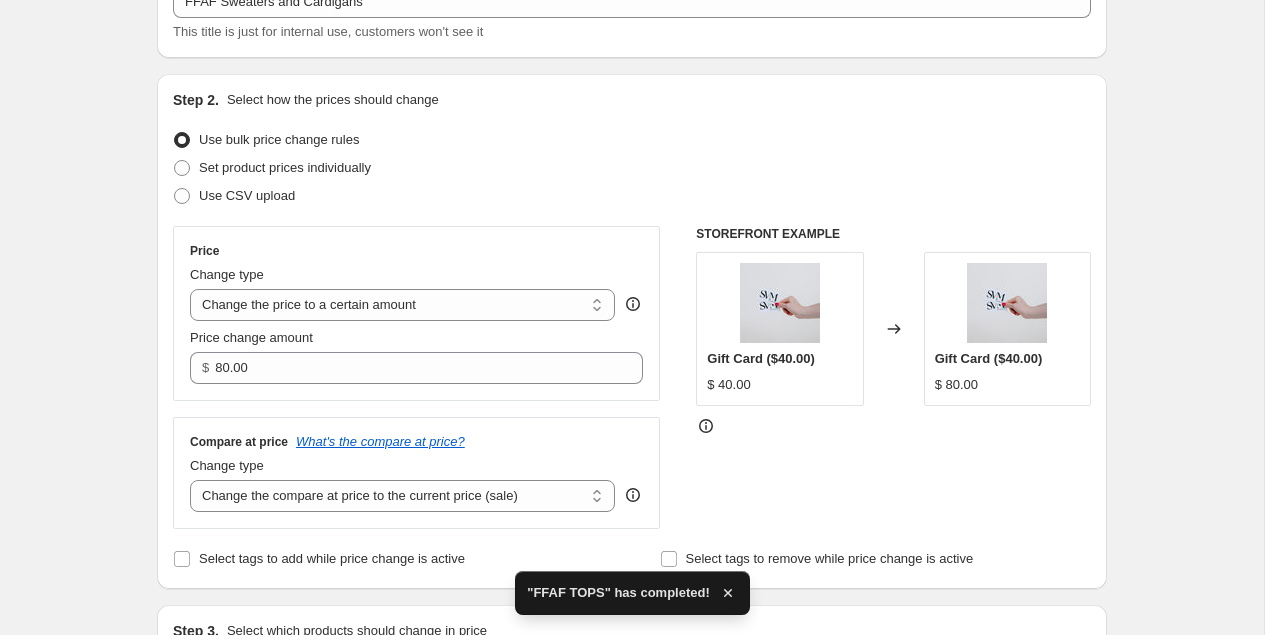 scroll, scrollTop: 188, scrollLeft: 0, axis: vertical 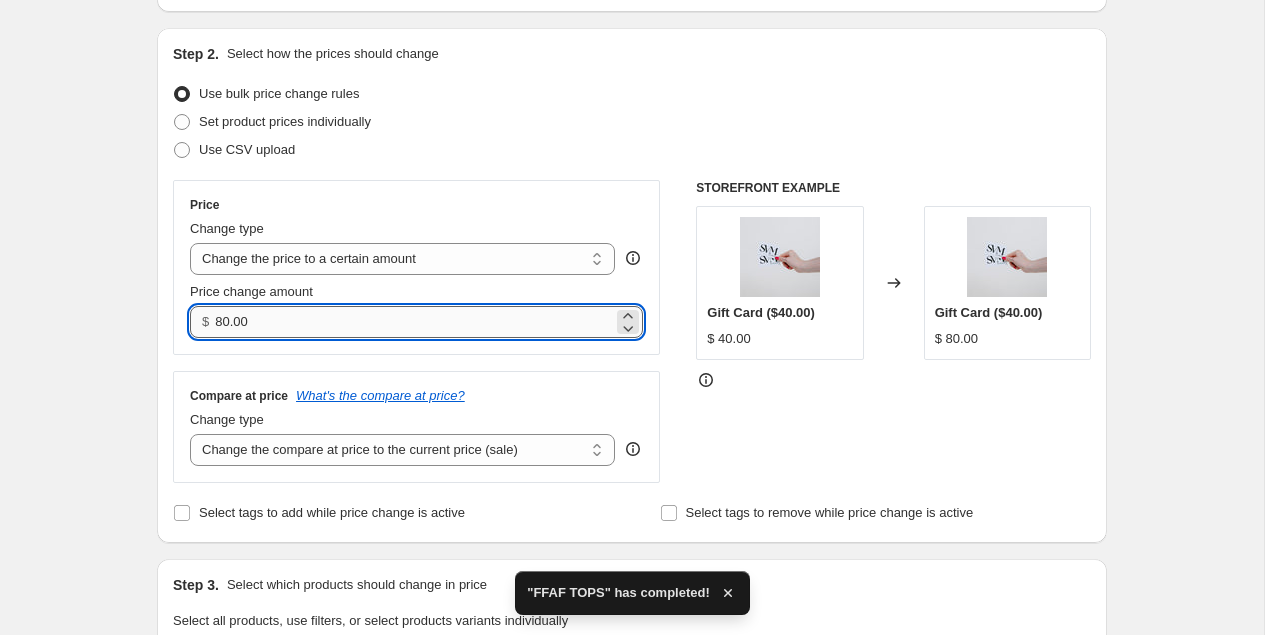 click on "80.00" at bounding box center (413, 322) 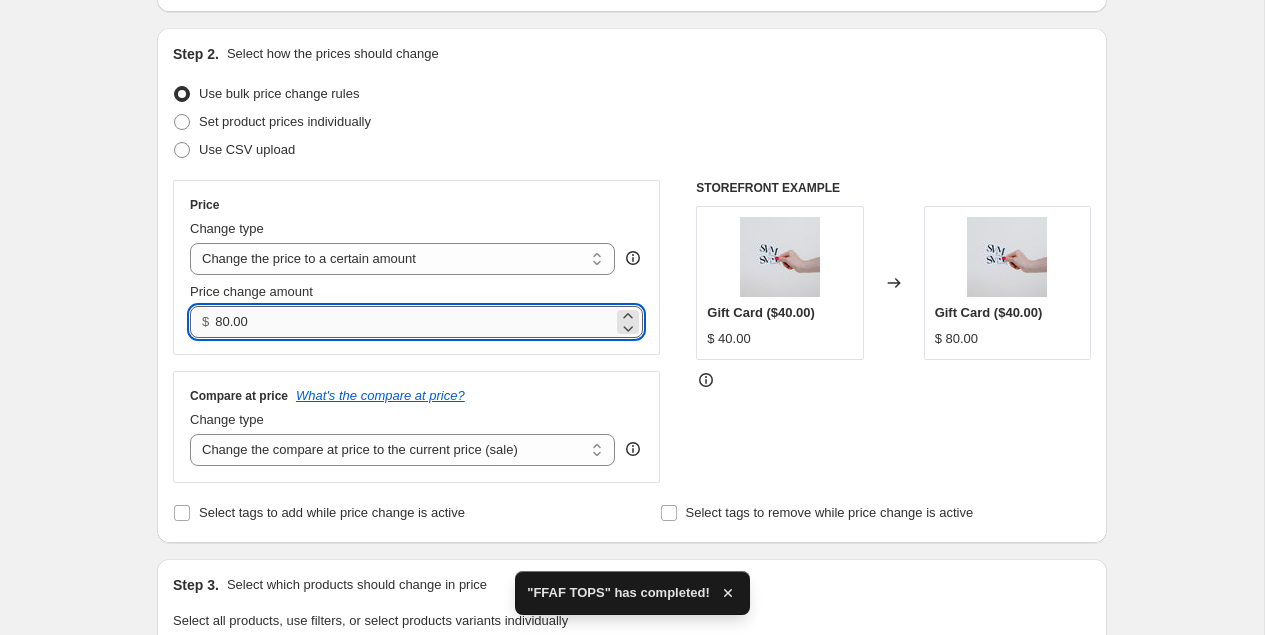 click on "80.00" at bounding box center [413, 322] 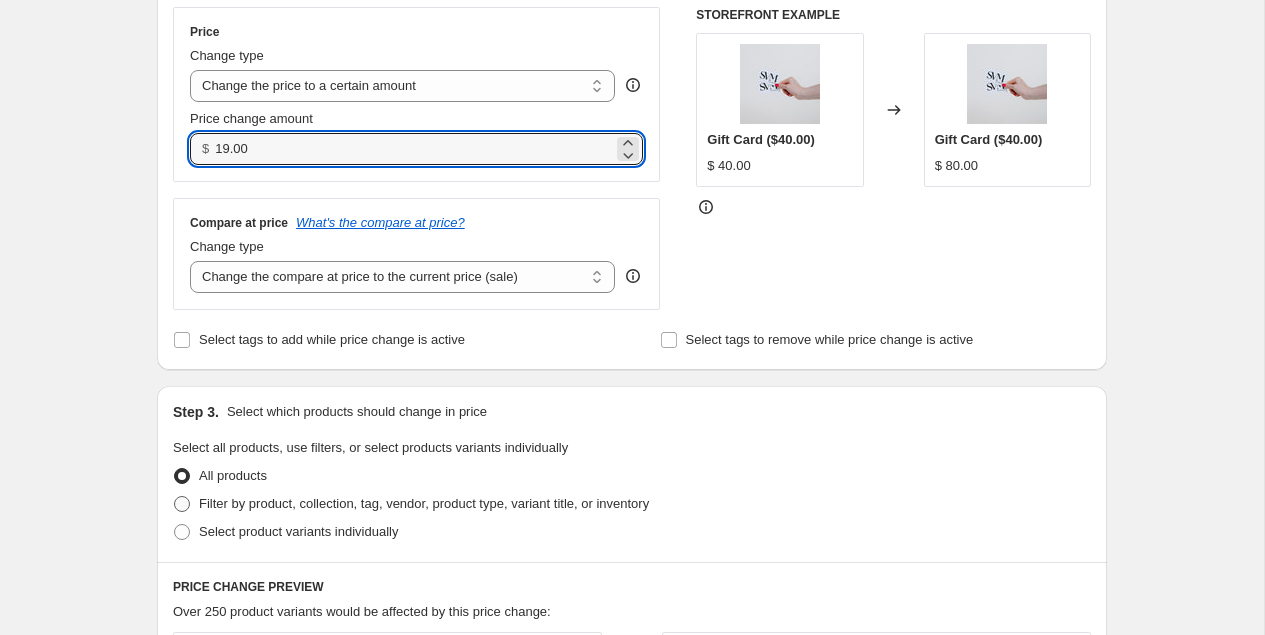 type on "19.00" 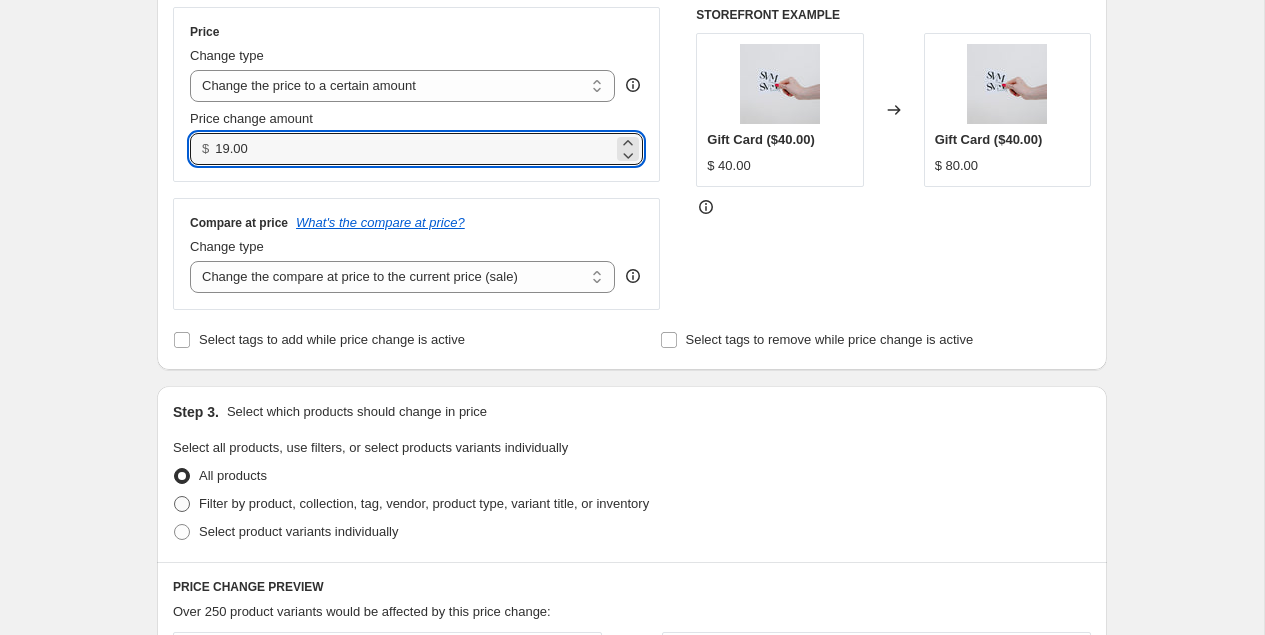 radio on "true" 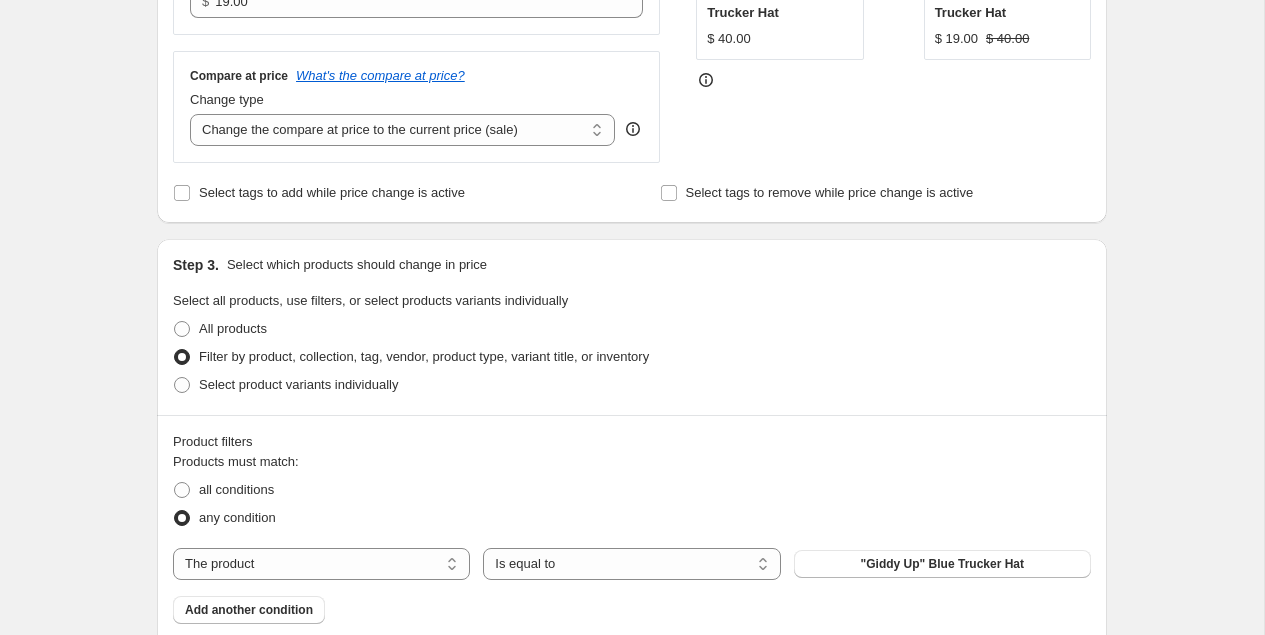 scroll, scrollTop: 511, scrollLeft: 0, axis: vertical 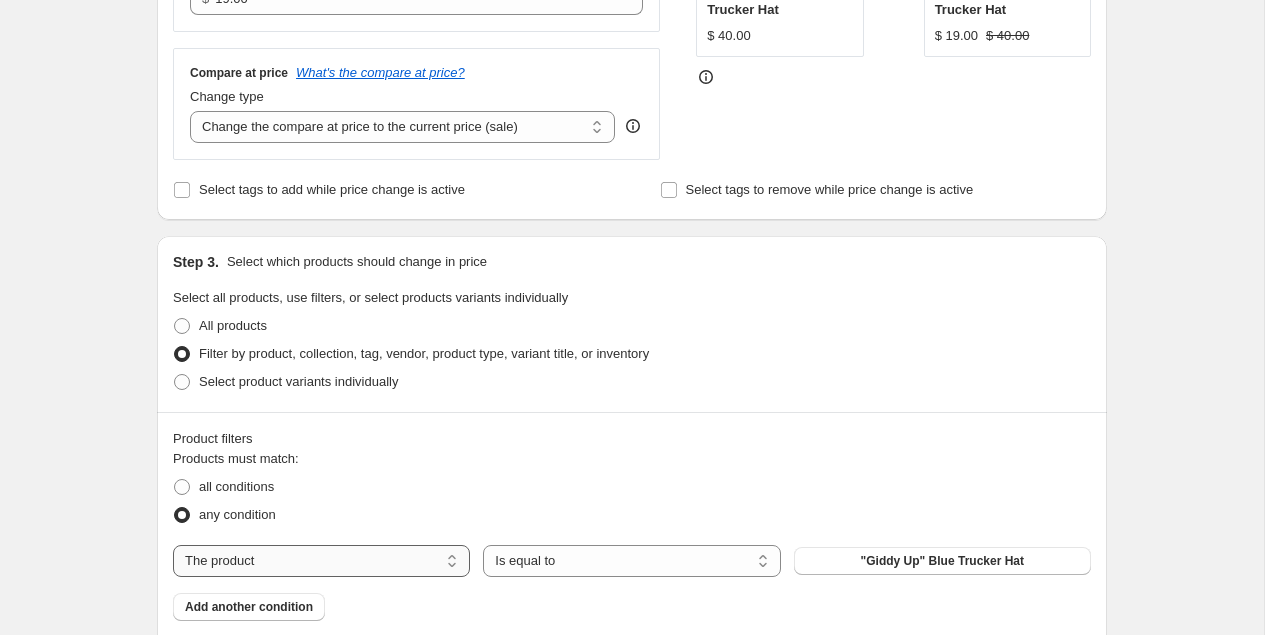 click on "The product The product's collection The product's tag The product's vendor The product's type The product's status The variant's title Inventory quantity" at bounding box center [321, 561] 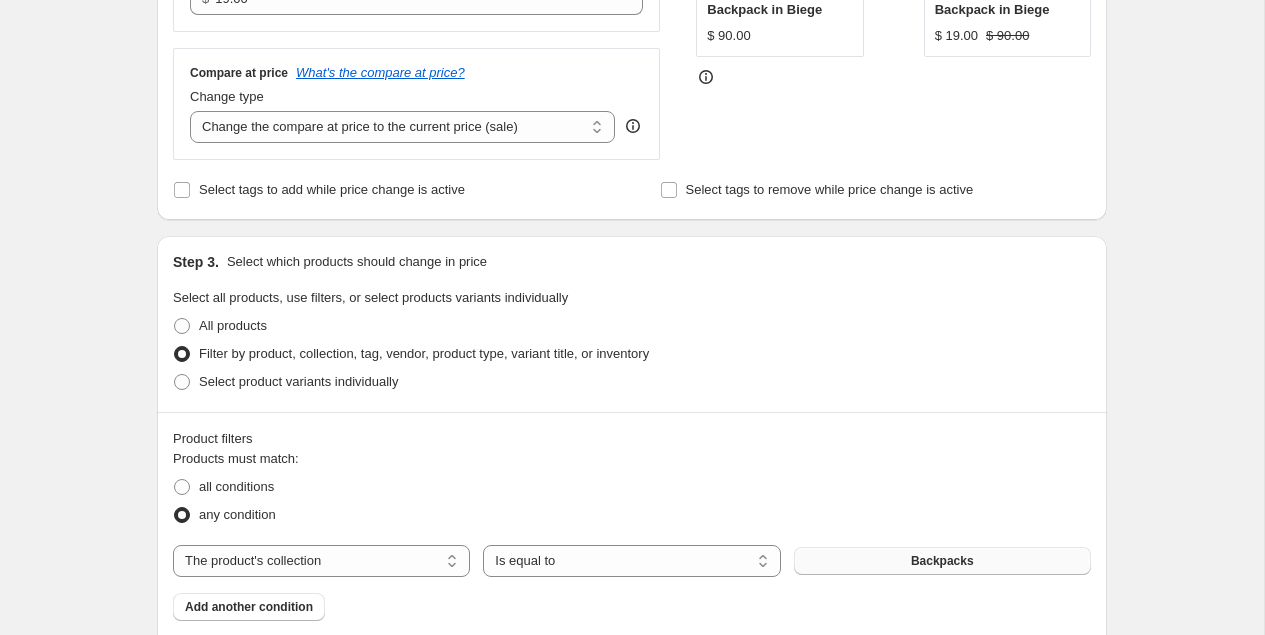 click on "Backpacks" at bounding box center [942, 561] 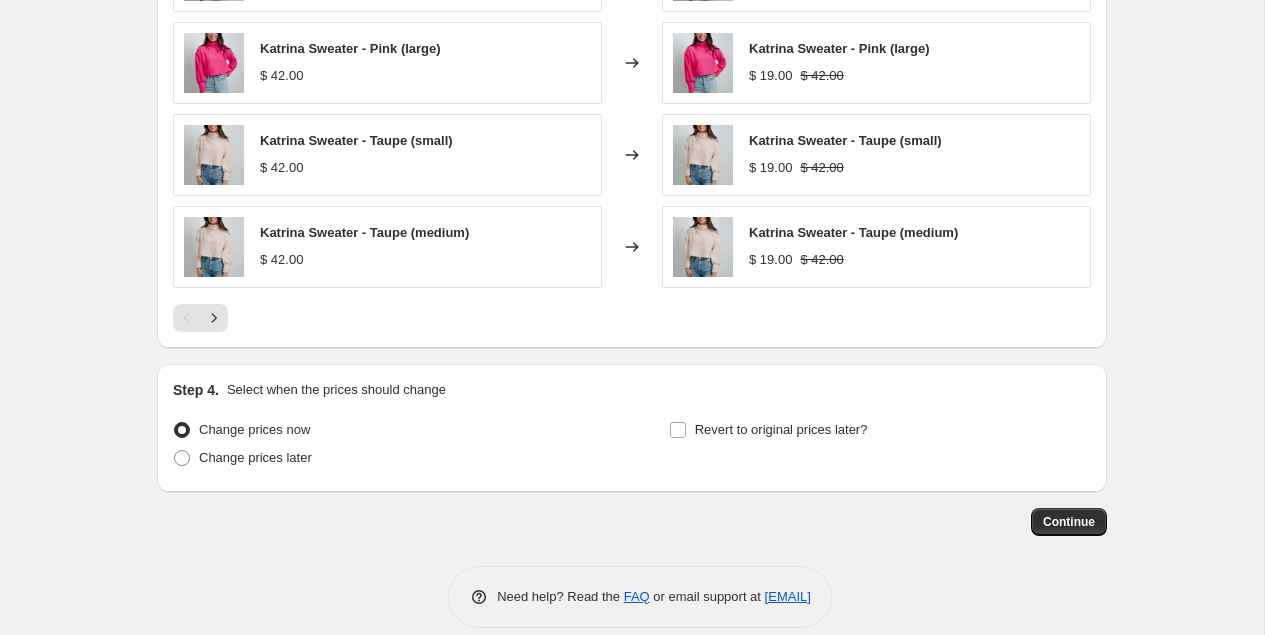 scroll, scrollTop: 1393, scrollLeft: 0, axis: vertical 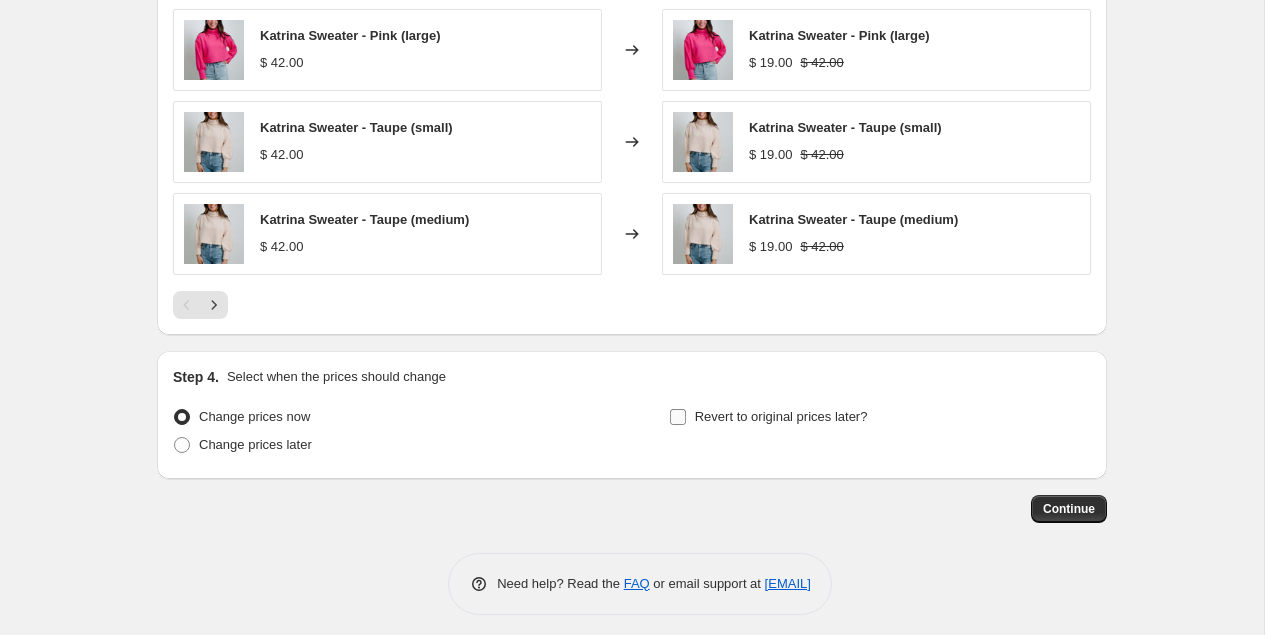 click on "Revert to original prices later?" at bounding box center [781, 416] 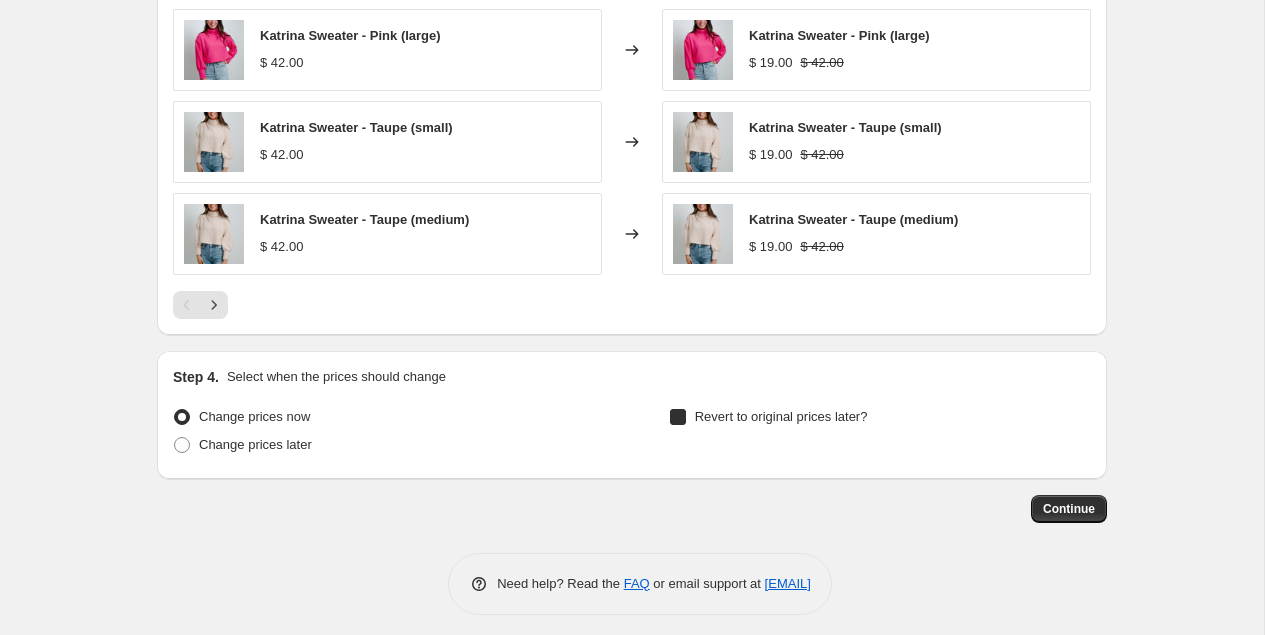 checkbox on "true" 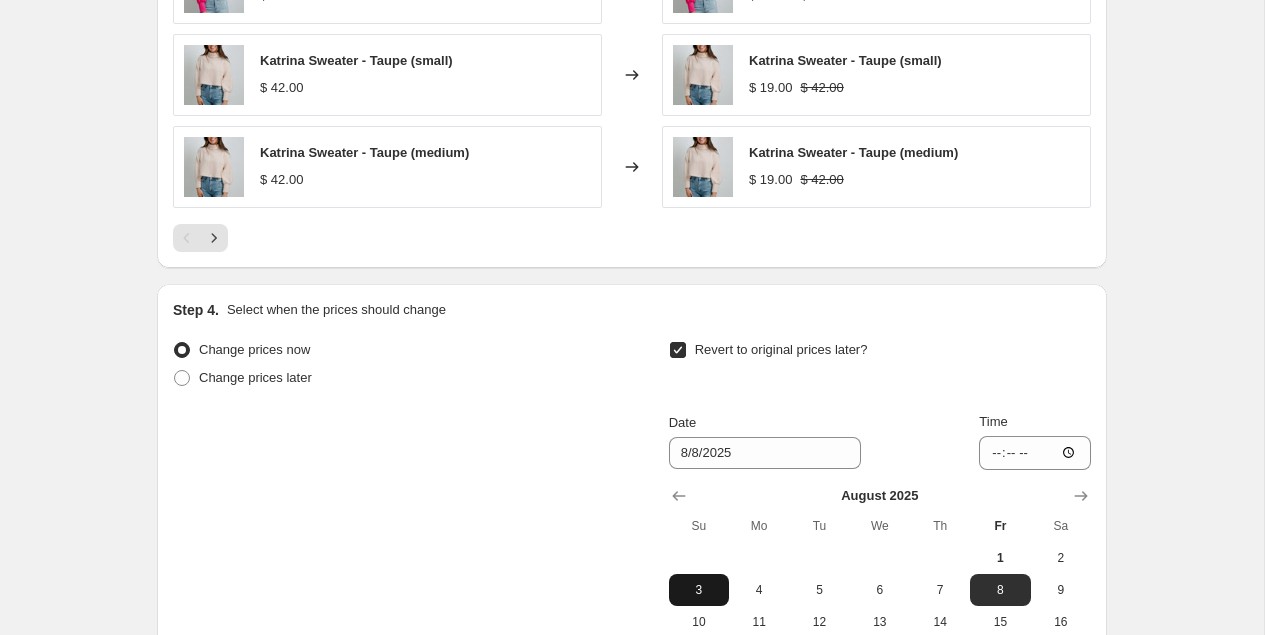 click on "3" at bounding box center (699, 590) 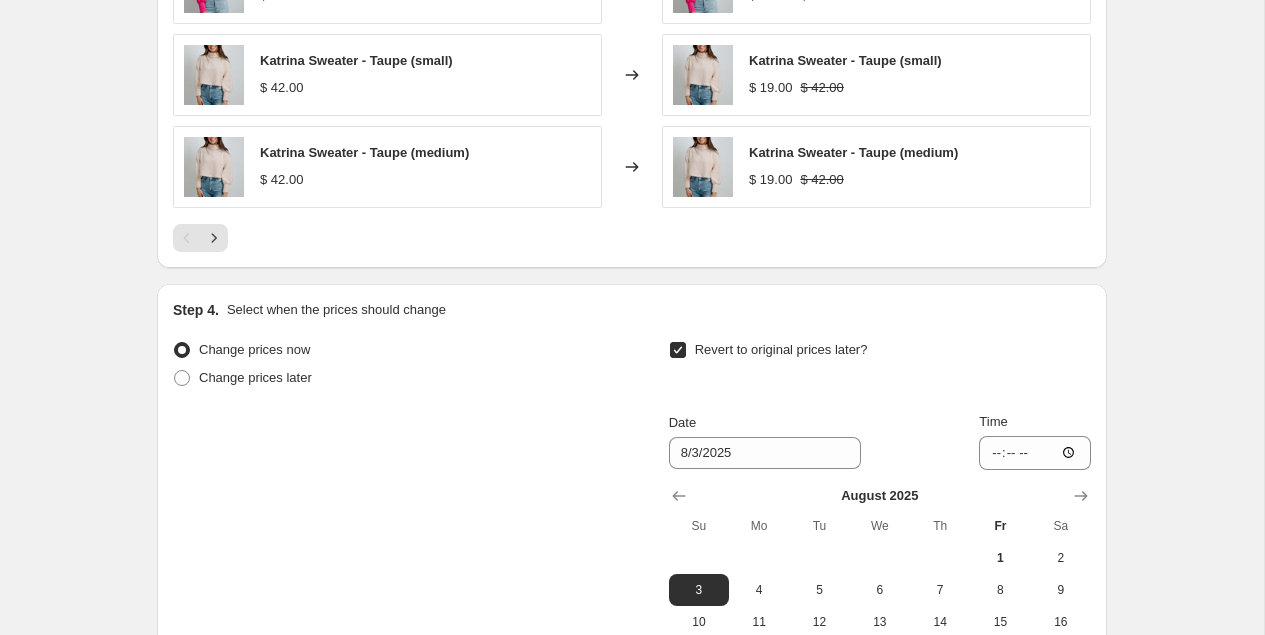 scroll, scrollTop: 1702, scrollLeft: 0, axis: vertical 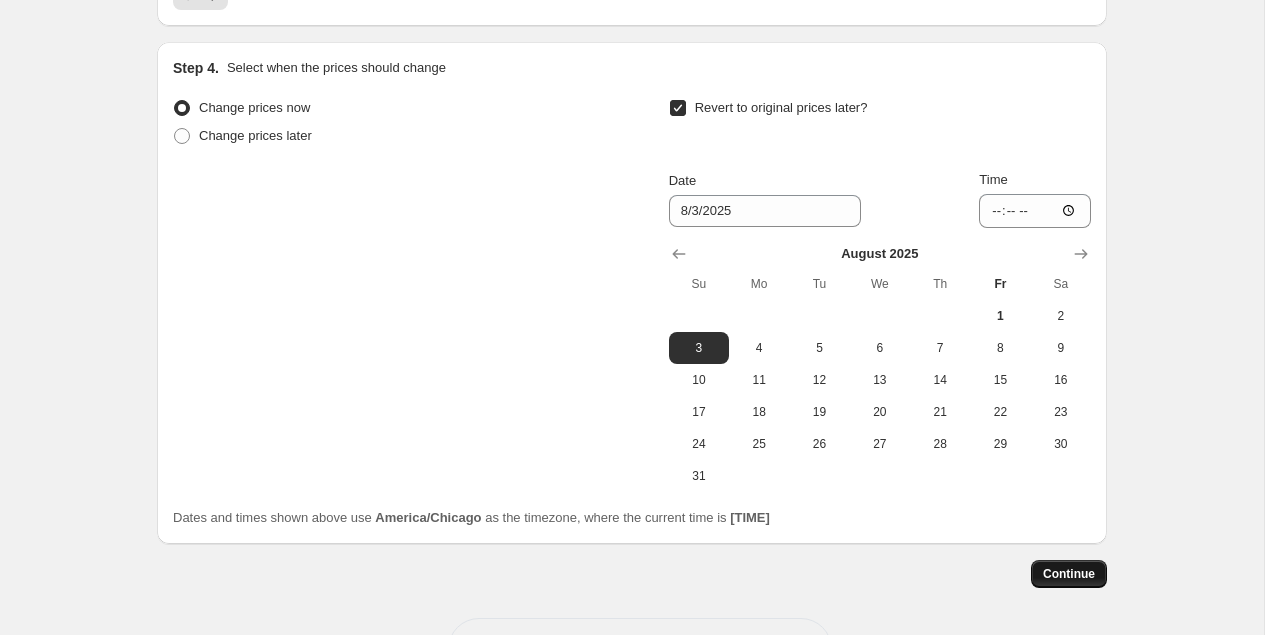 click on "Continue" at bounding box center (1069, 574) 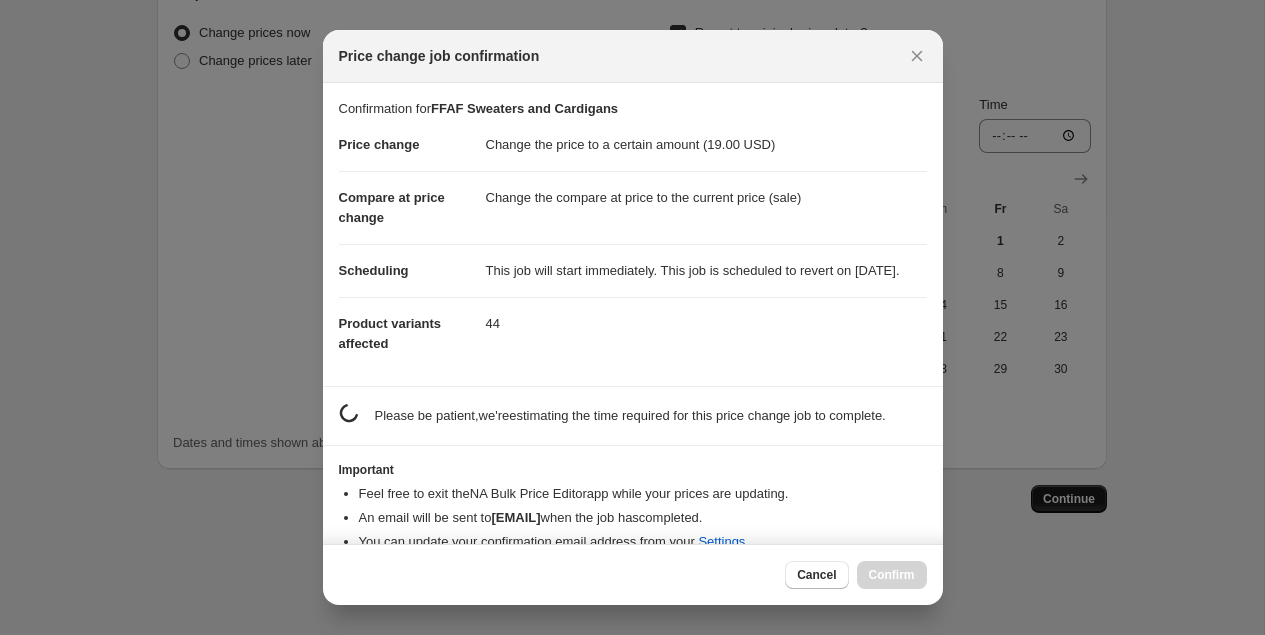 scroll, scrollTop: 1702, scrollLeft: 0, axis: vertical 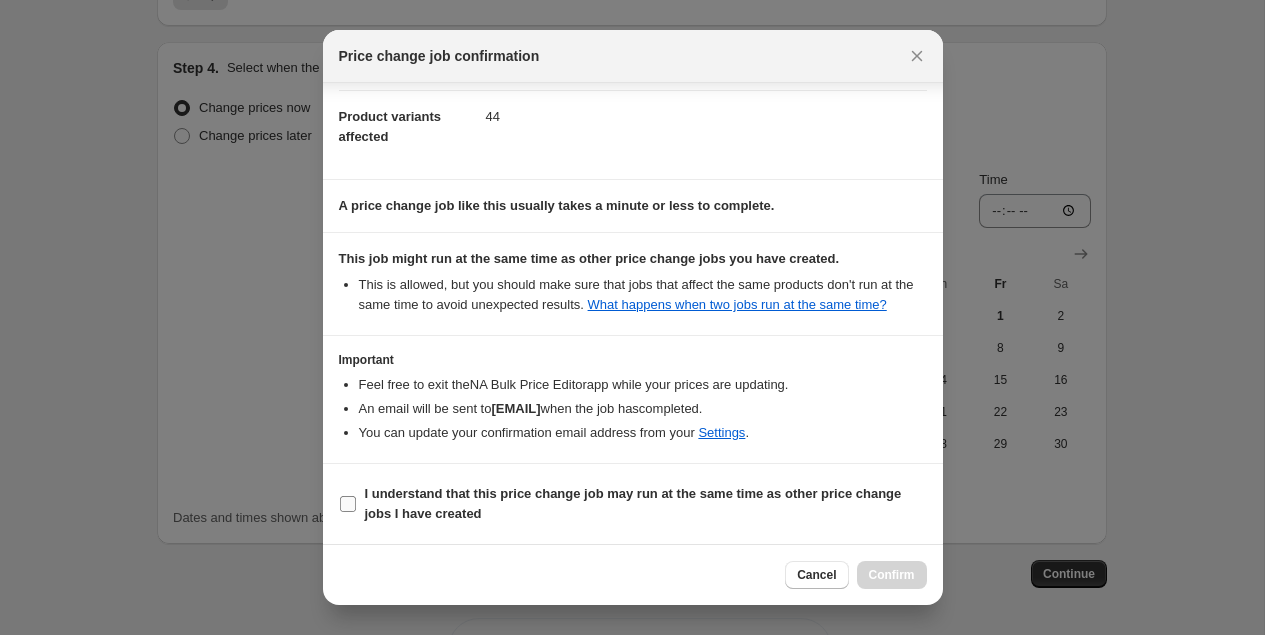 click on "I understand that this price change job may run at the same time as other price change jobs I have created" at bounding box center (633, 503) 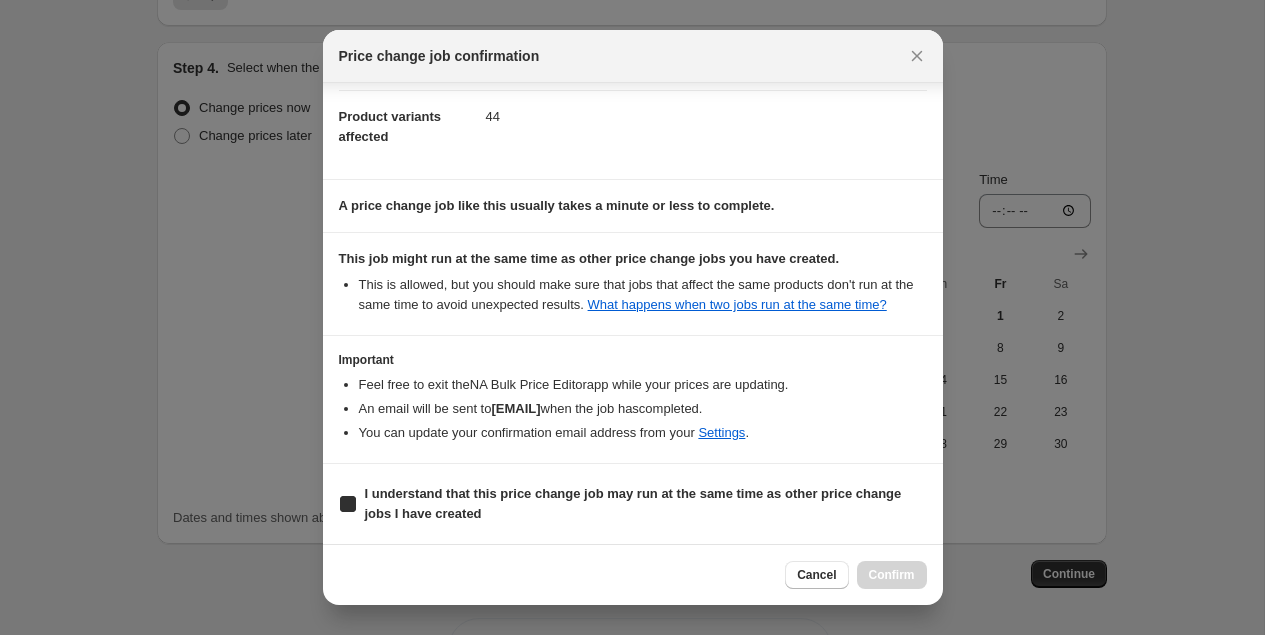 checkbox on "true" 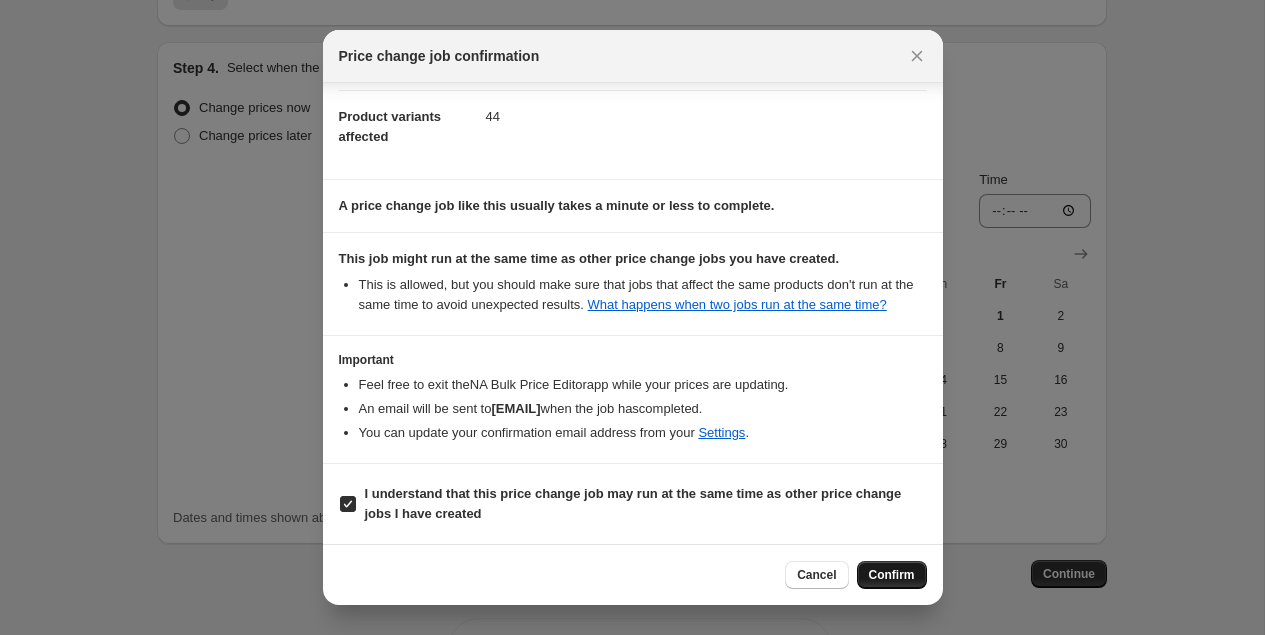 click on "Confirm" at bounding box center (892, 575) 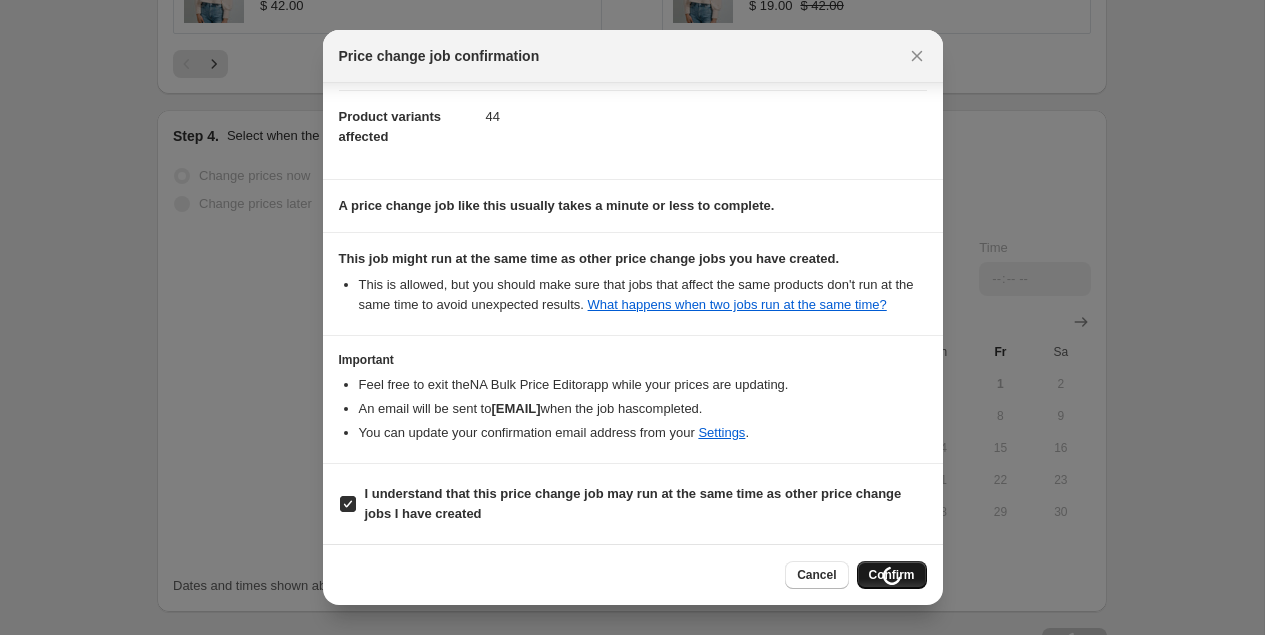 scroll, scrollTop: 1771, scrollLeft: 0, axis: vertical 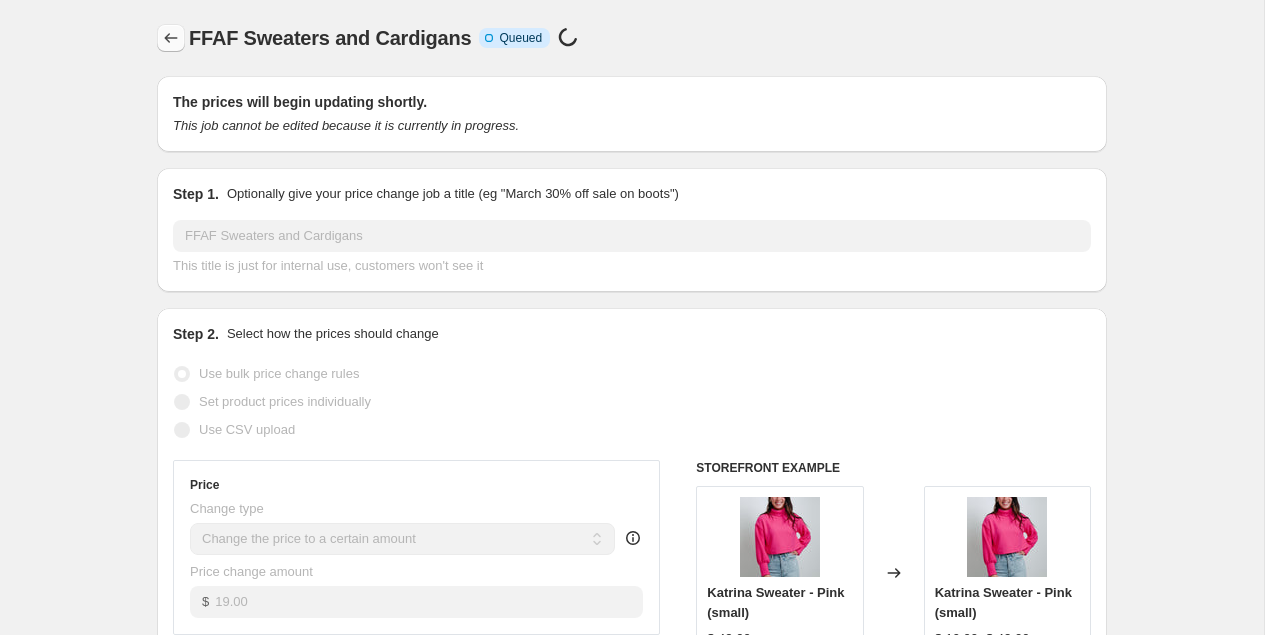 click at bounding box center [171, 38] 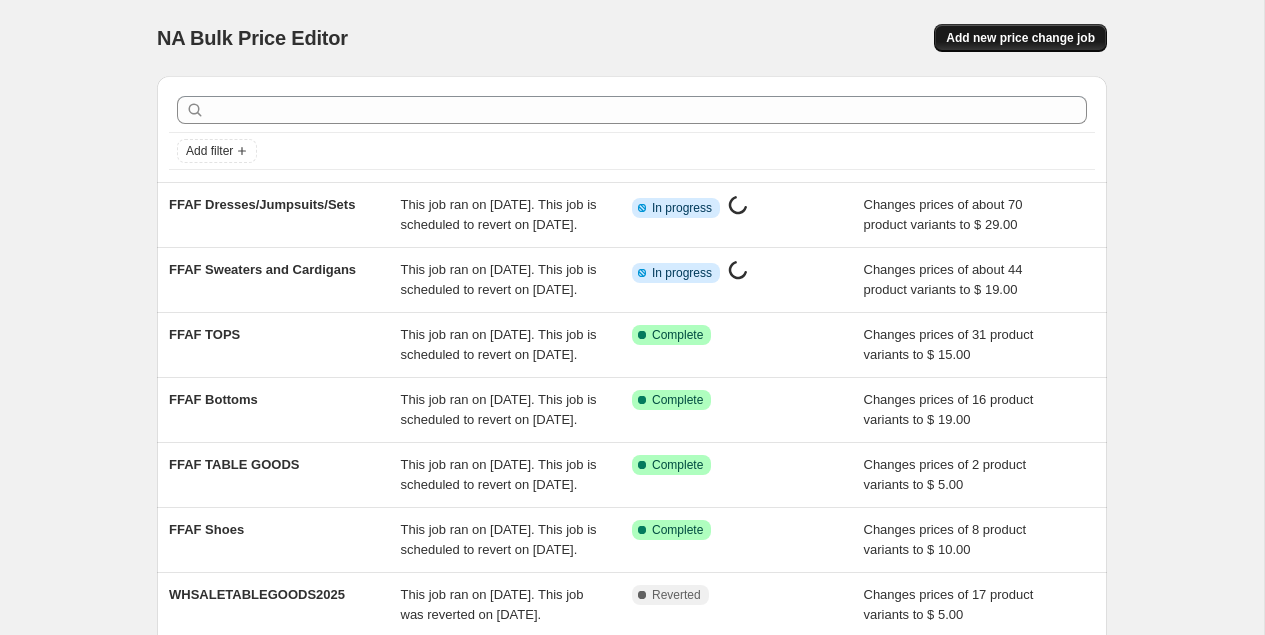 click on "Add new price change job" at bounding box center (1020, 38) 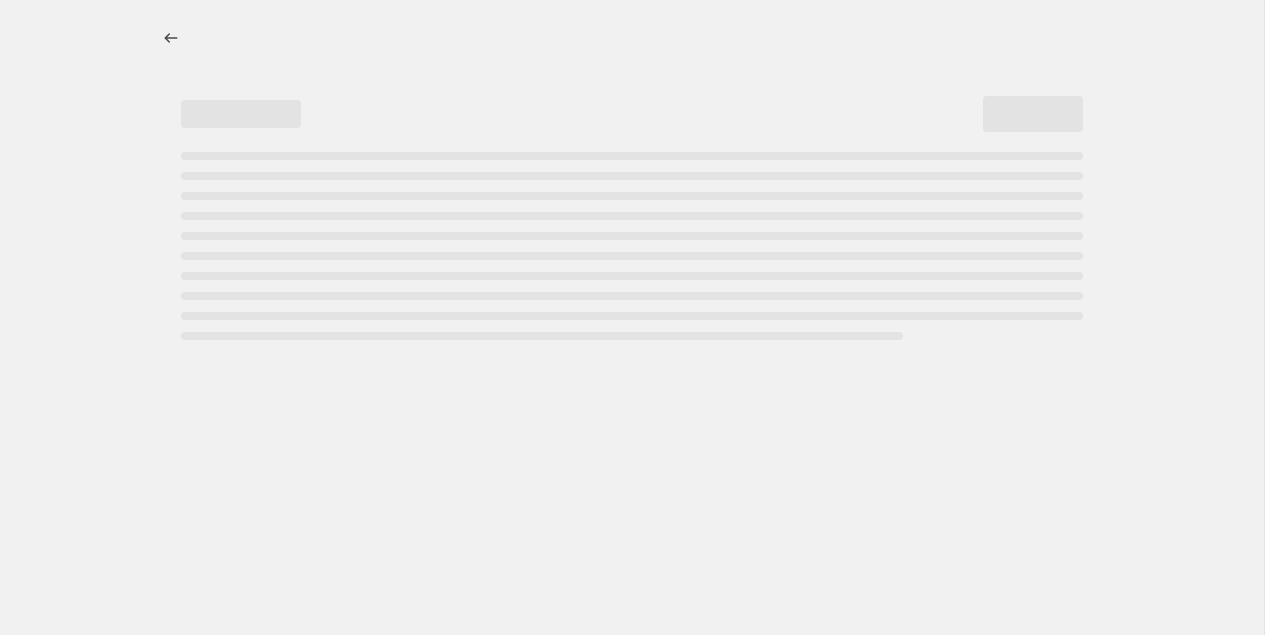 select on "percentage" 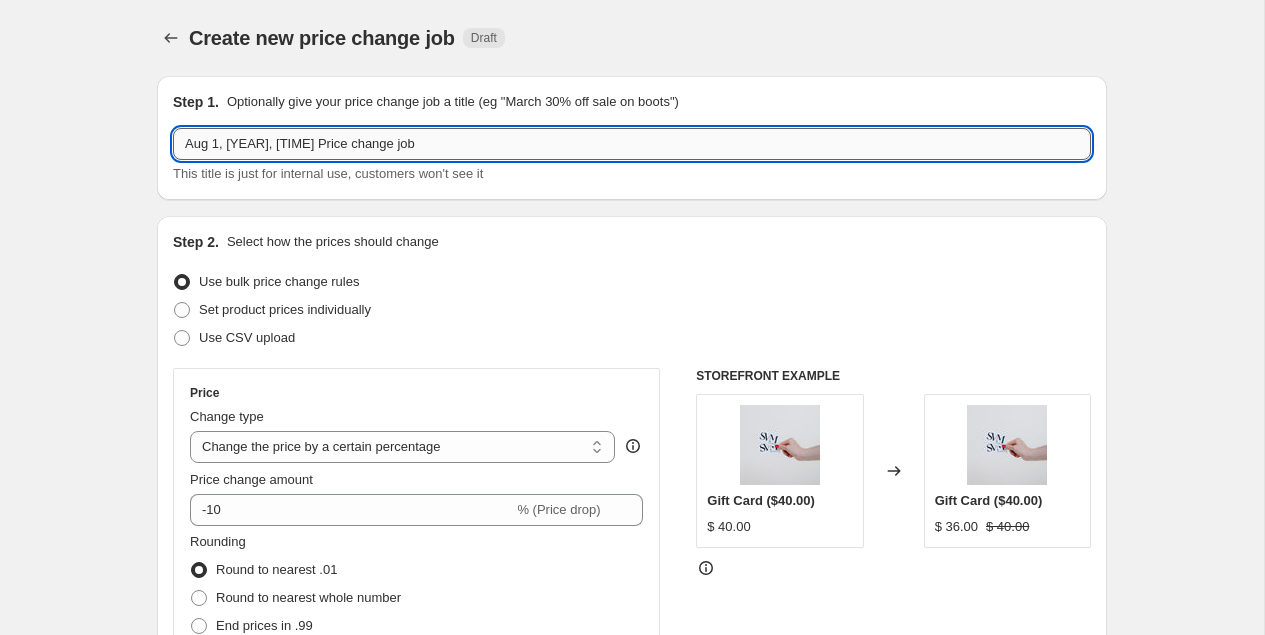 click on "Aug 1, [YEAR], [TIME] Price change job" at bounding box center [632, 144] 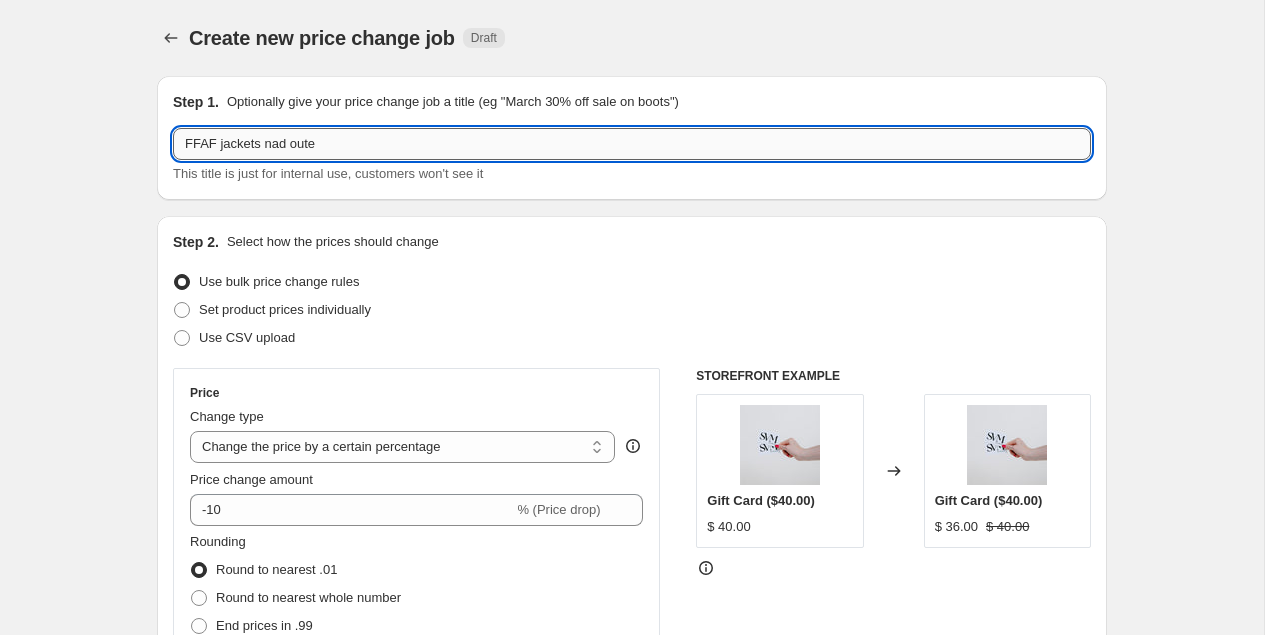 type on "FFAF jackets nad outer" 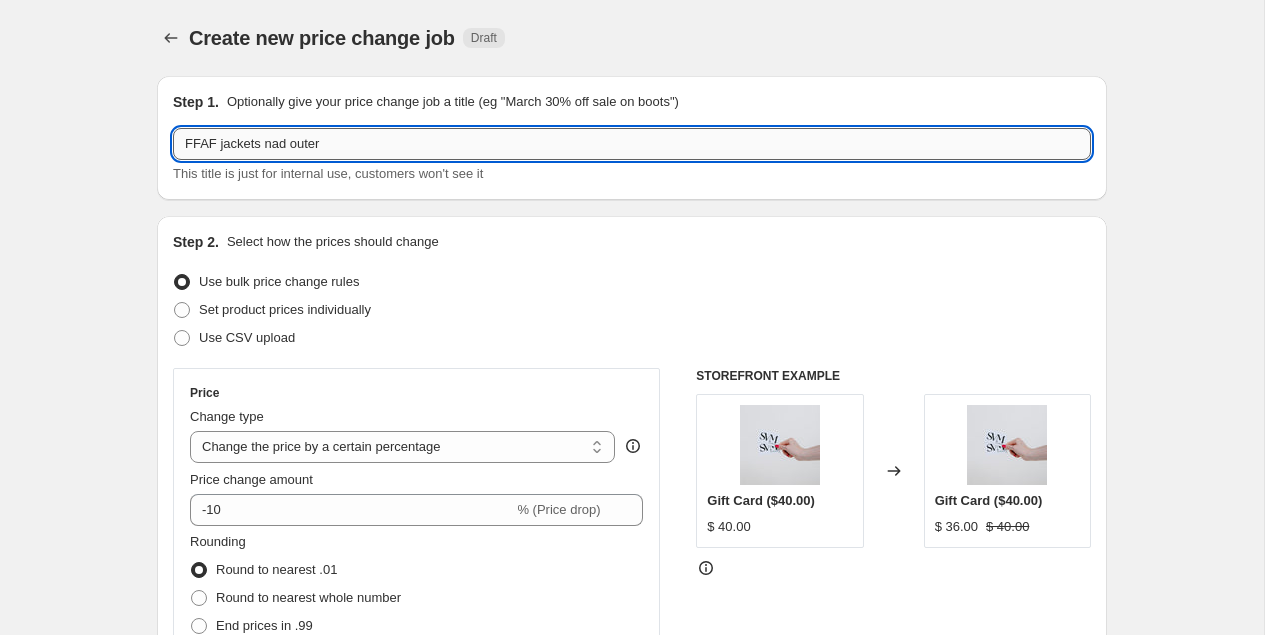 select on "percentage" 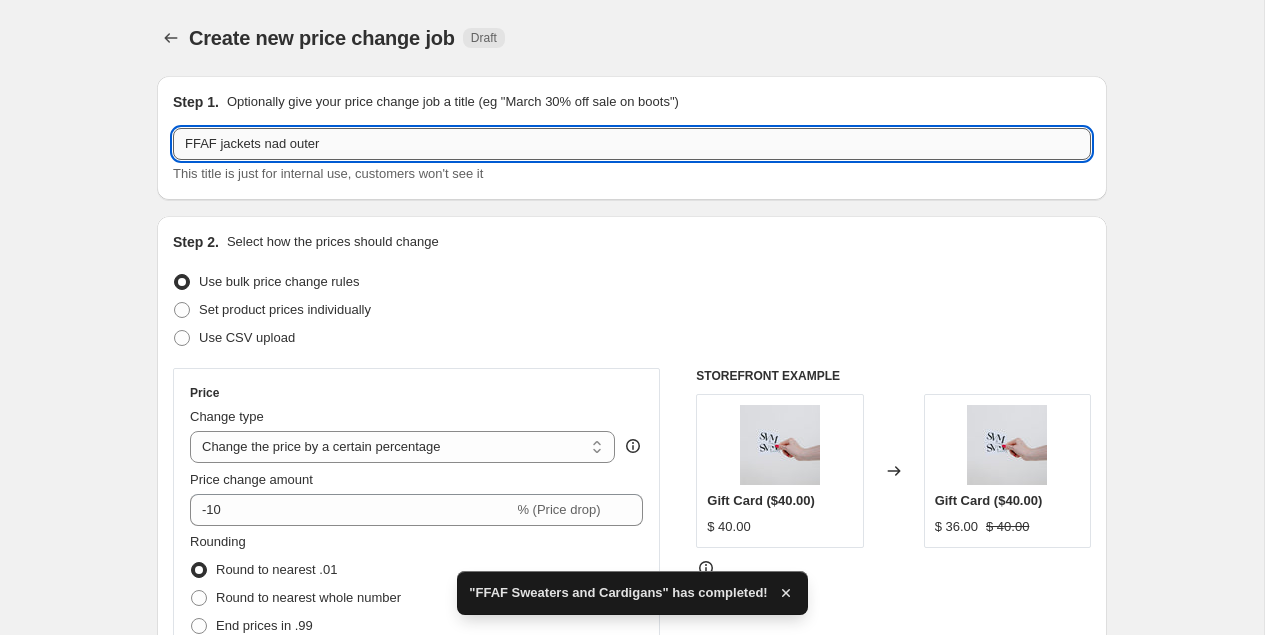 click on "FFAF jackets nad outer" at bounding box center (632, 144) 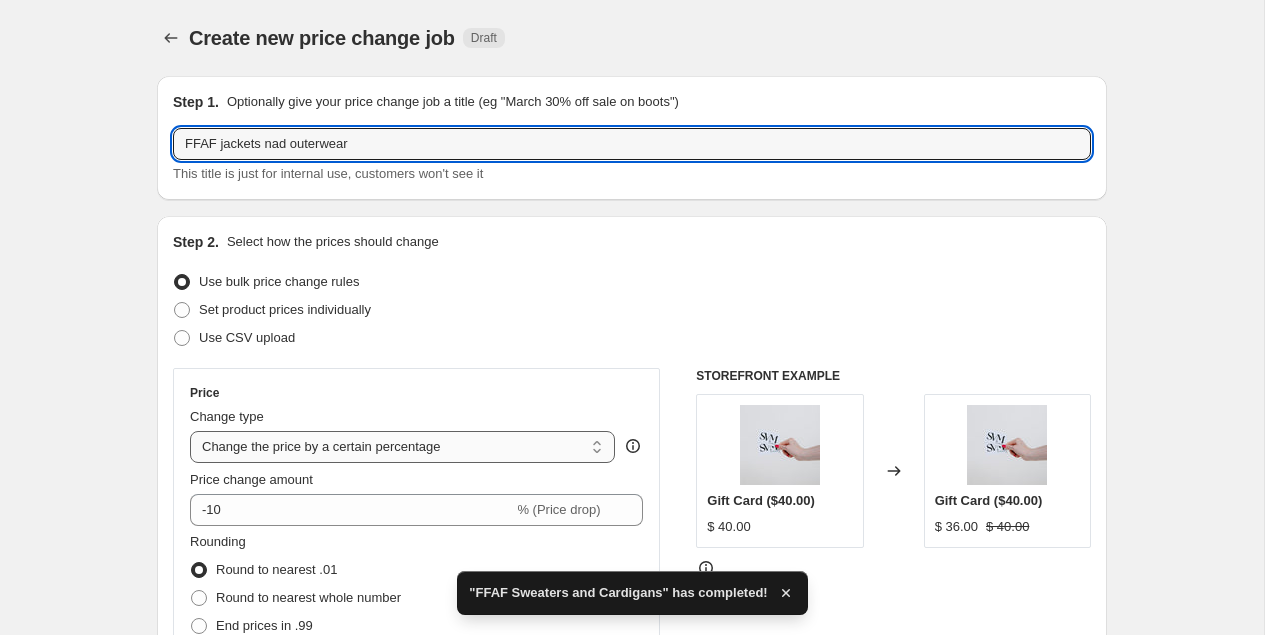 type on "FFAF jackets nad outerwear" 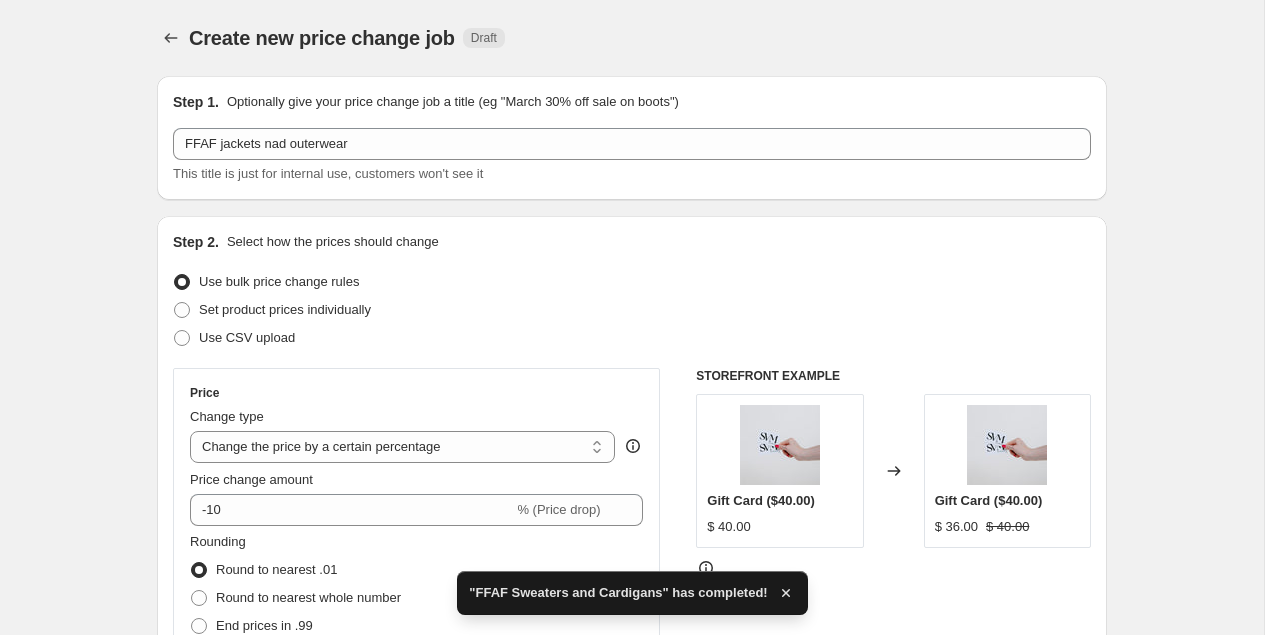 click on "Create new price change job. This page is ready Create new price change job Draft Step 1. Optionally give your price change job a title (eg "March 30% off sale on boots") FFAF jackets nad outerwear This title is just for internal use, customers won't see it Step 2. Select how the prices should change Use bulk price change rules Set product prices individually Use CSV upload Price Change type Change the price to a certain amount Change the price by a certain amount Change the price by a certain percentage Change the price to the current compare at price (price before sale) Change the price by a certain amount relative to the compare at price Change the price by a certain percentage relative to the compare at price Don't change the price Change the price by a certain percentage relative to the cost per item Change price to certain cost margin Change the price by a certain percentage Price change amount -10 % (Price drop) Rounding Round to nearest .01 Round to nearest whole number End prices in .99 Change type" at bounding box center [632, 999] 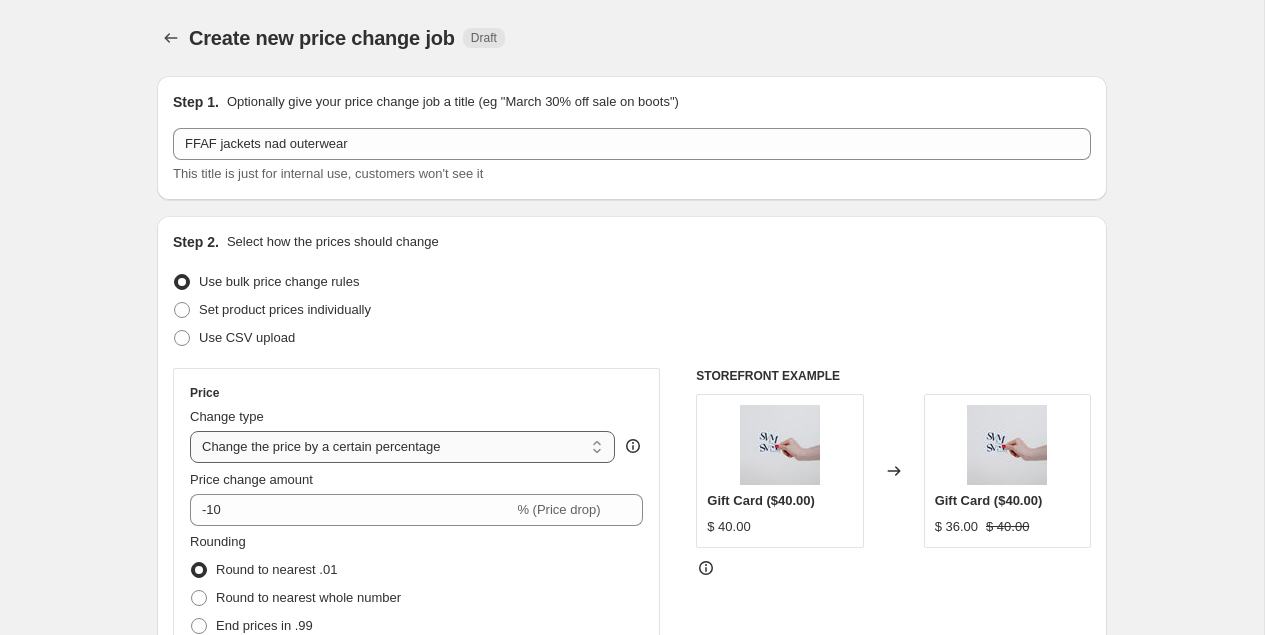 click on "Change the price to a certain amount Change the price by a certain amount Change the price by a certain percentage Change the price to the current compare at price (price before sale) Change the price by a certain amount relative to the compare at price Change the price by a certain percentage relative to the compare at price Don't change the price Change the price by a certain percentage relative to the cost per item Change price to certain cost margin" at bounding box center (402, 447) 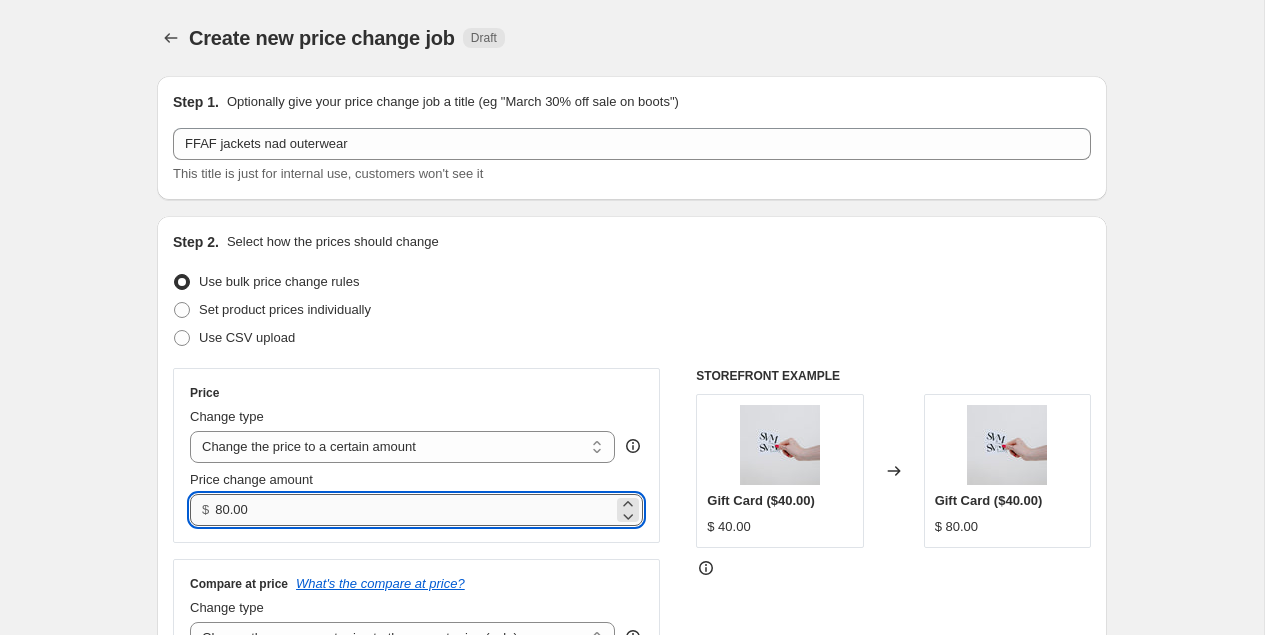 click on "80.00" at bounding box center (413, 510) 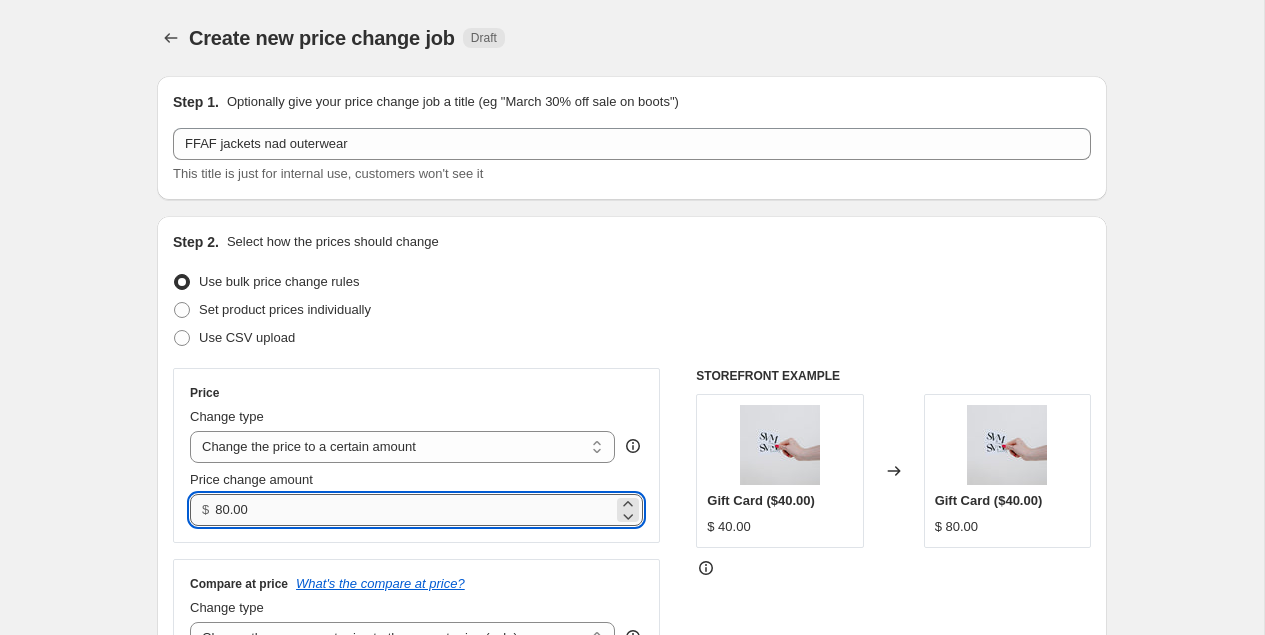 click on "80.00" at bounding box center [413, 510] 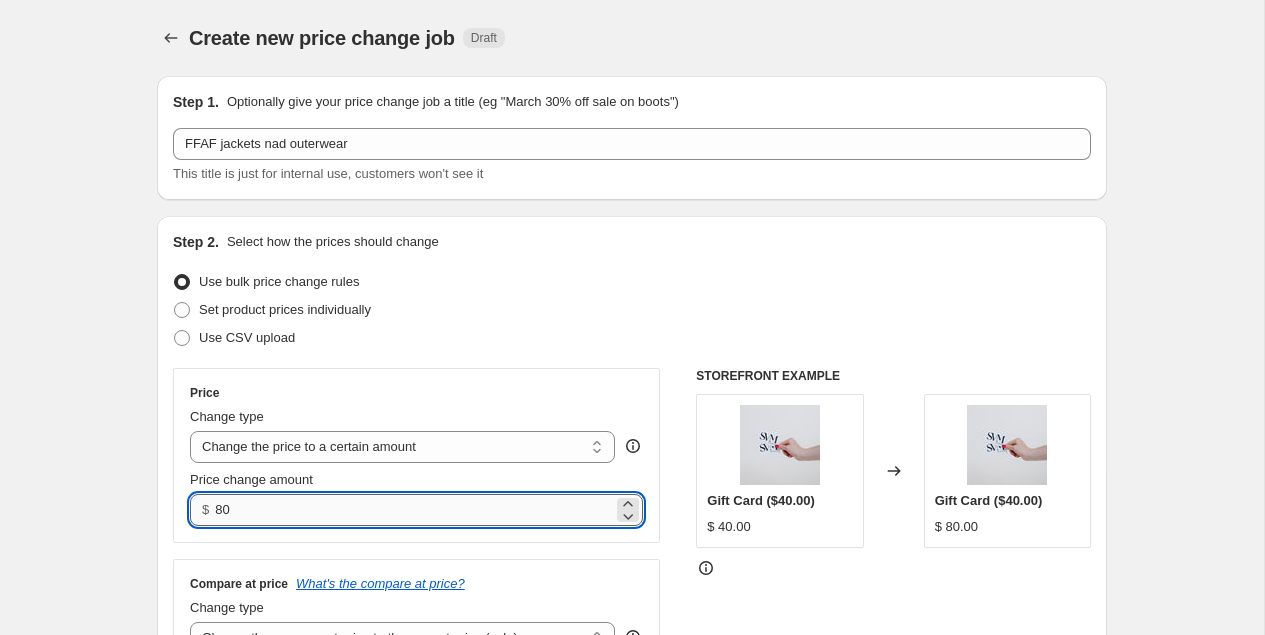 type on "8" 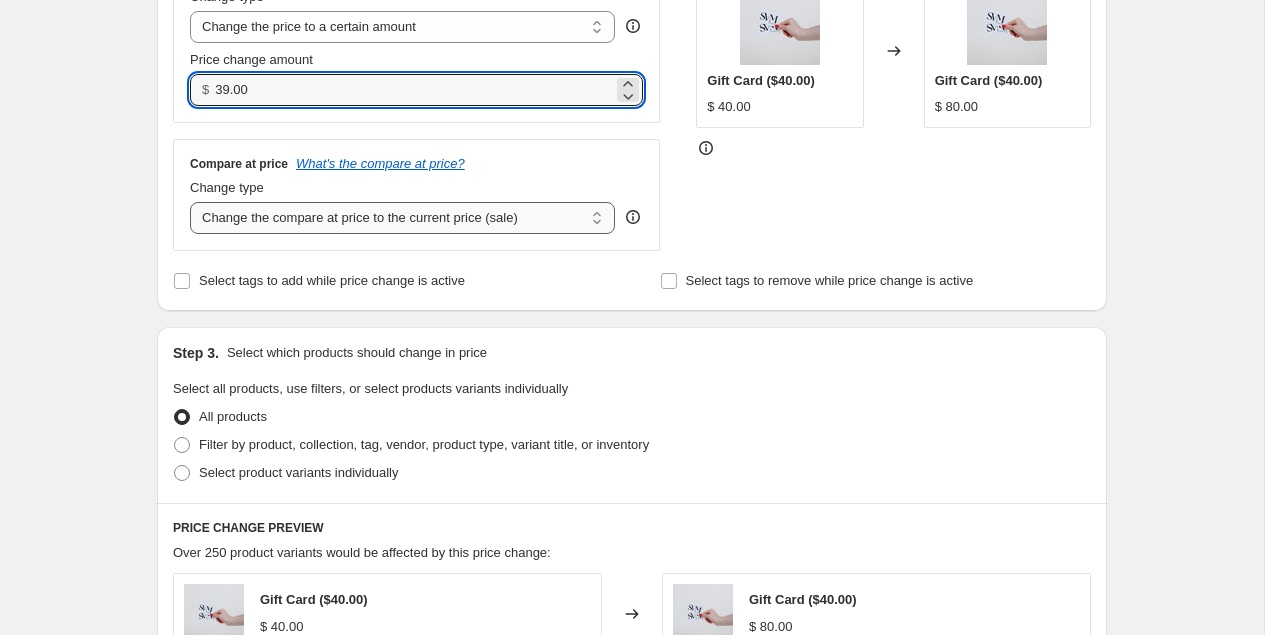 scroll, scrollTop: 443, scrollLeft: 0, axis: vertical 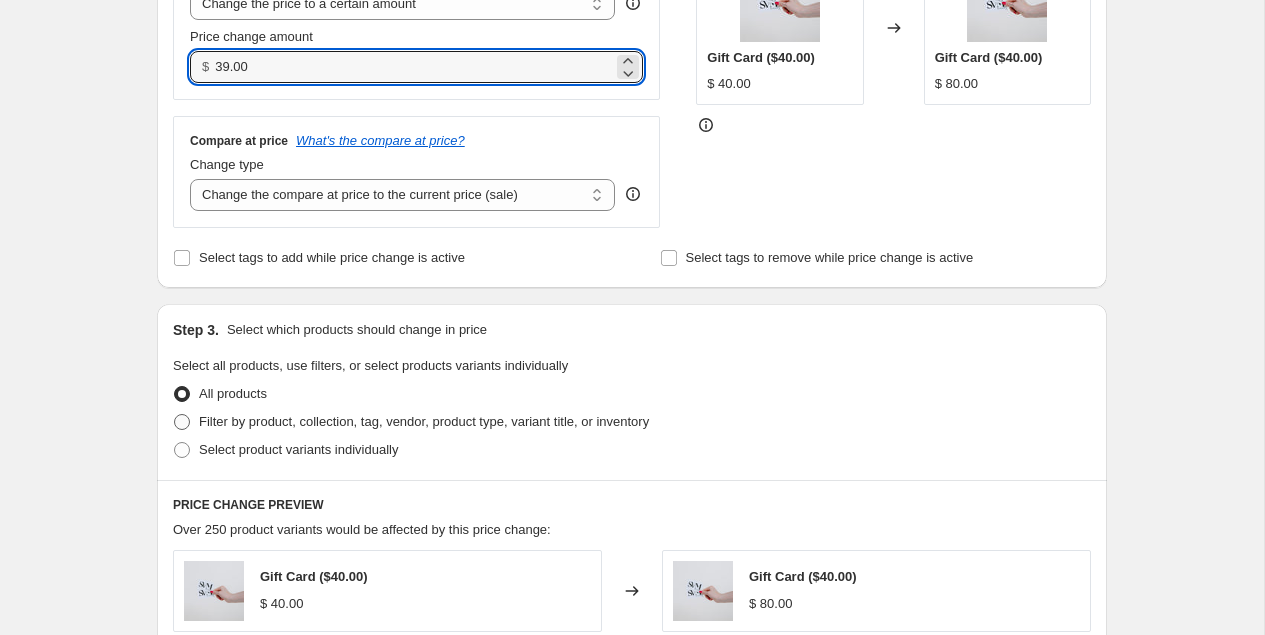 type on "39.00" 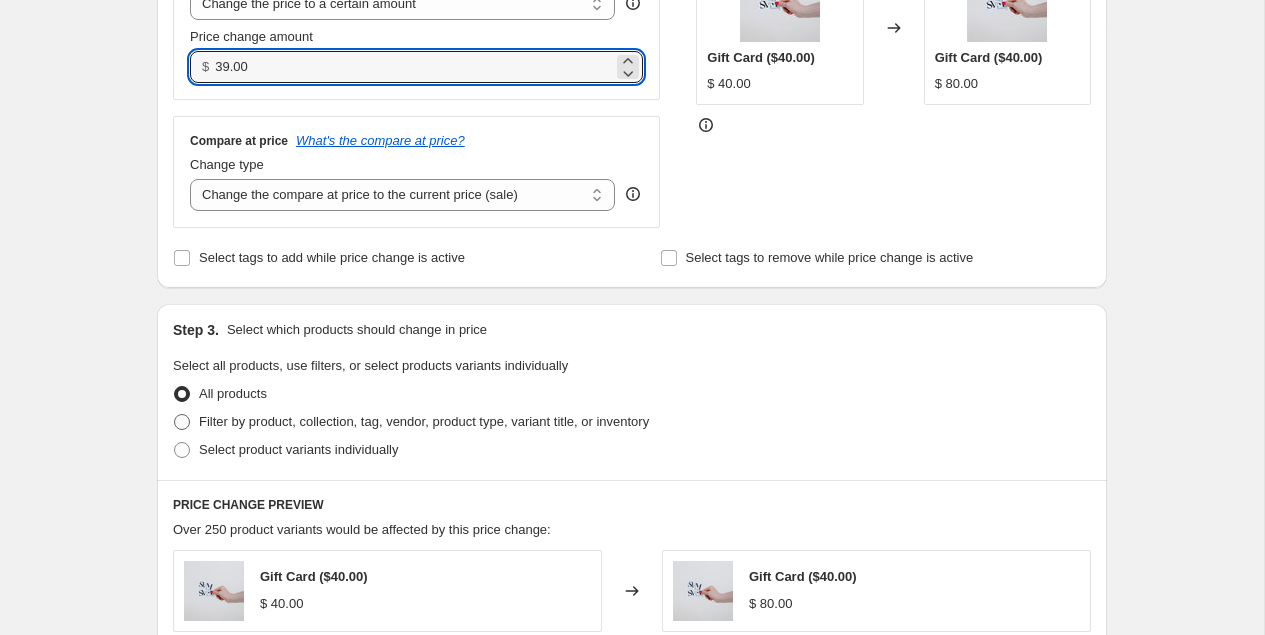 radio on "true" 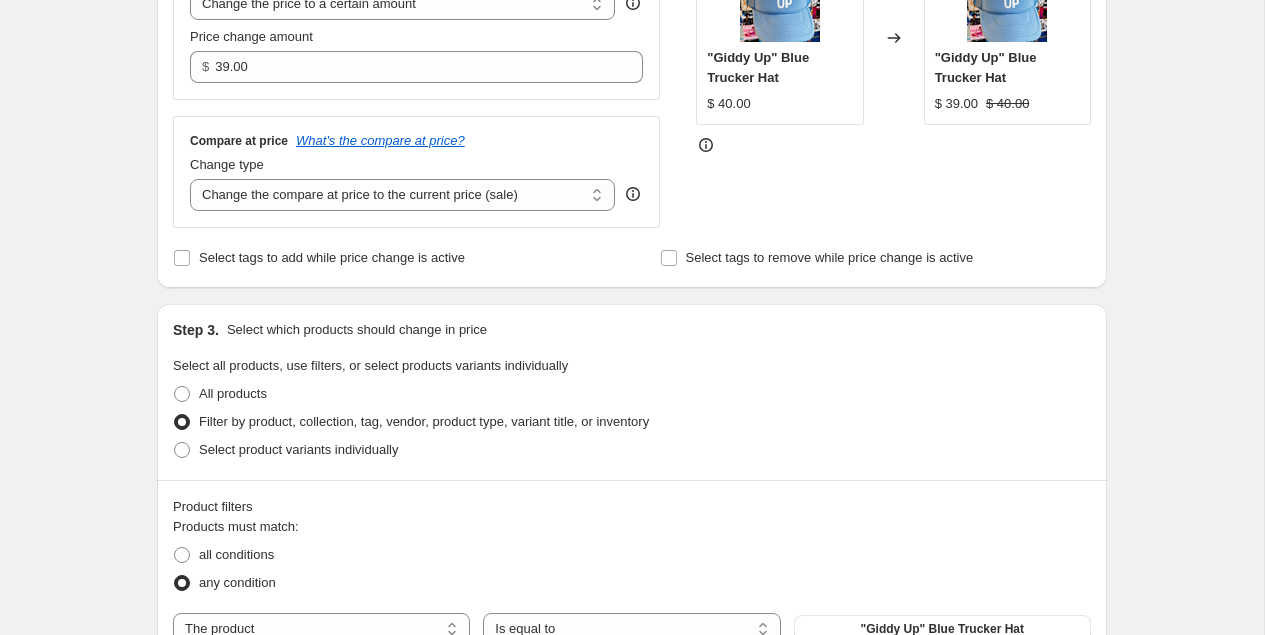 scroll, scrollTop: 528, scrollLeft: 0, axis: vertical 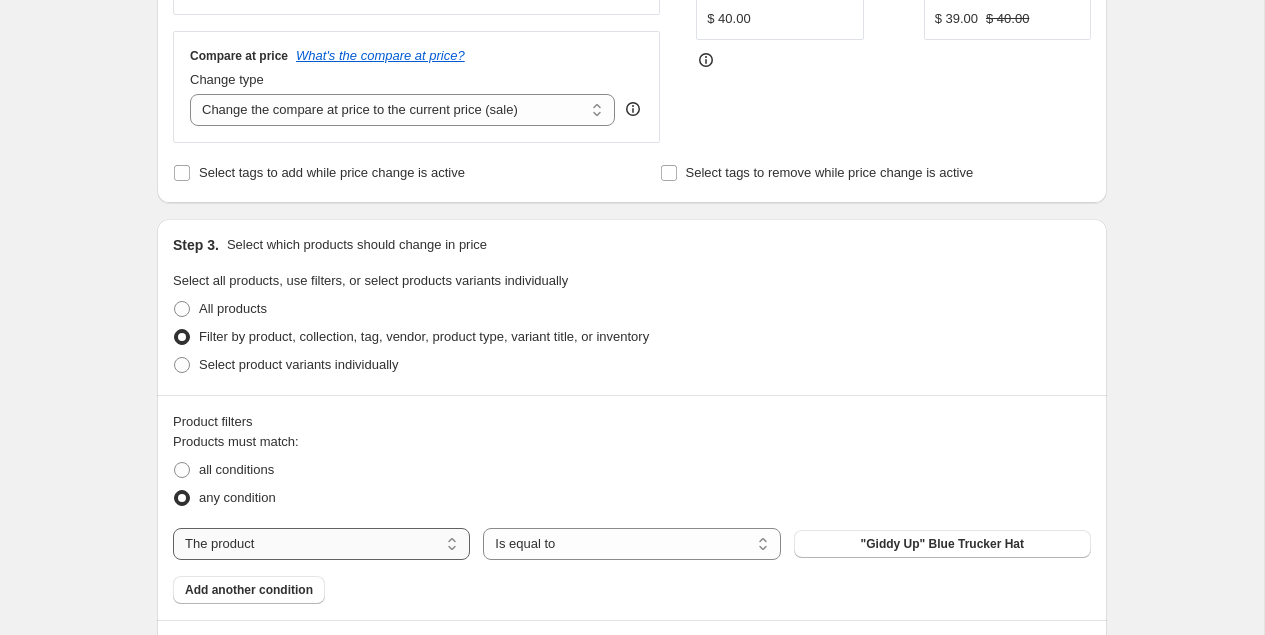 click on "The product The product's collection The product's tag The product's vendor The product's type The product's status The variant's title Inventory quantity" at bounding box center (321, 544) 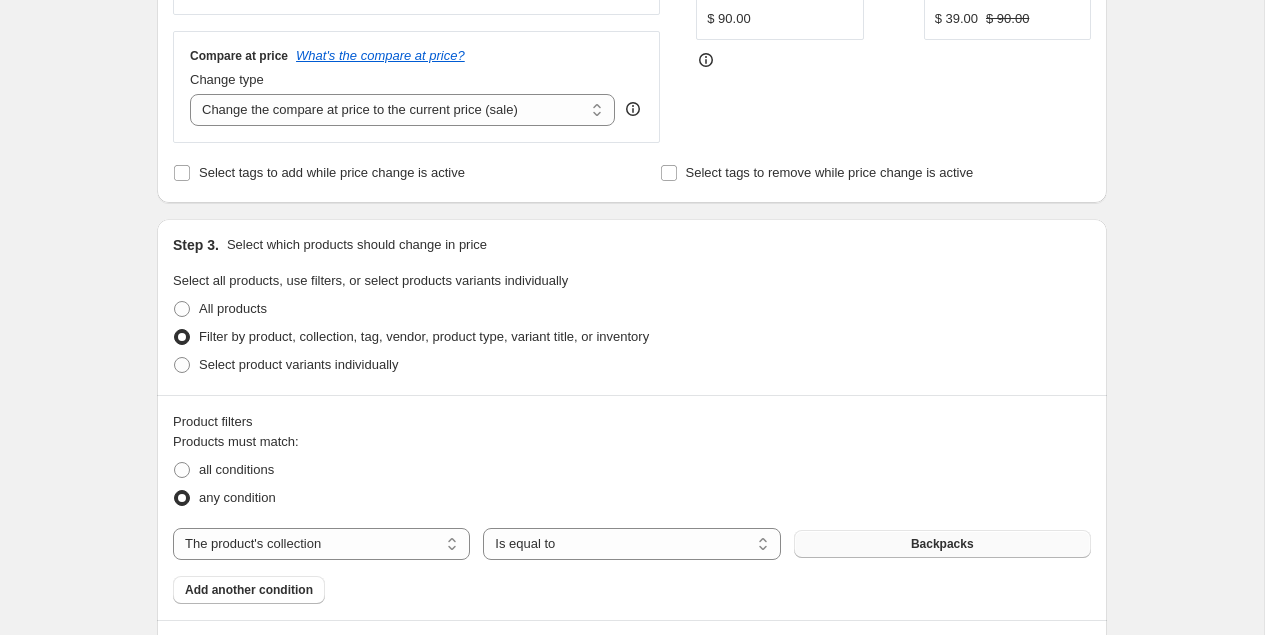click on "Backpacks" at bounding box center [942, 544] 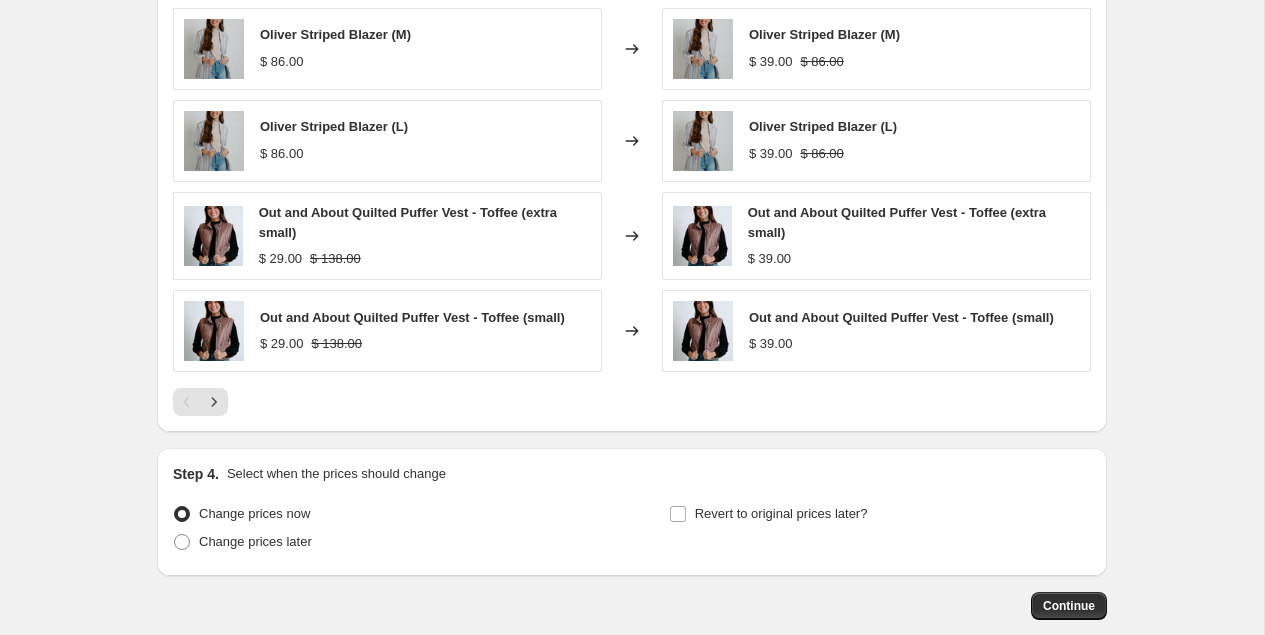 scroll, scrollTop: 1400, scrollLeft: 0, axis: vertical 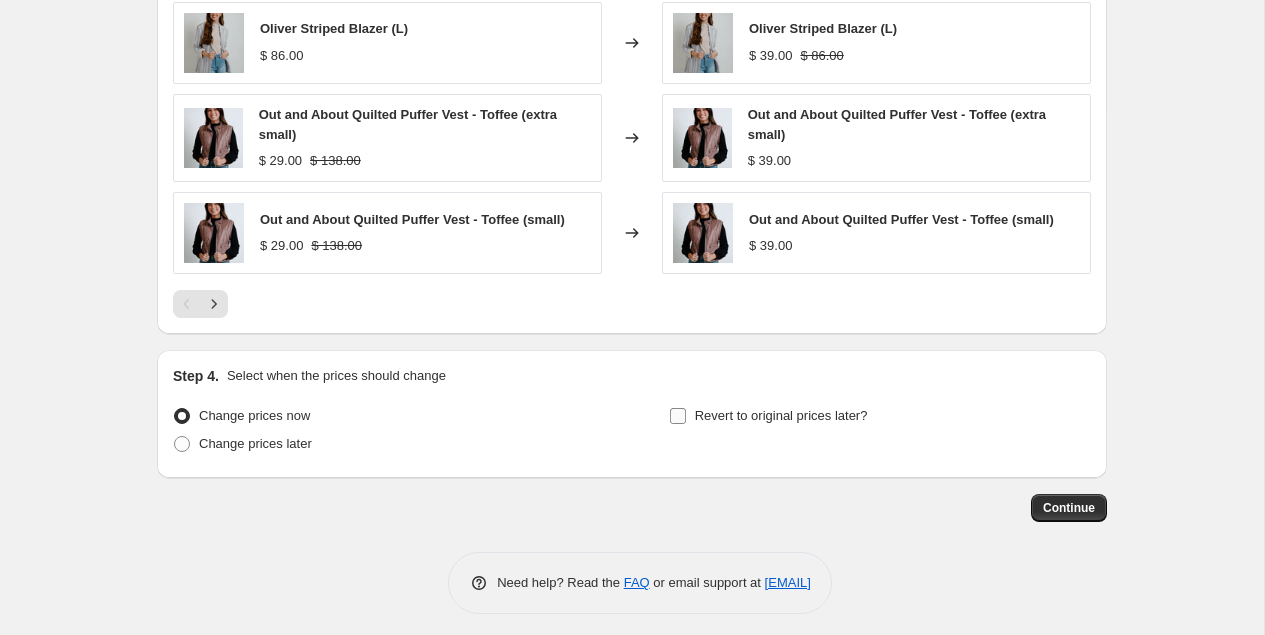 click on "Revert to original prices later?" at bounding box center (781, 415) 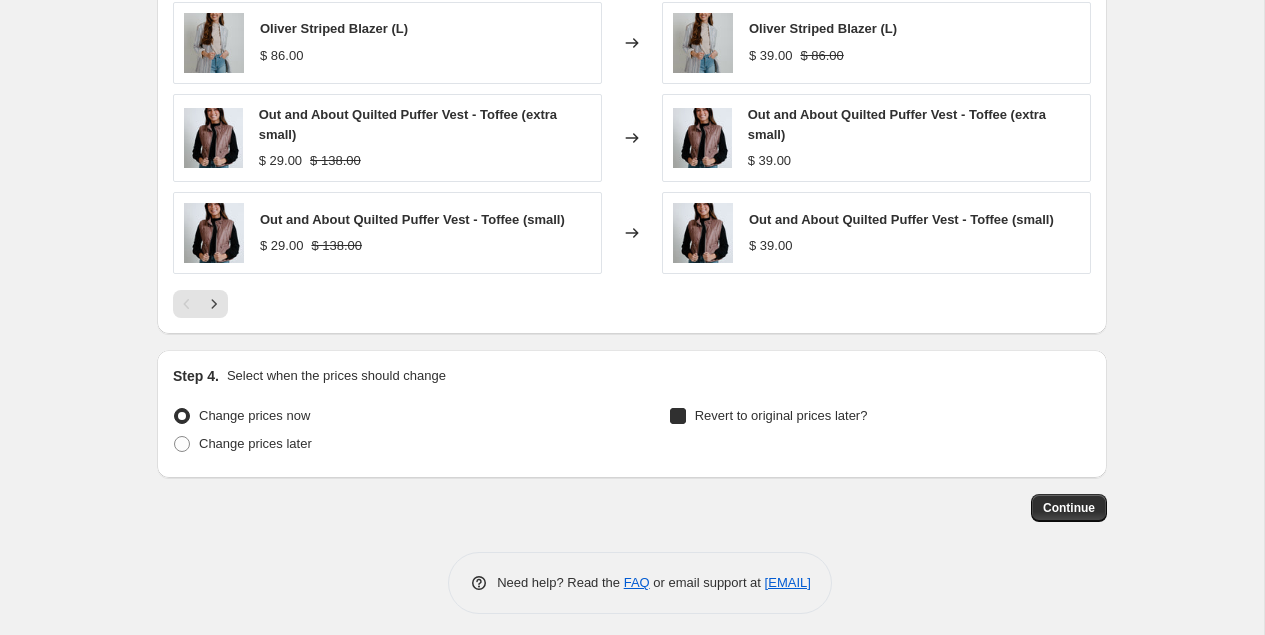 checkbox on "true" 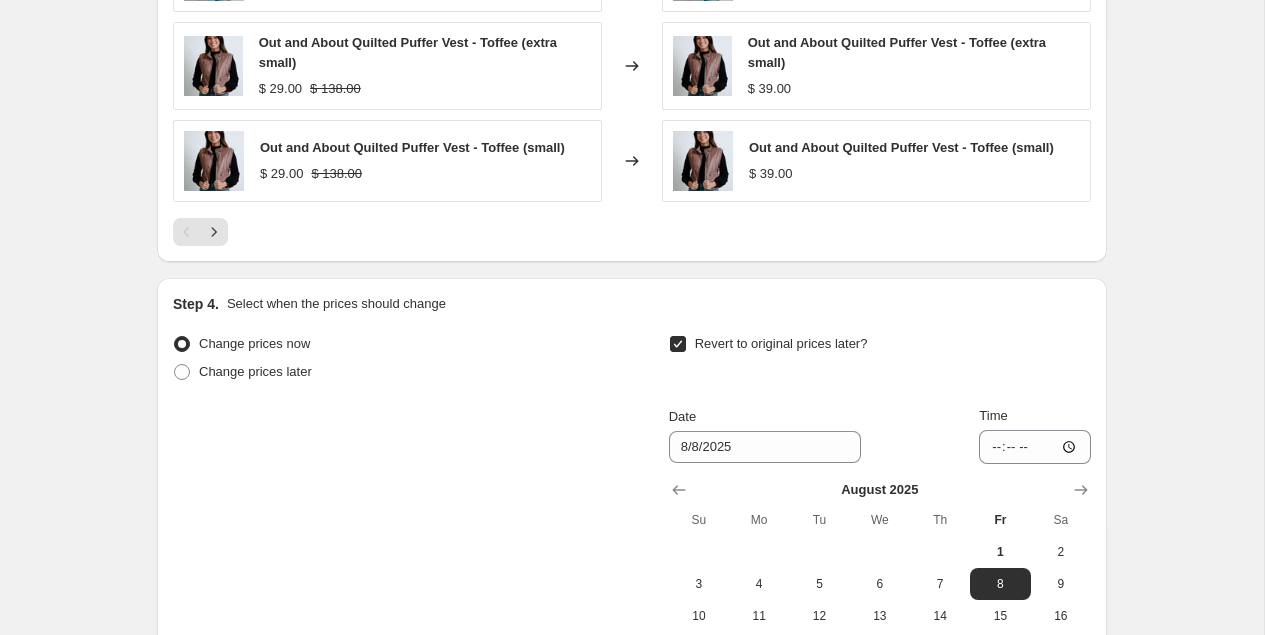 scroll, scrollTop: 1536, scrollLeft: 0, axis: vertical 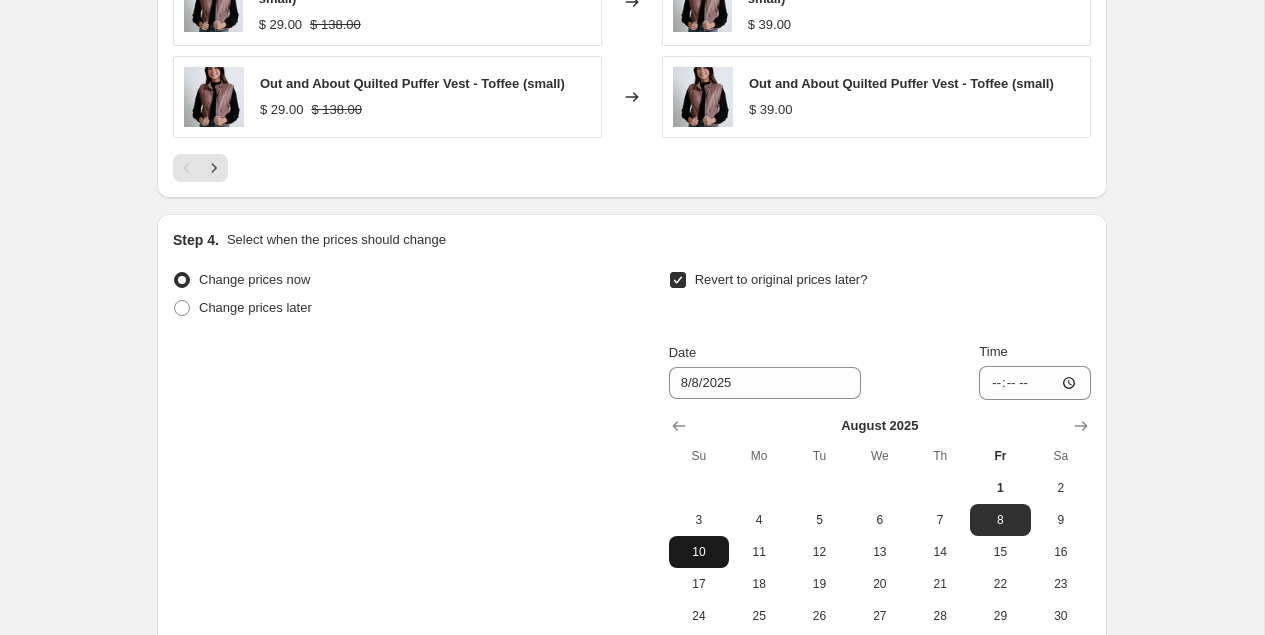 click on "10" at bounding box center (699, 552) 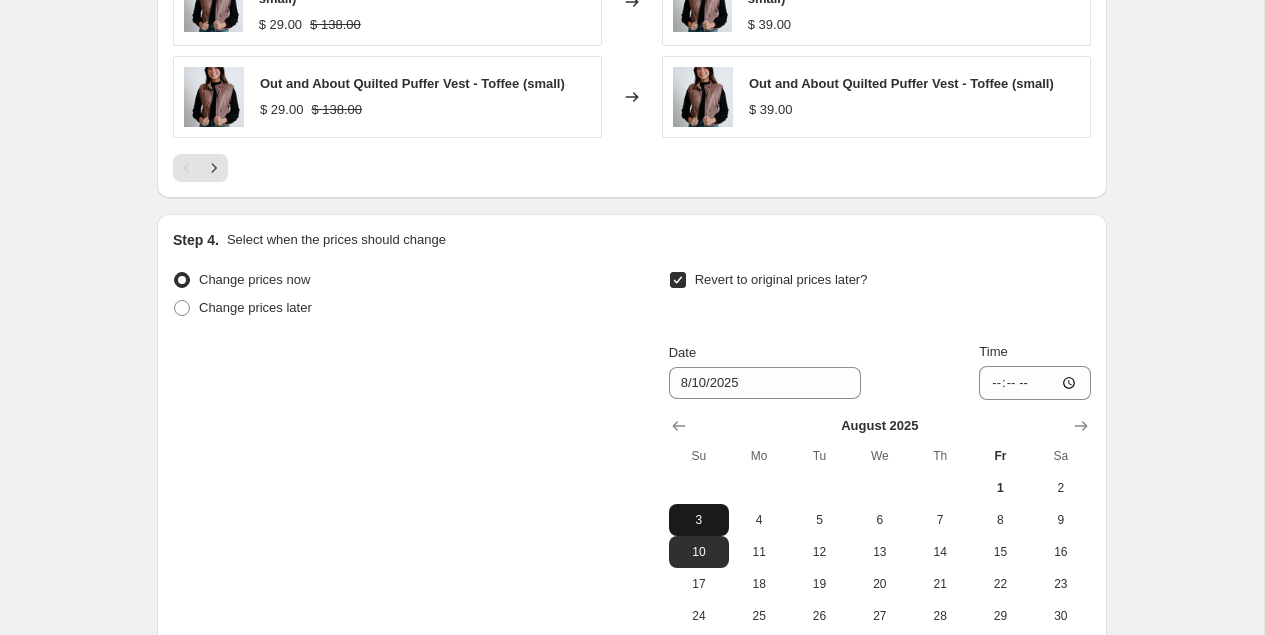 click on "3" at bounding box center (699, 520) 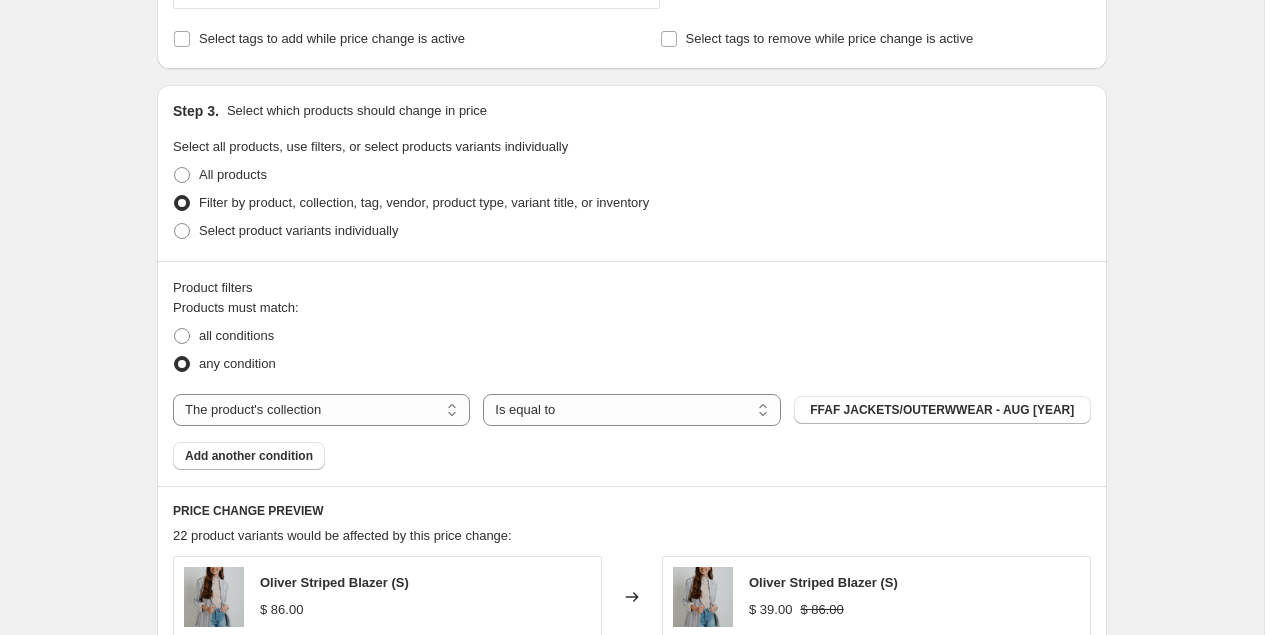 scroll, scrollTop: 655, scrollLeft: 0, axis: vertical 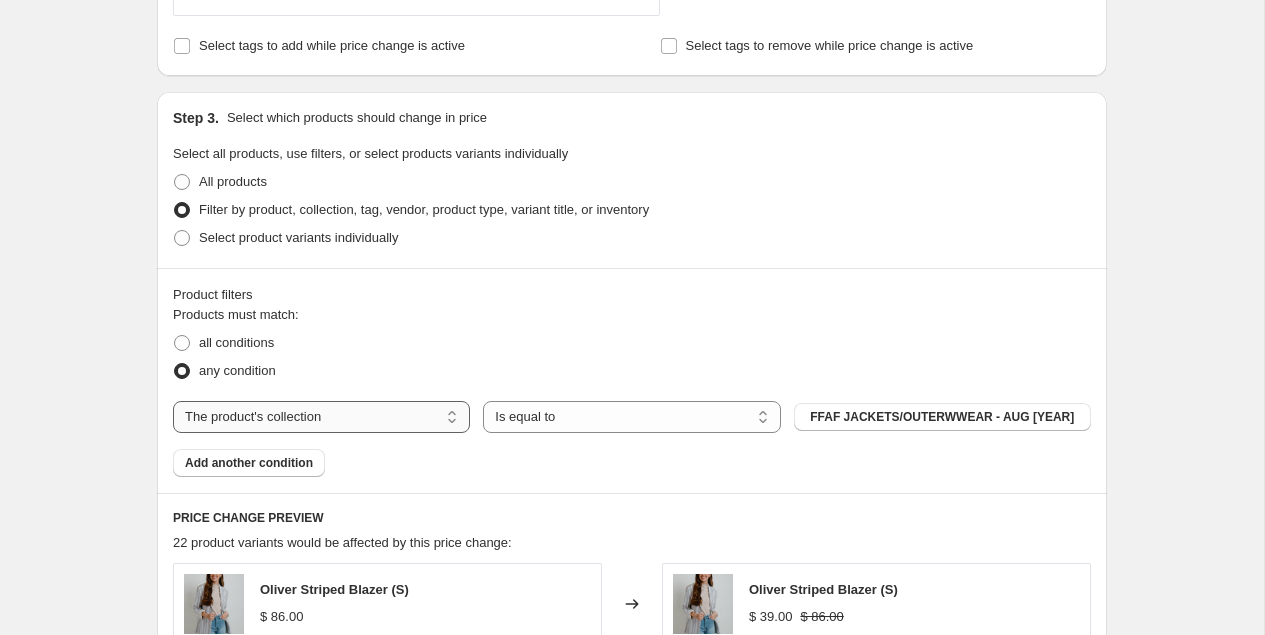click on "The product The product's collection The product's tag The product's vendor The product's type The product's status The variant's title Inventory quantity" at bounding box center [321, 417] 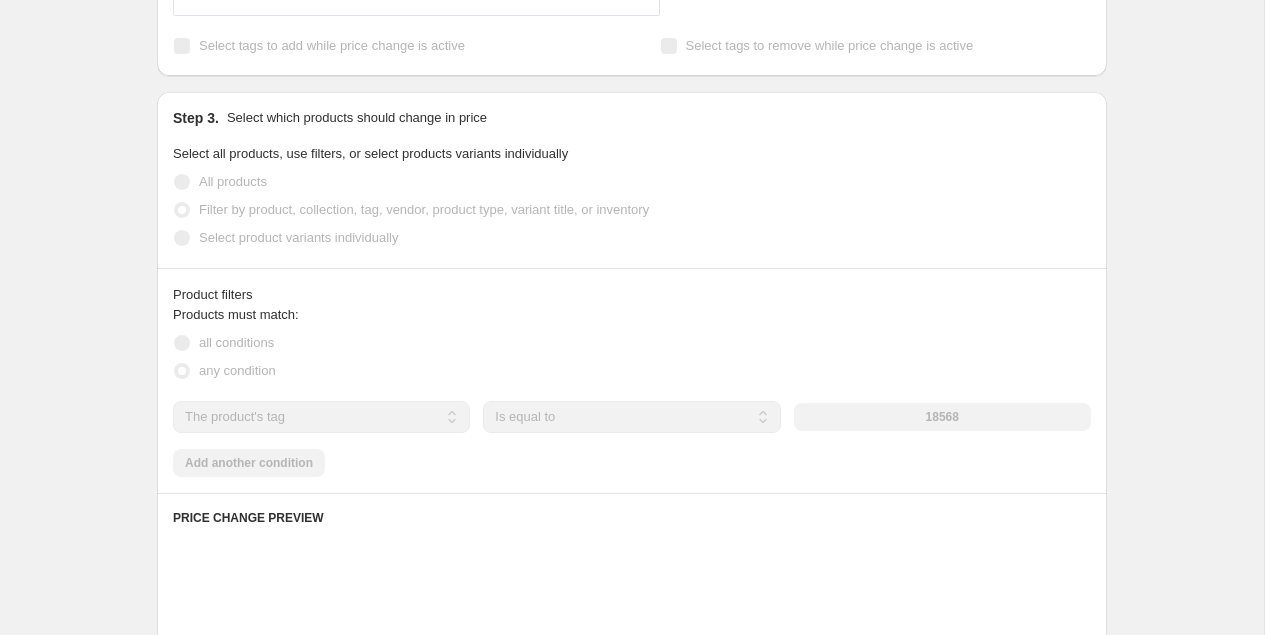 click on "The product The product's collection The product's tag The product's vendor The product's type The product's status The variant's title Inventory quantity" at bounding box center [321, 417] 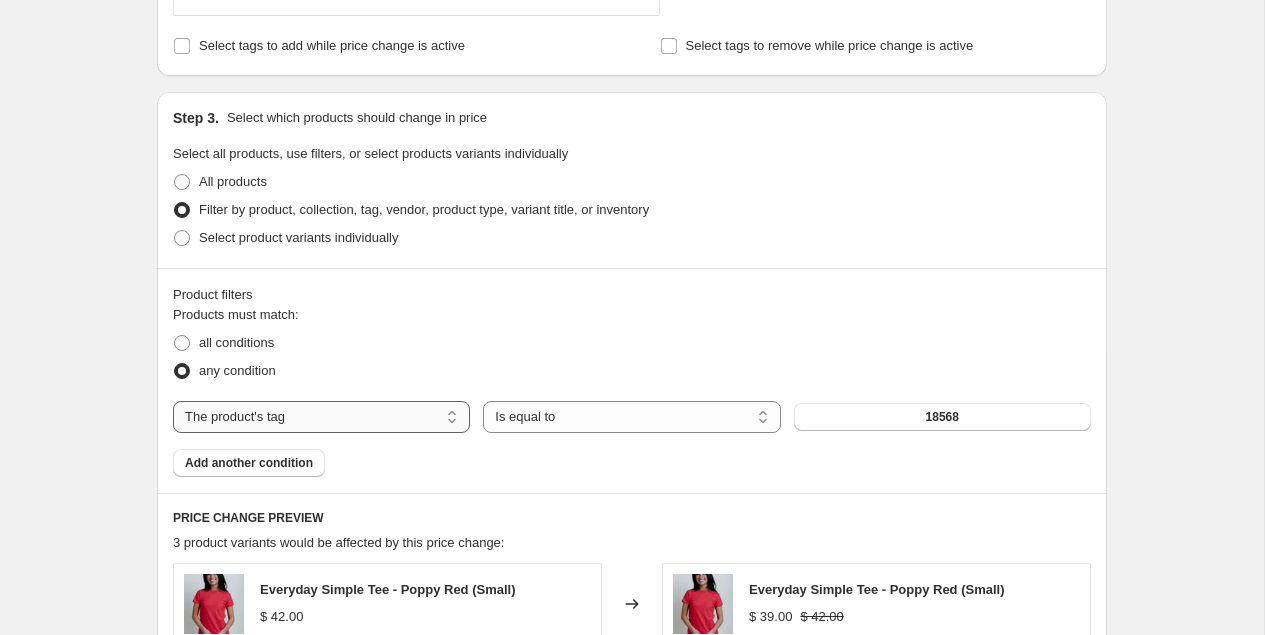 select on "collection" 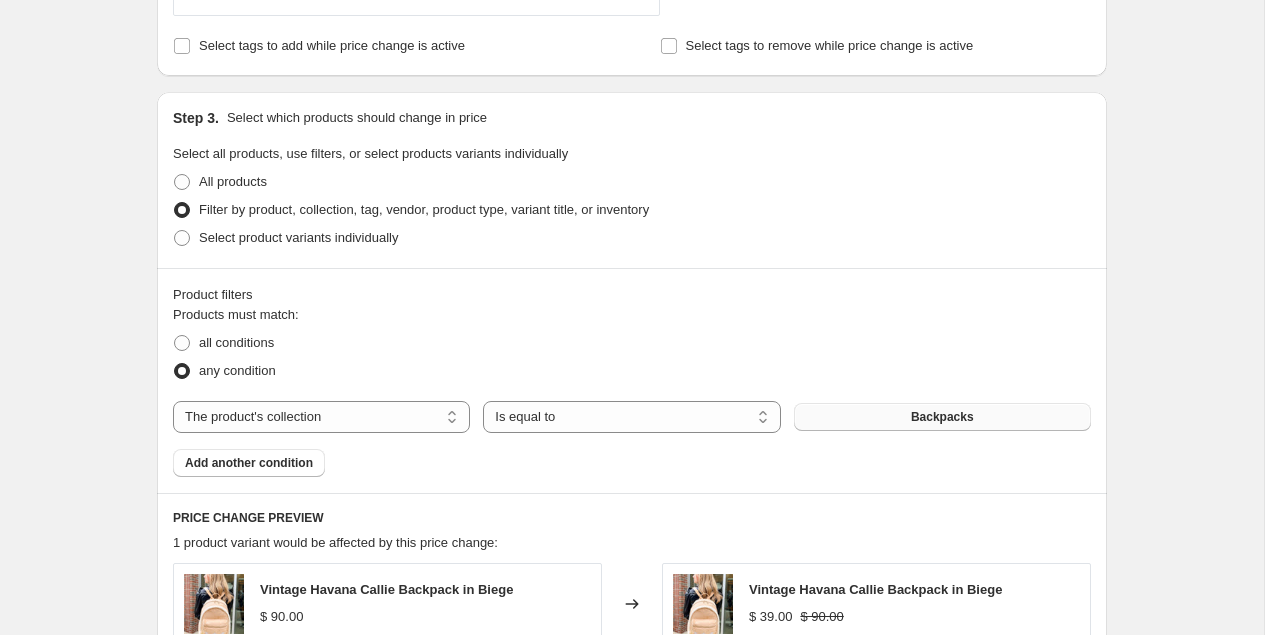 click on "Backpacks" at bounding box center [942, 417] 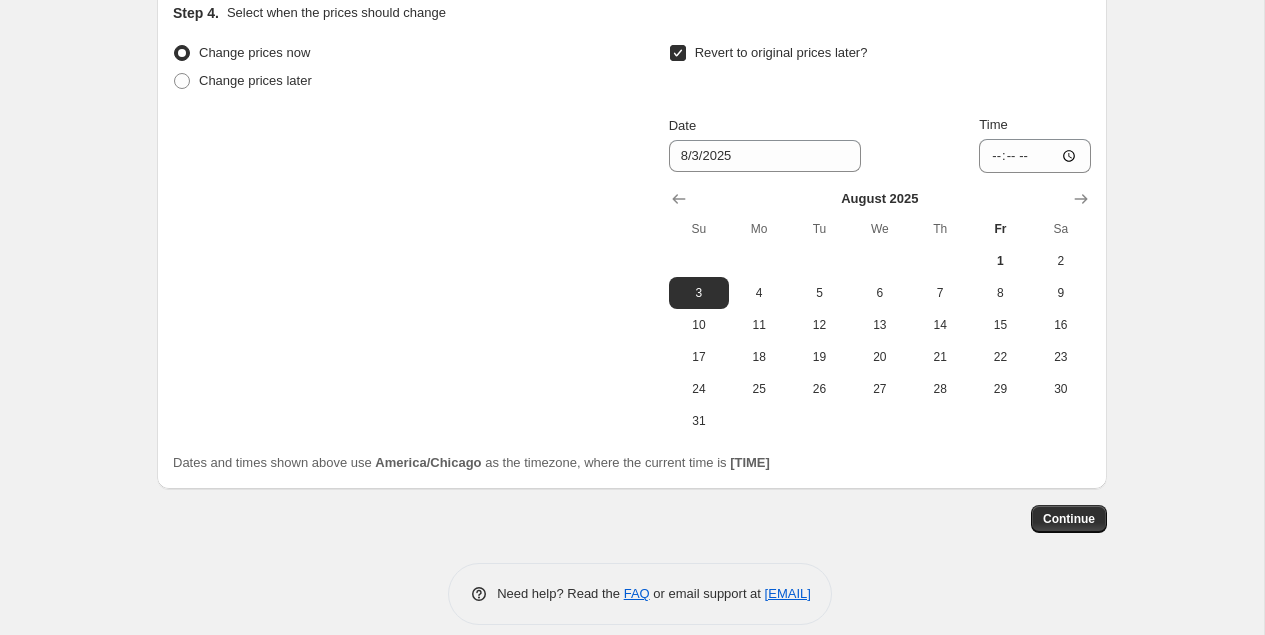 scroll, scrollTop: 1773, scrollLeft: 0, axis: vertical 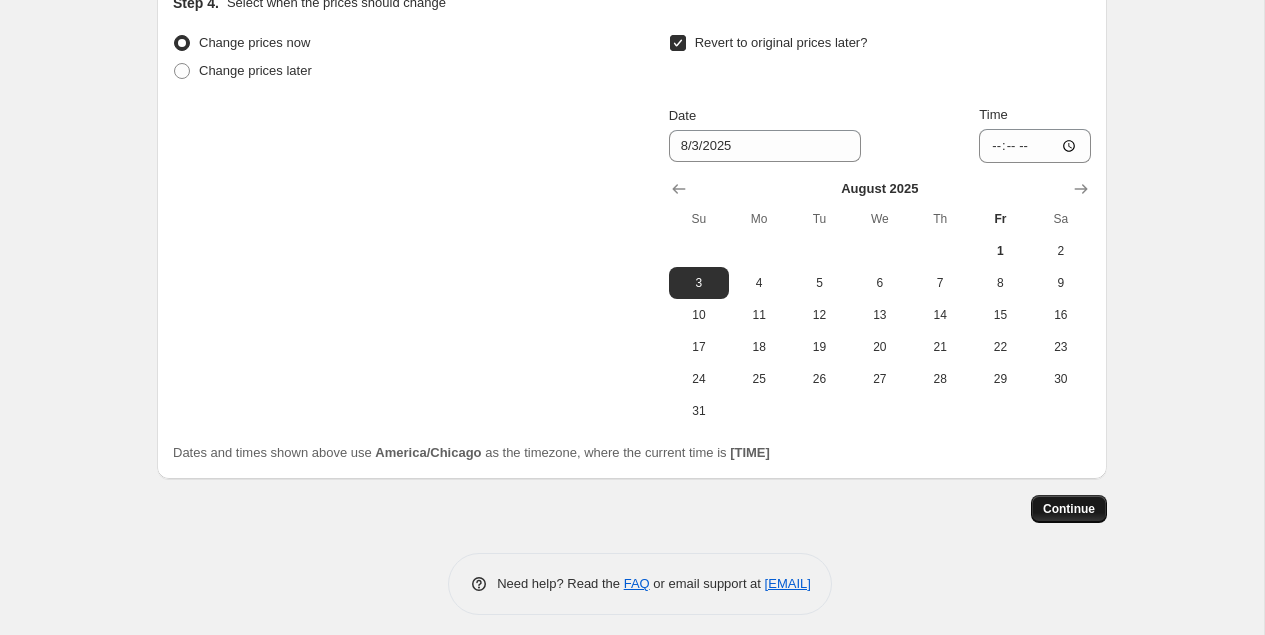 click on "Continue" at bounding box center (1069, 509) 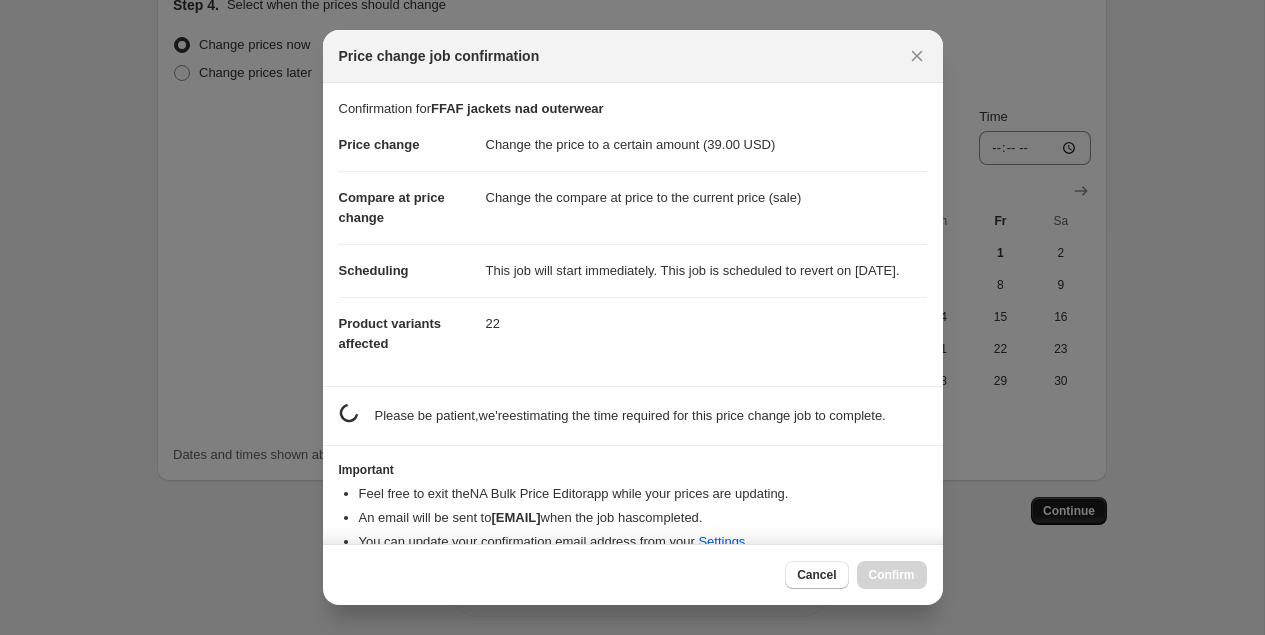 scroll, scrollTop: 0, scrollLeft: 0, axis: both 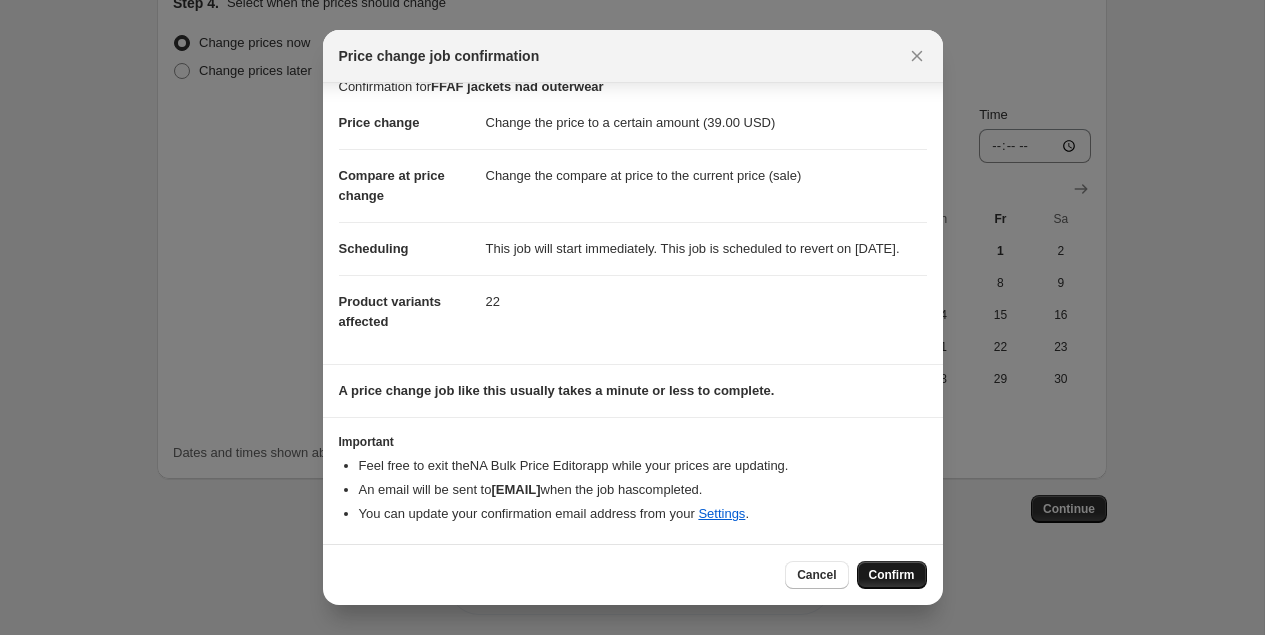 click on "Confirm" at bounding box center (892, 575) 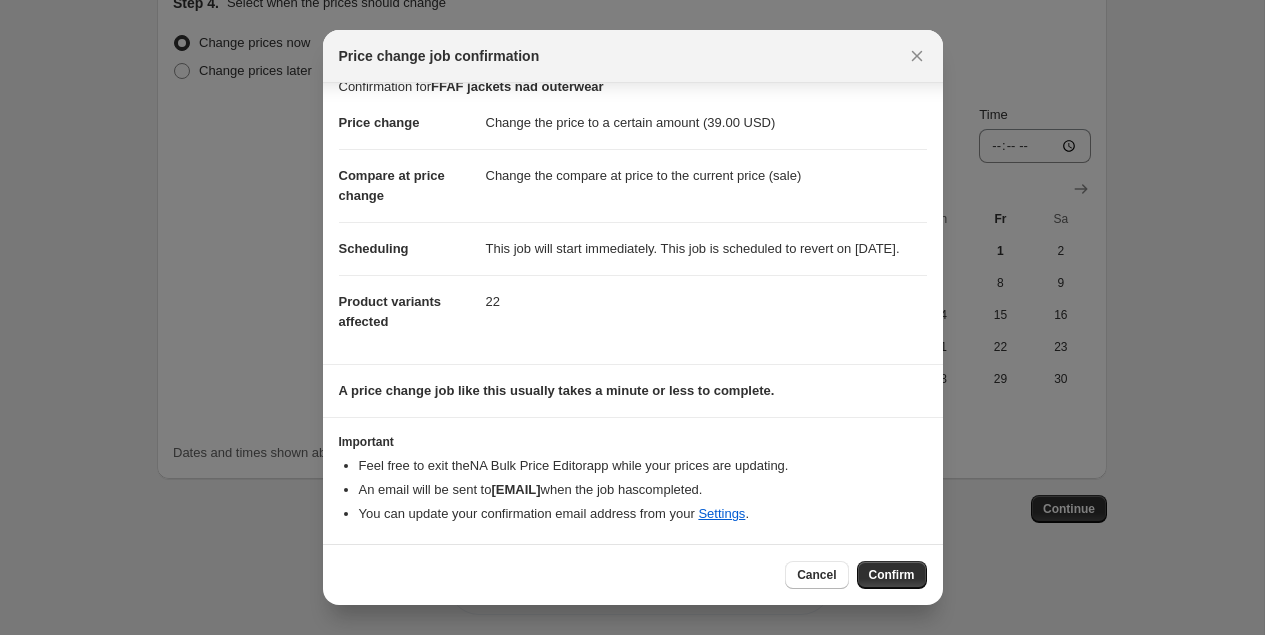 scroll, scrollTop: 1841, scrollLeft: 0, axis: vertical 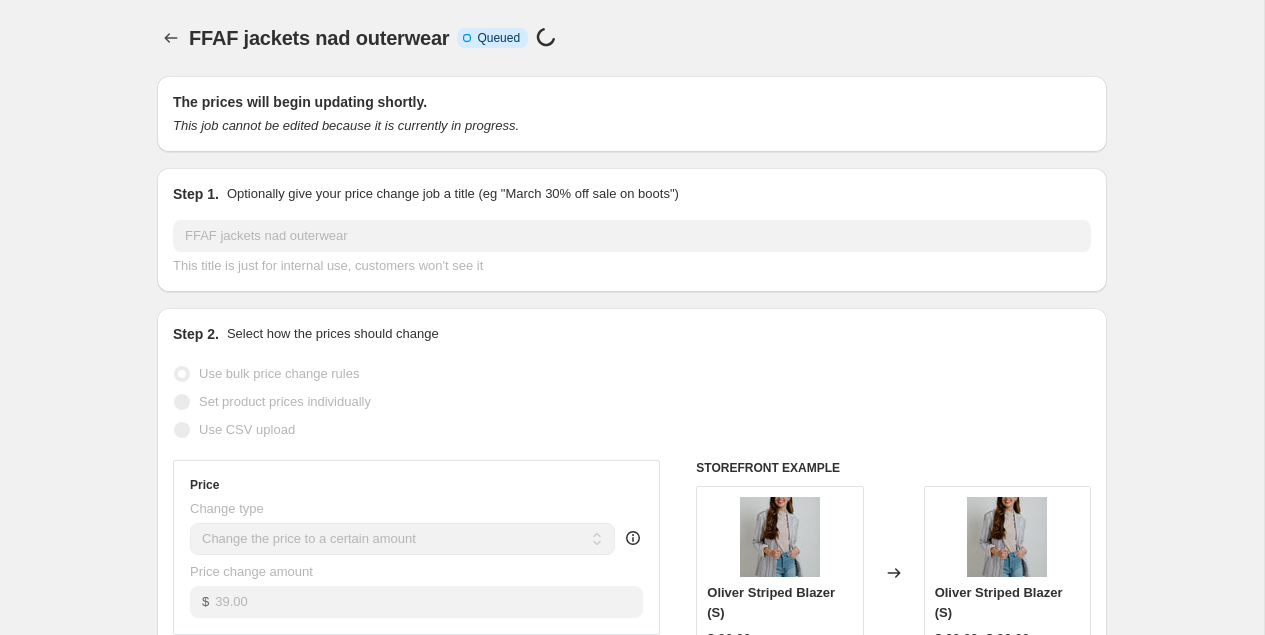 select on "collection" 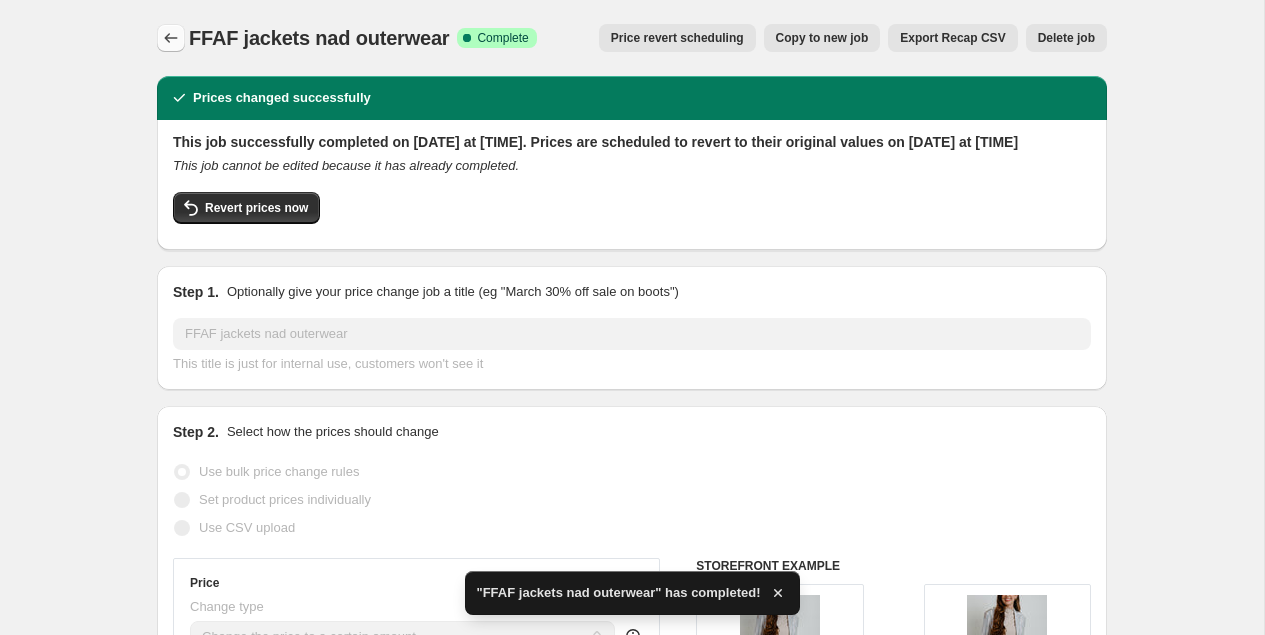 click 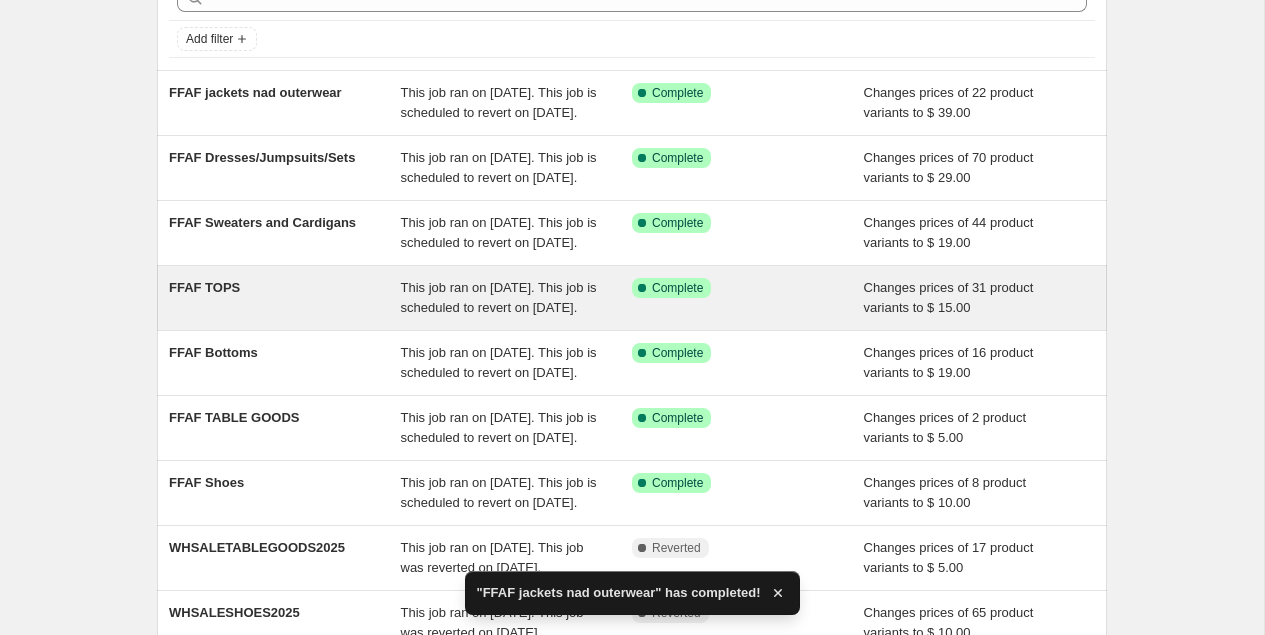 scroll, scrollTop: 0, scrollLeft: 0, axis: both 